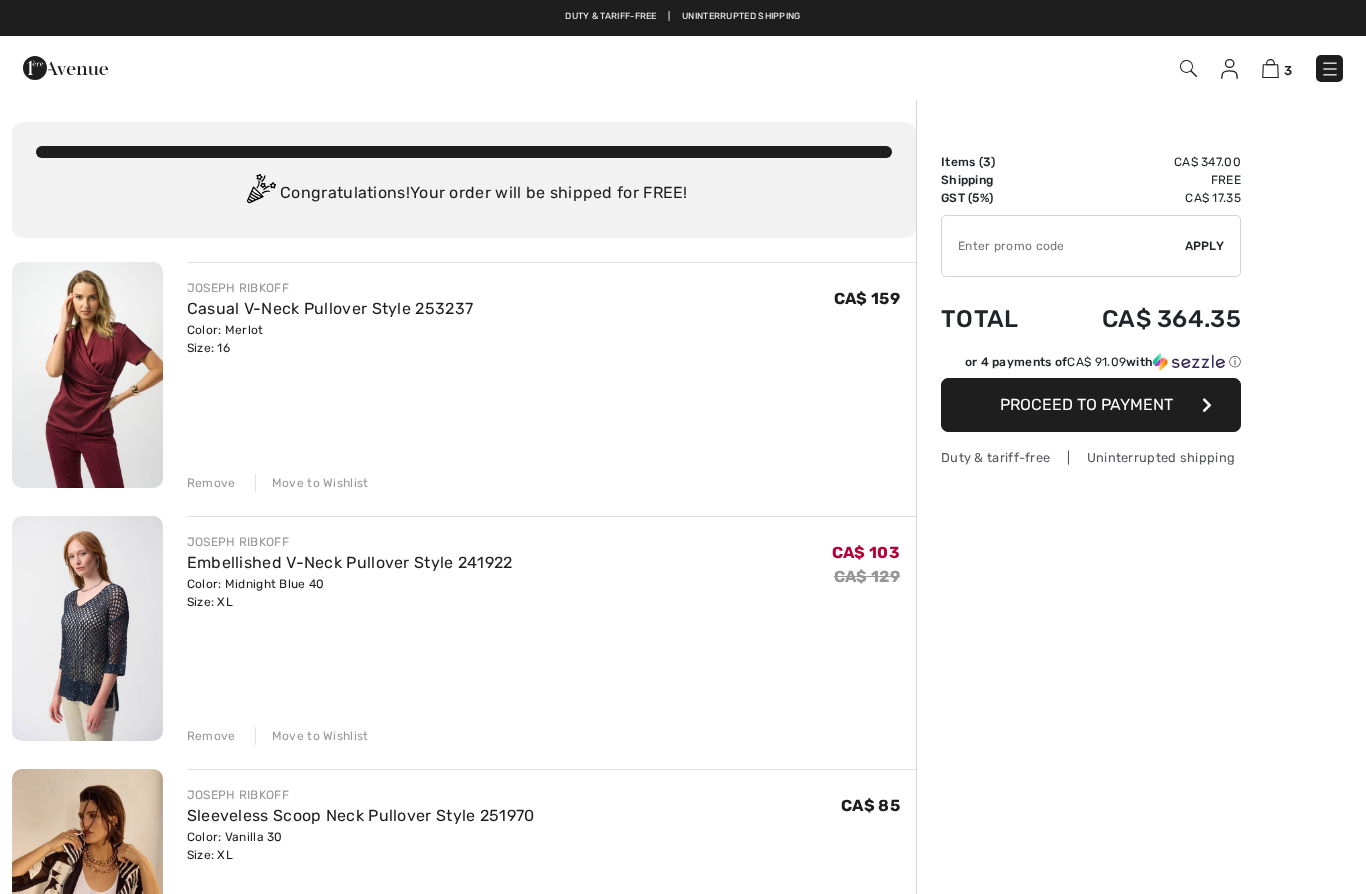 scroll, scrollTop: 0, scrollLeft: 0, axis: both 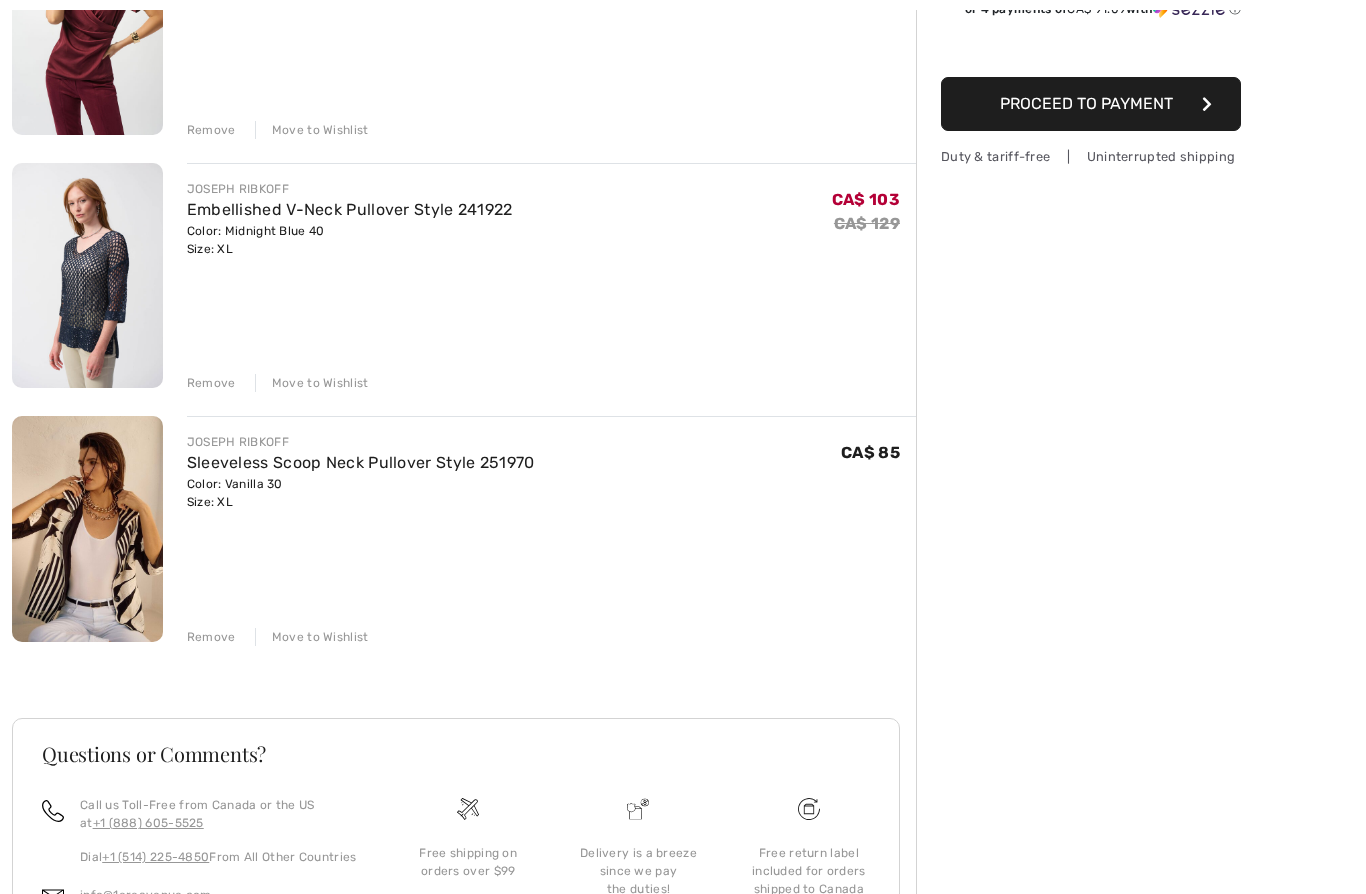 click on "Remove" at bounding box center [211, 638] 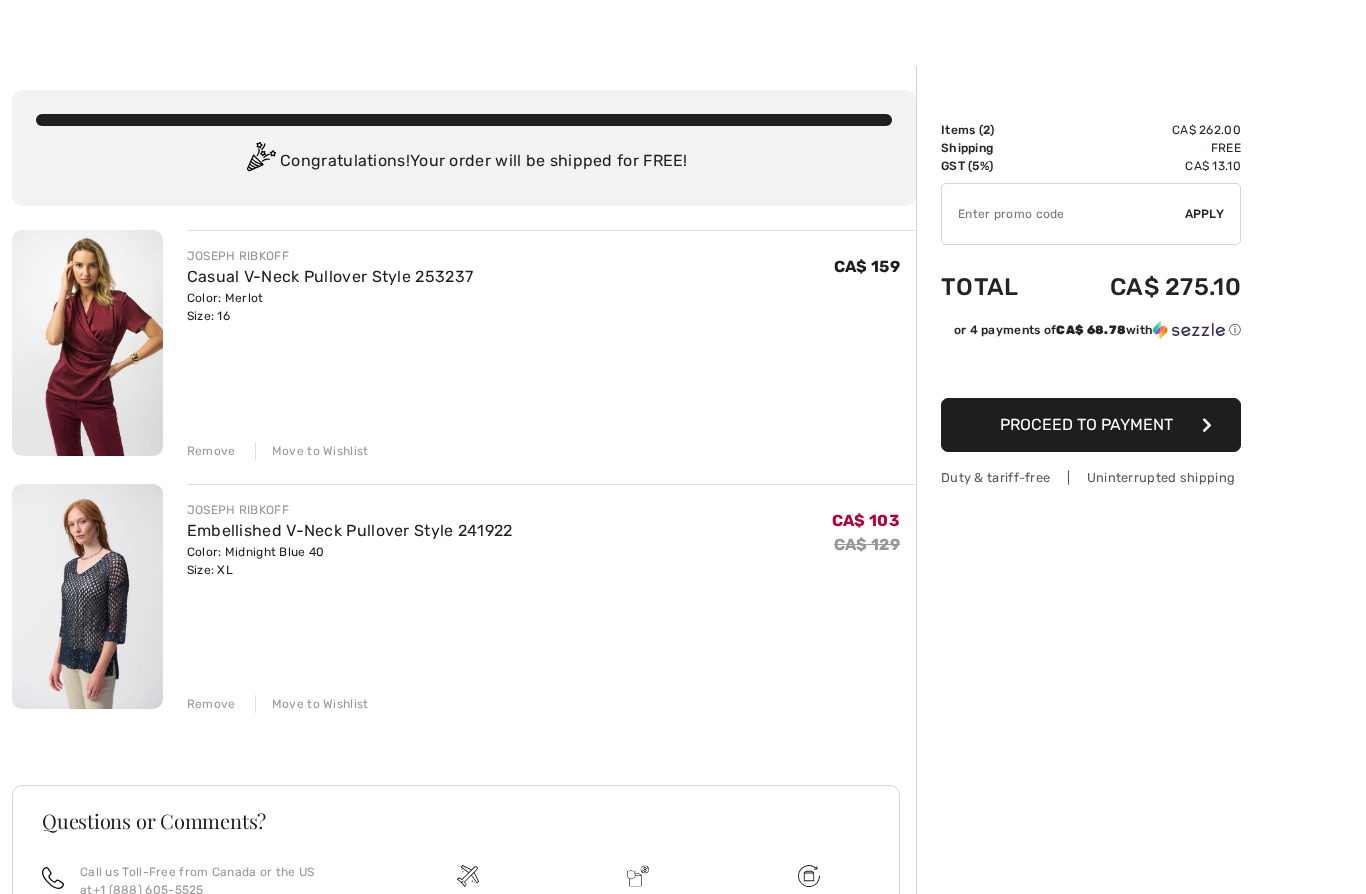 scroll, scrollTop: 34, scrollLeft: 0, axis: vertical 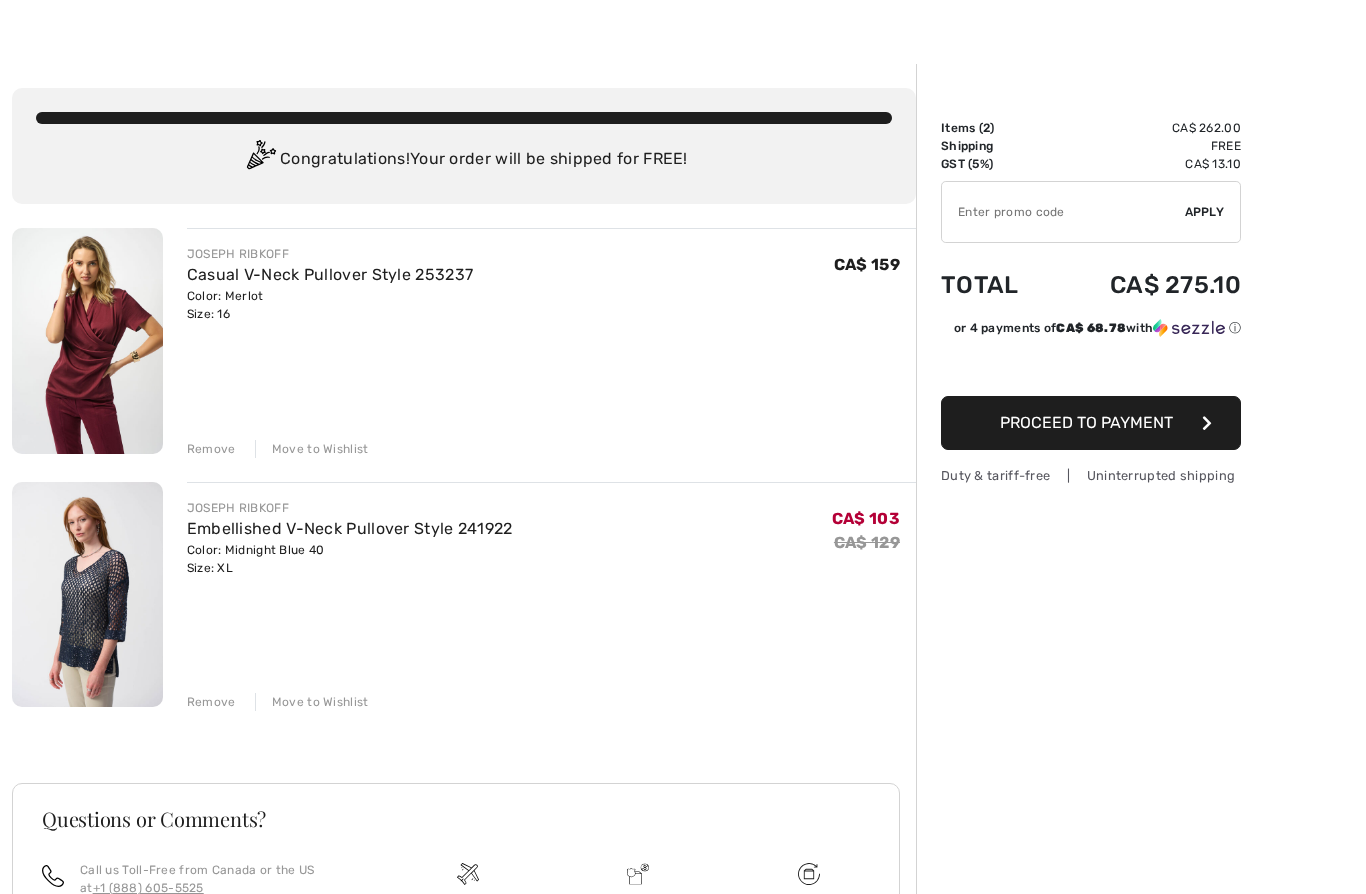click at bounding box center (87, 341) 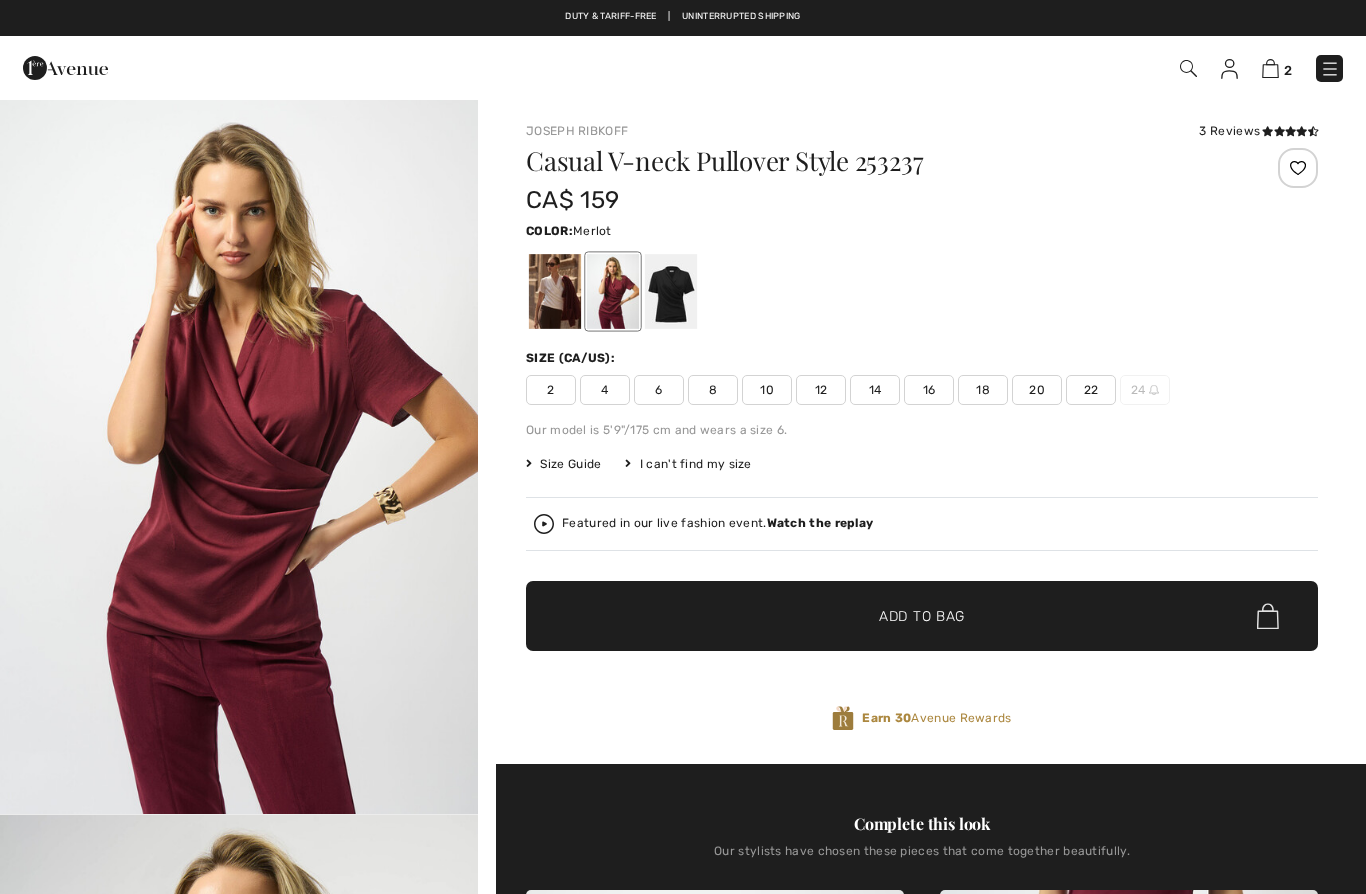 scroll, scrollTop: 0, scrollLeft: 0, axis: both 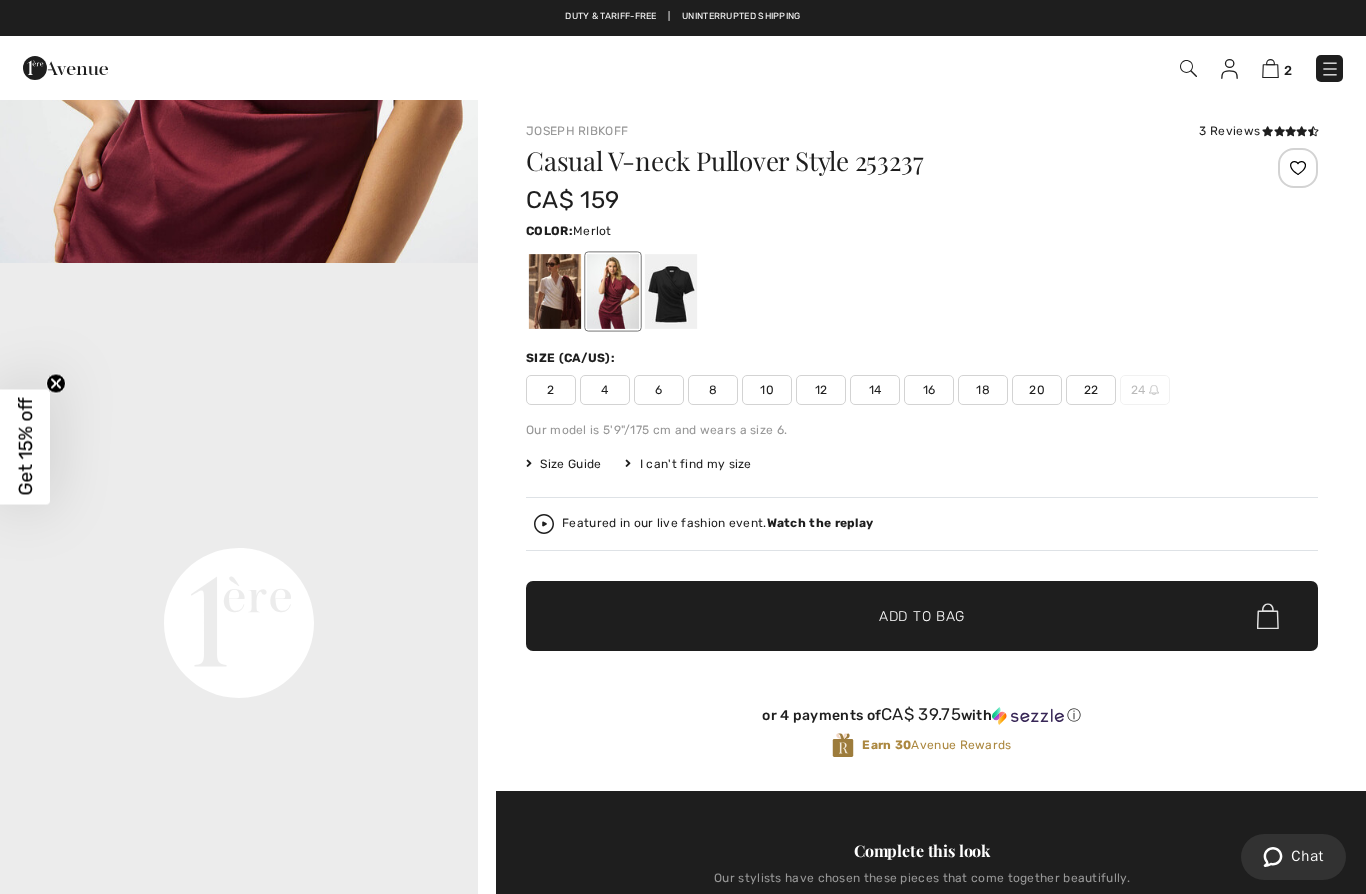 click at bounding box center [555, 291] 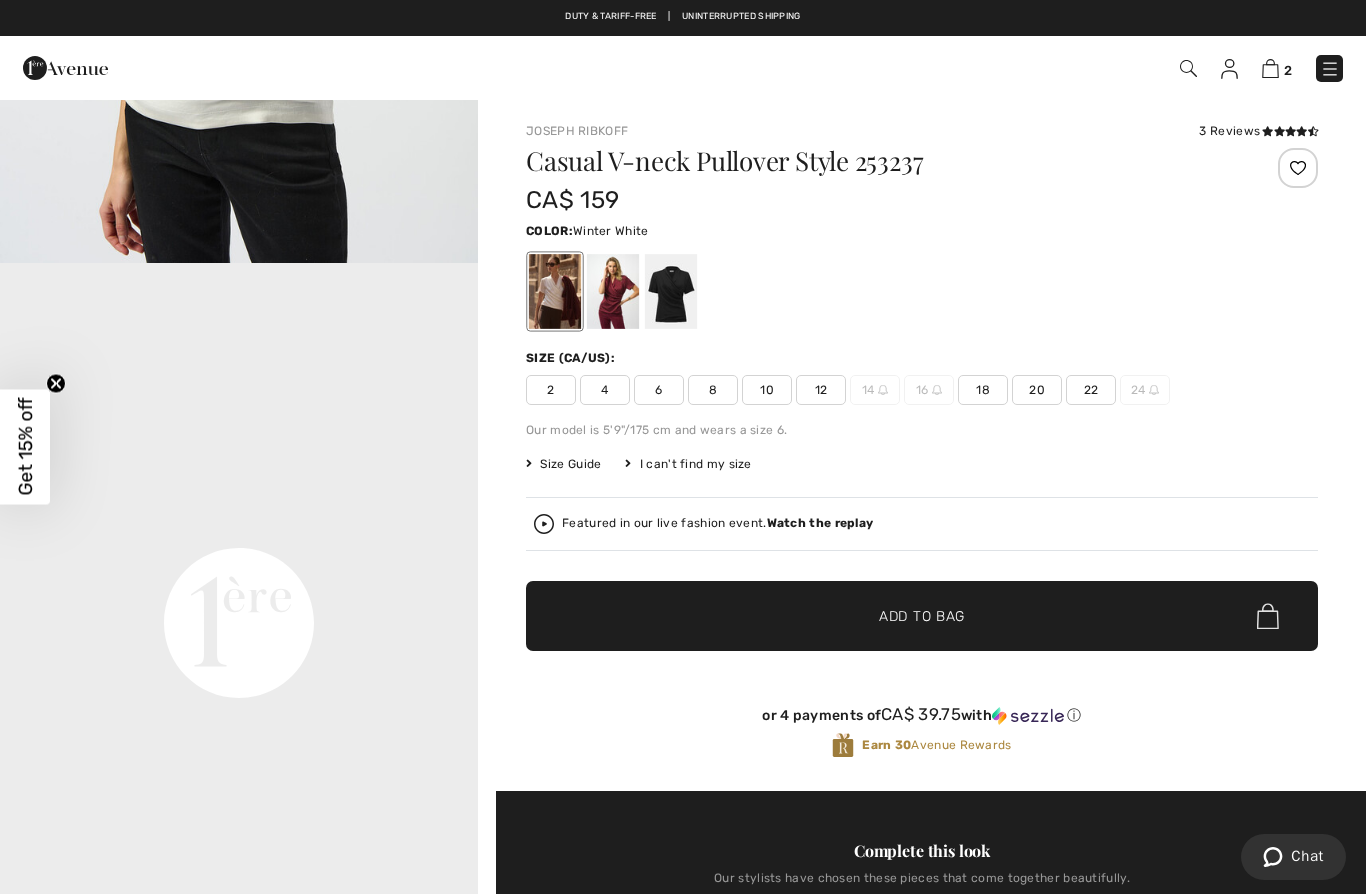 scroll, scrollTop: 0, scrollLeft: 0, axis: both 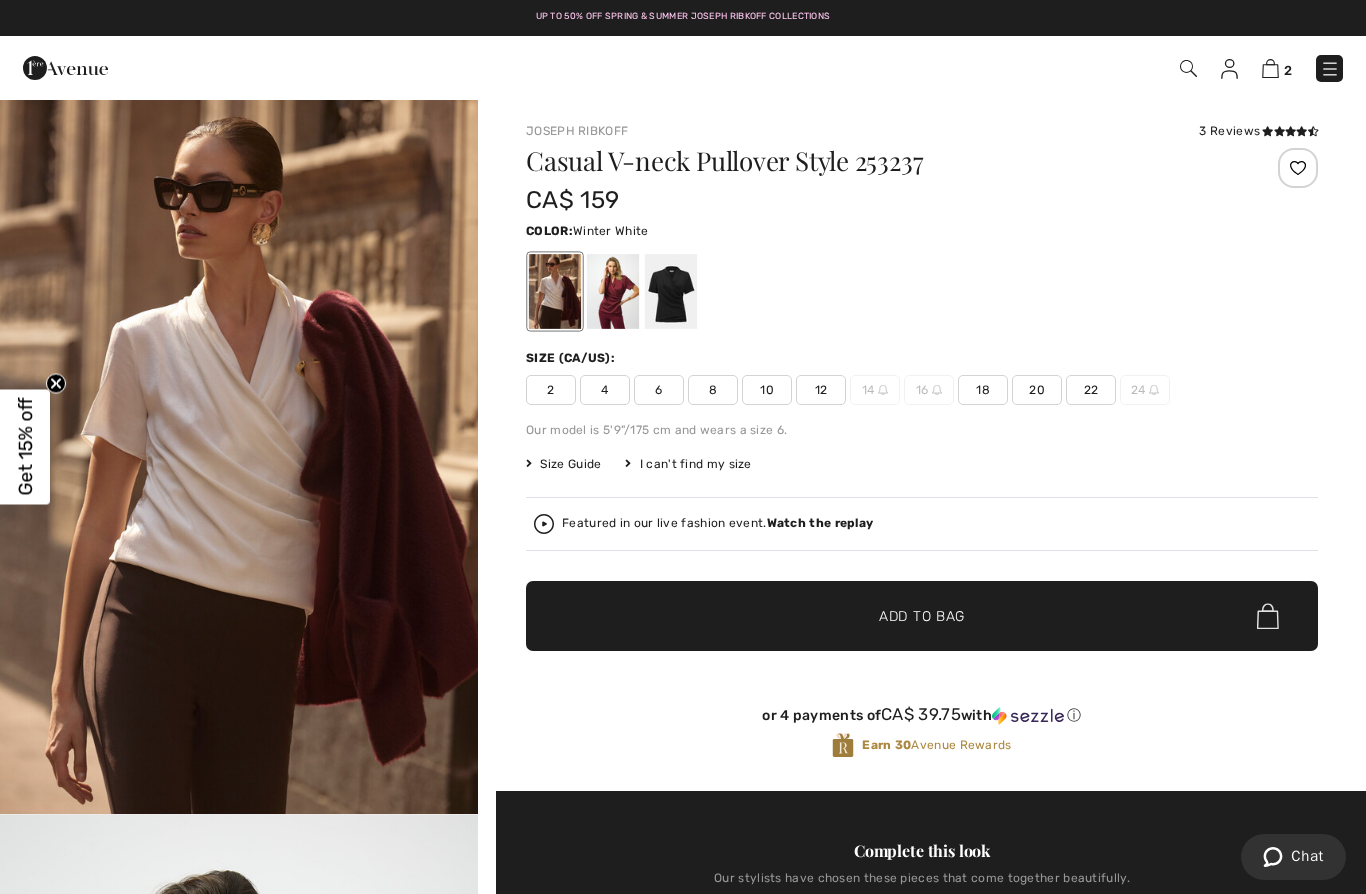 click at bounding box center (671, 291) 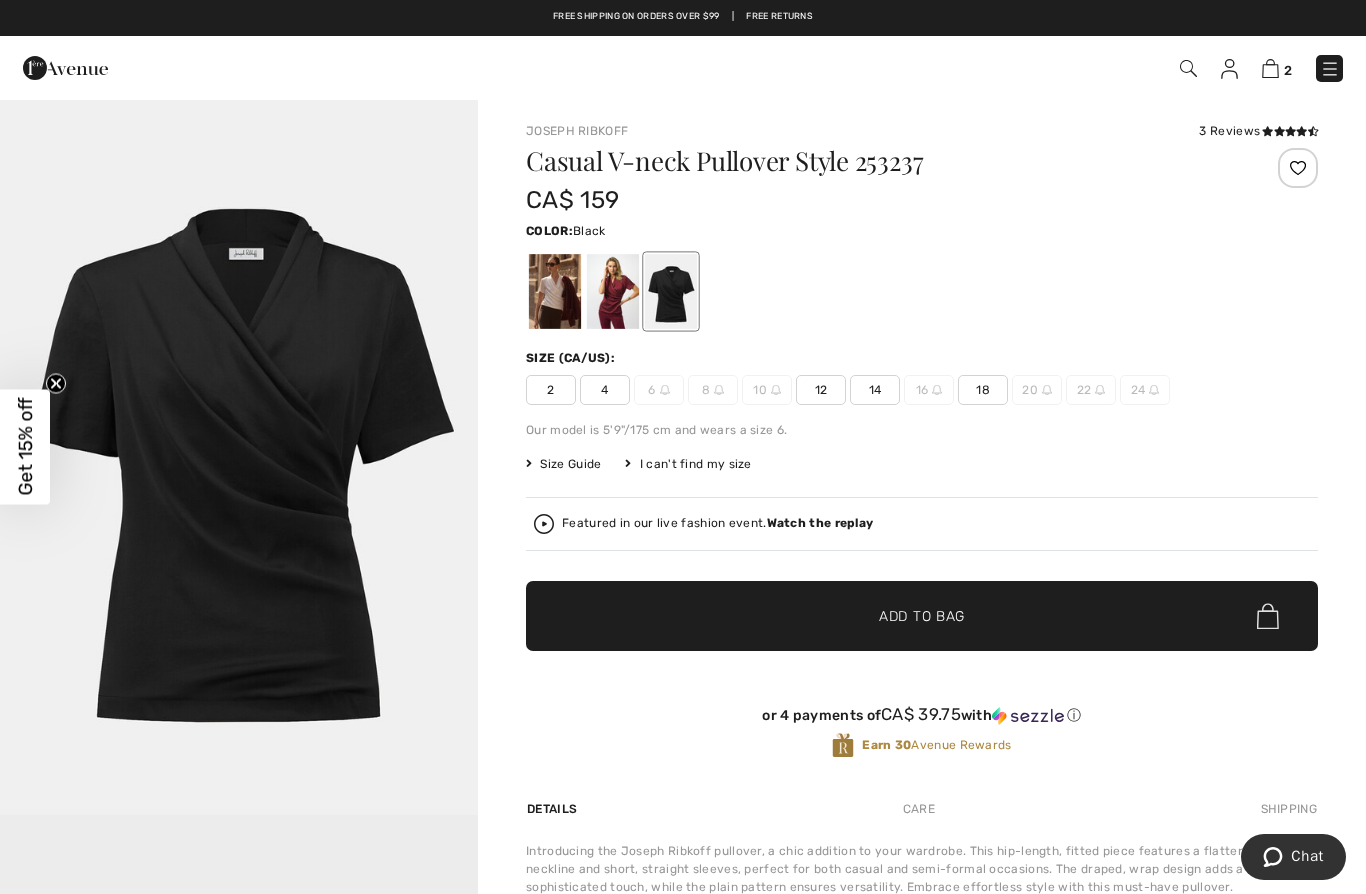 click at bounding box center [1330, 69] 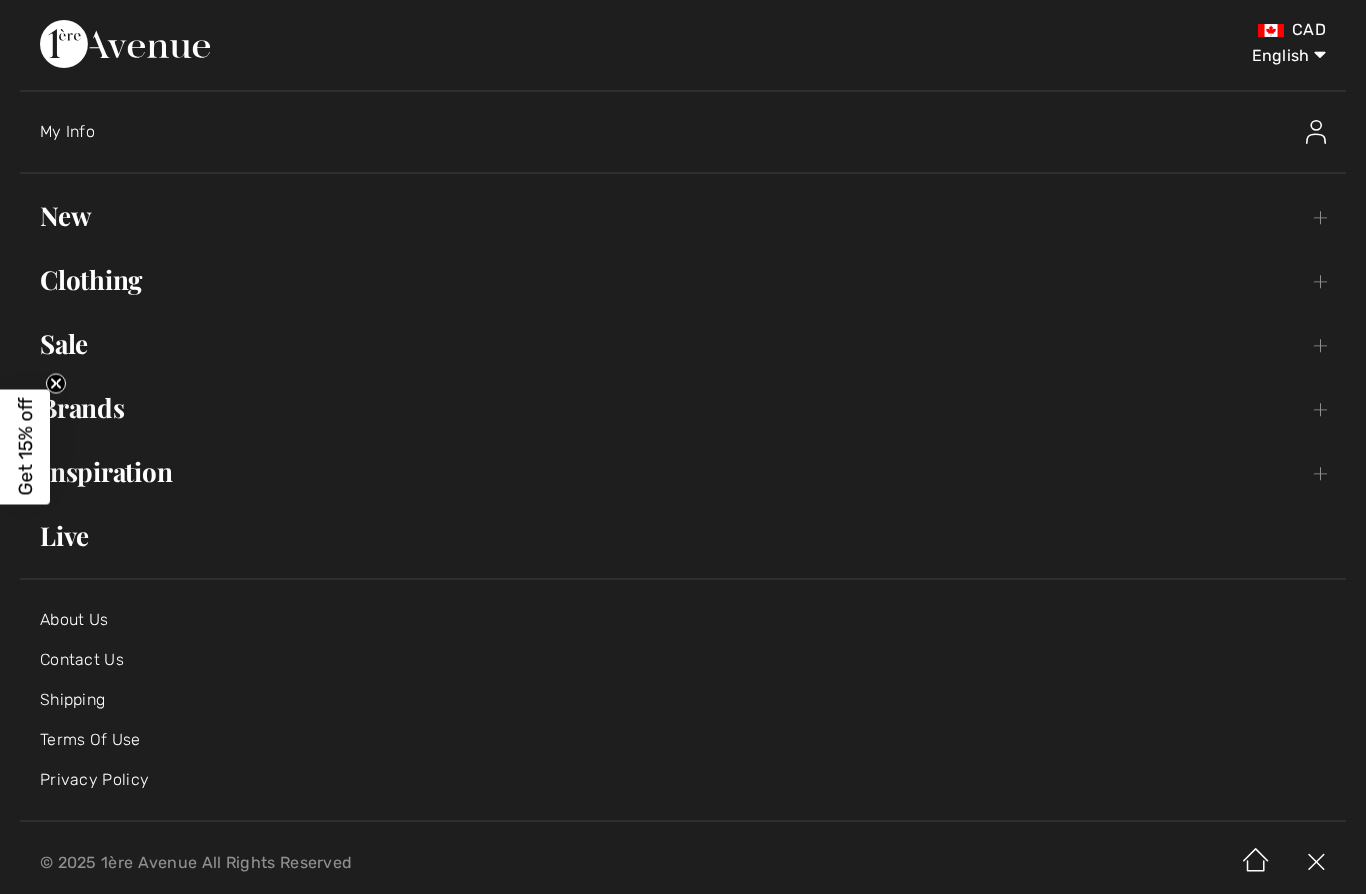 click on "Sale Toggle submenu" at bounding box center [683, 344] 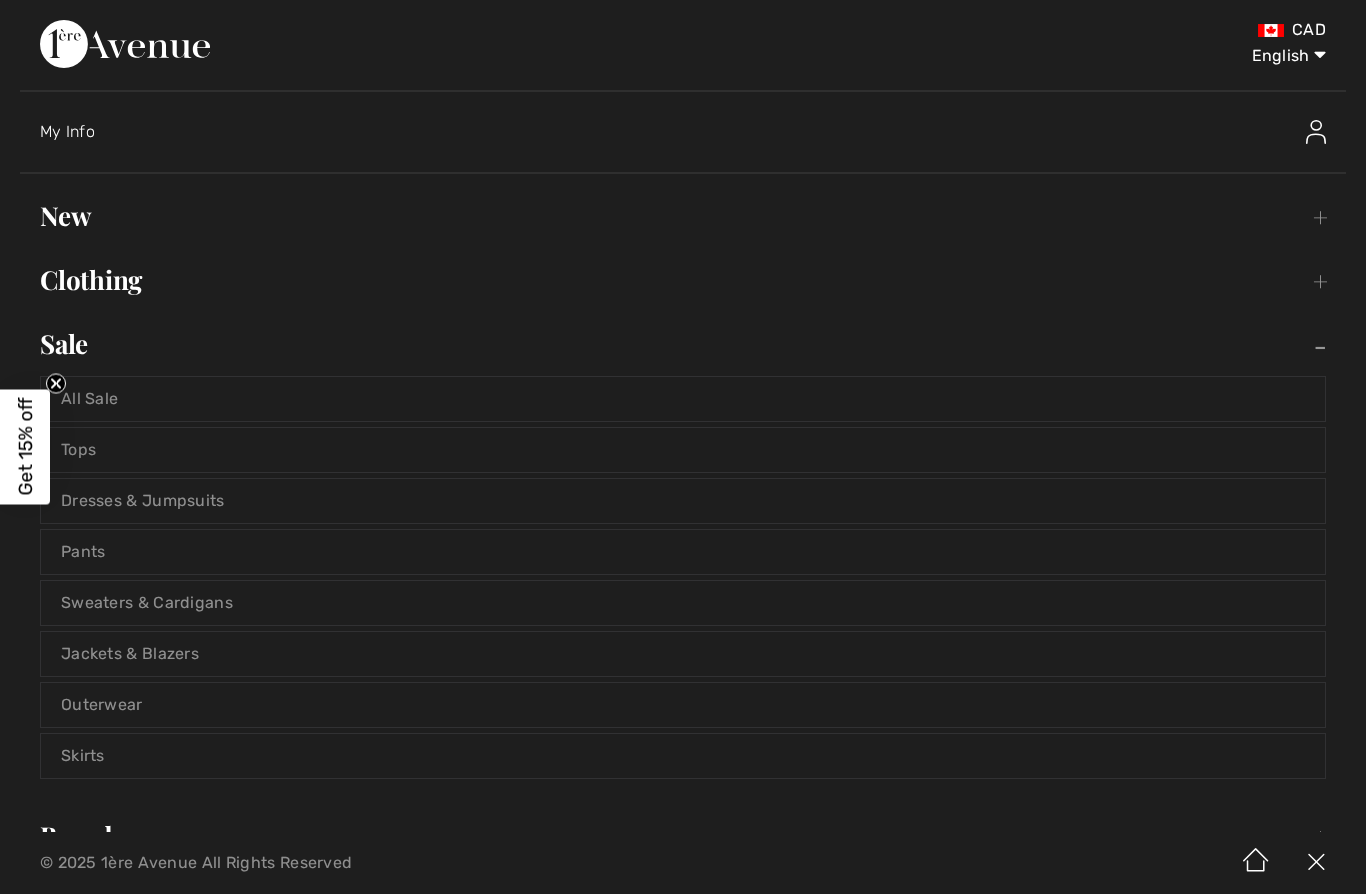 click on "Tops" at bounding box center [683, 450] 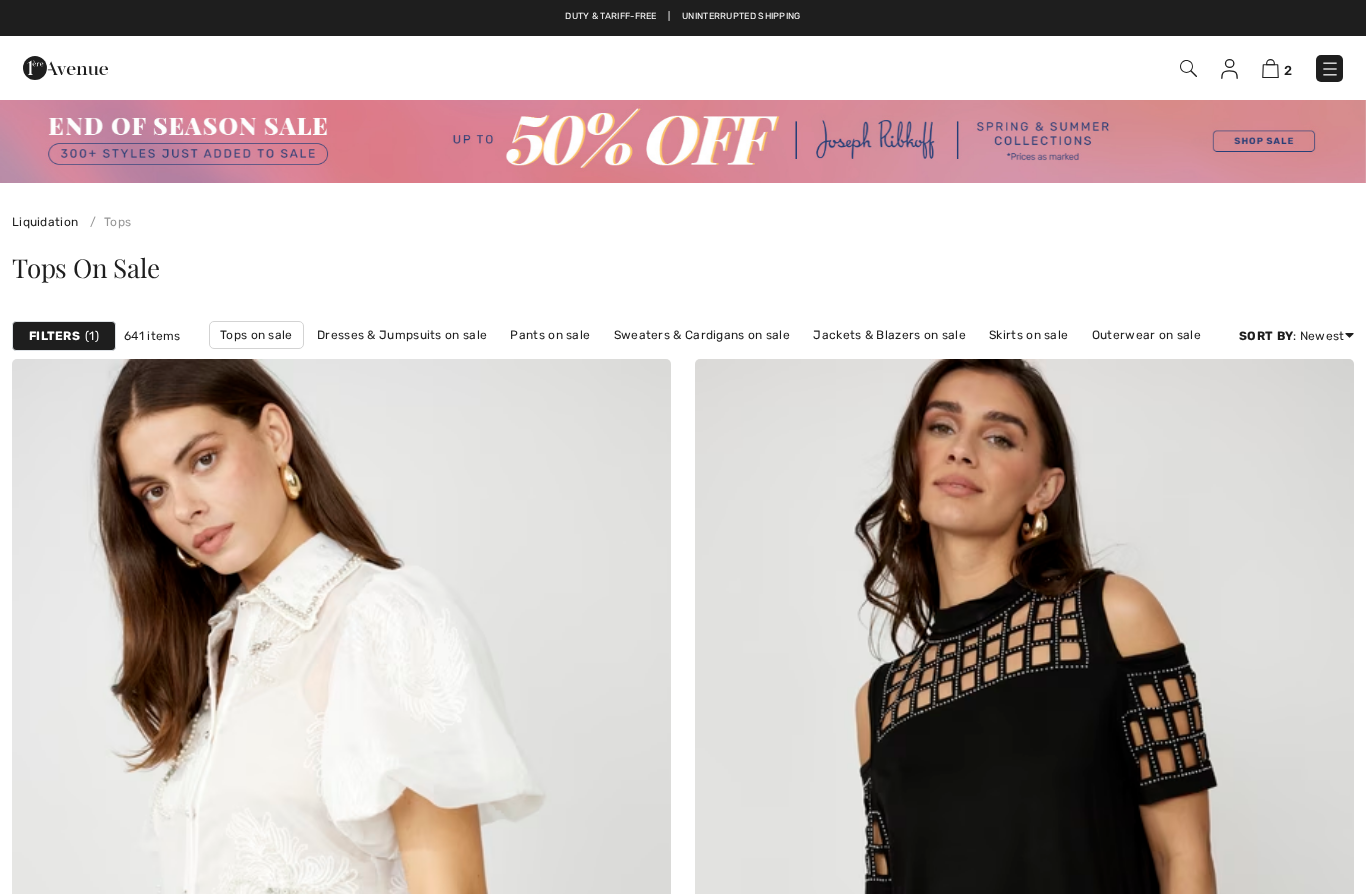 scroll, scrollTop: 0, scrollLeft: 0, axis: both 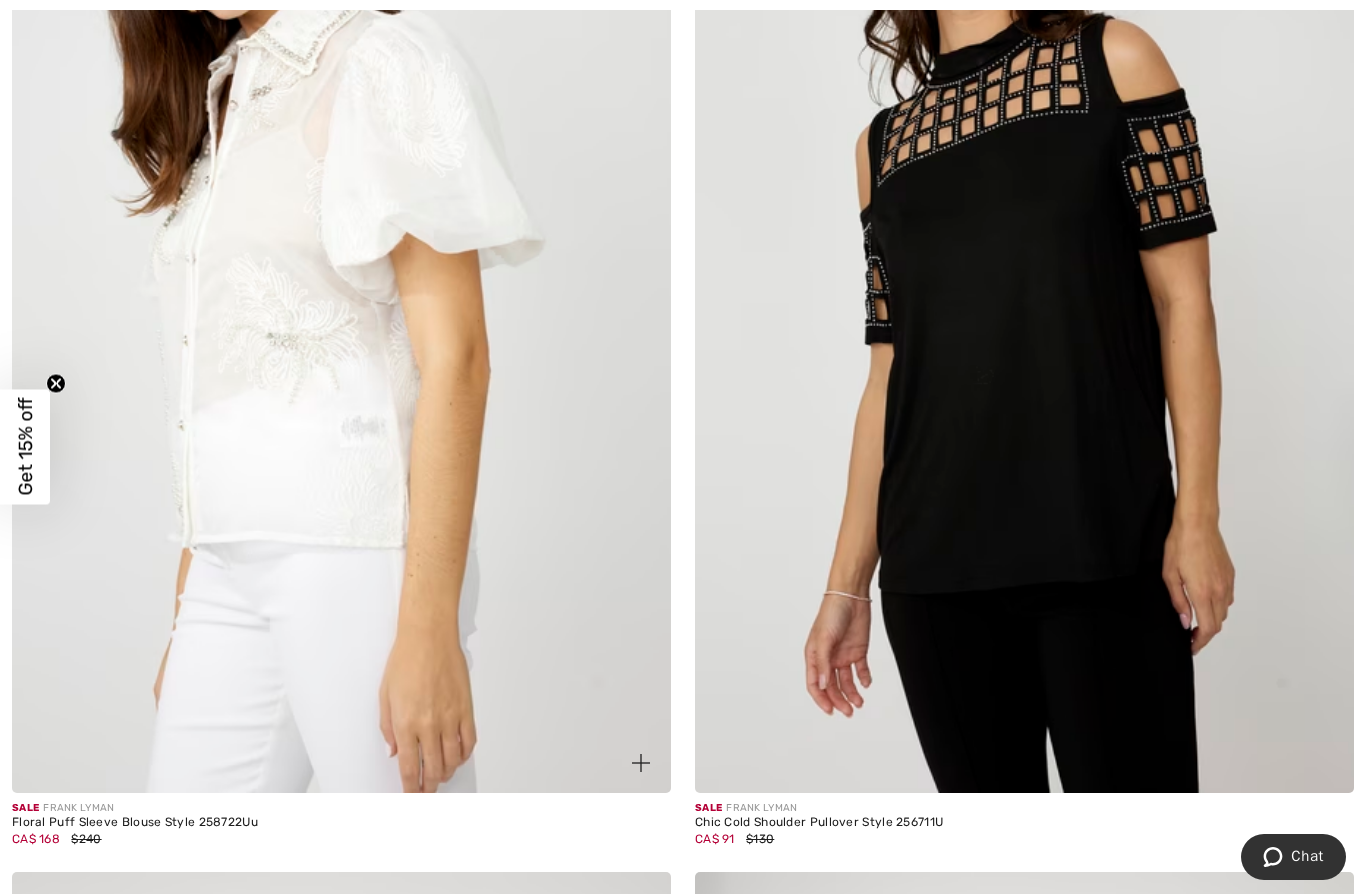 click at bounding box center [341, 298] 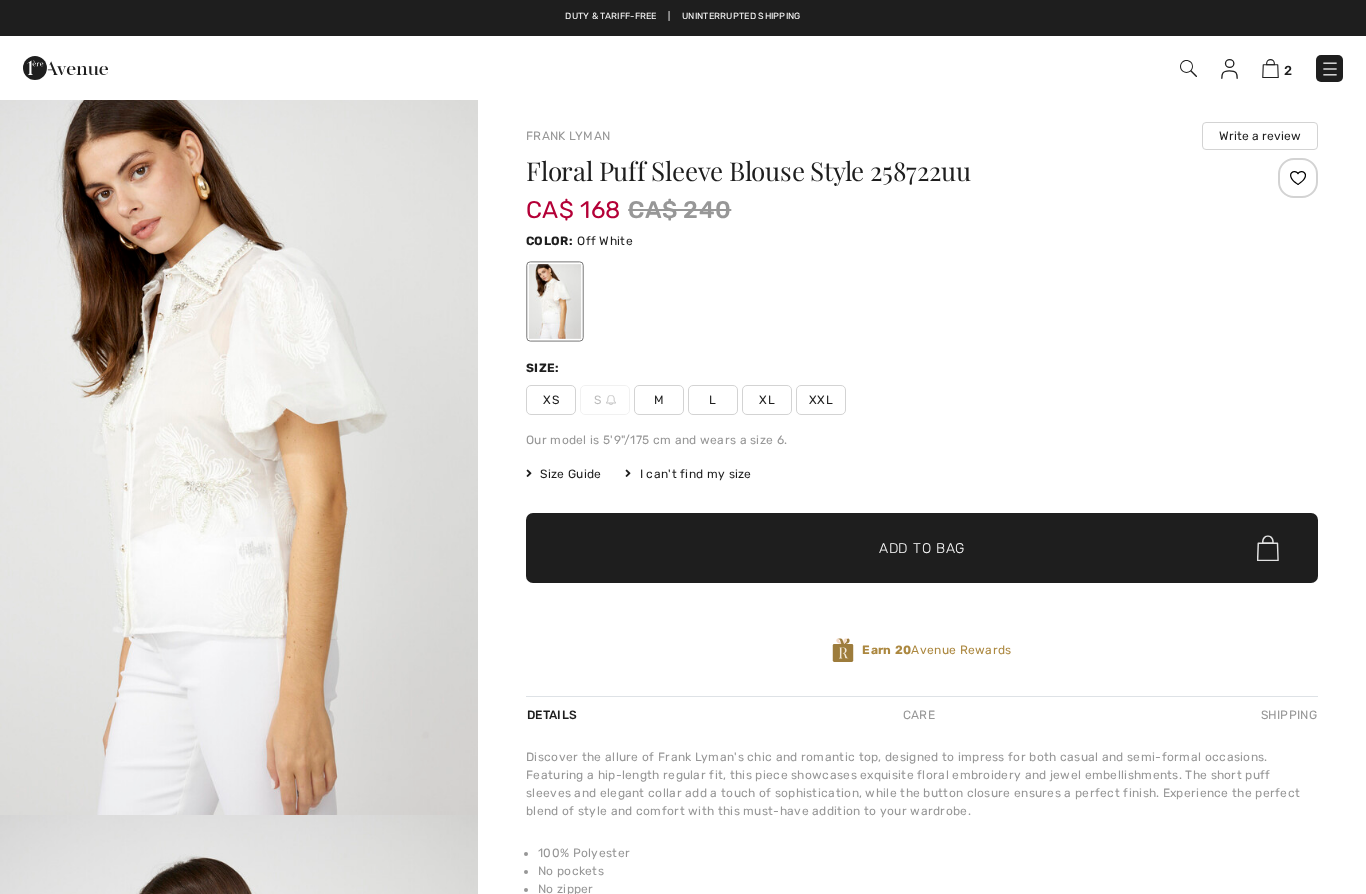 scroll, scrollTop: 0, scrollLeft: 0, axis: both 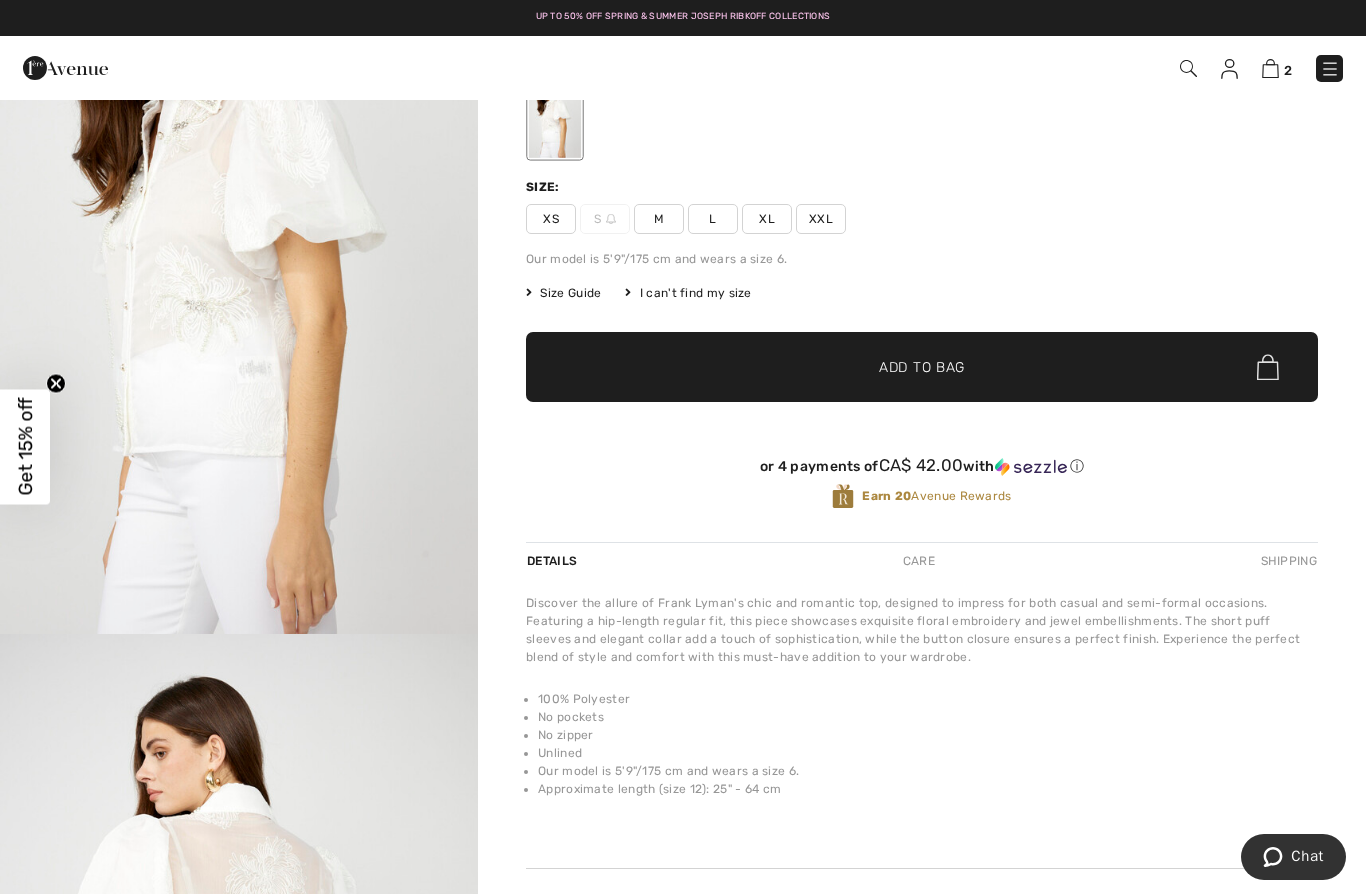 click at bounding box center [239, 992] 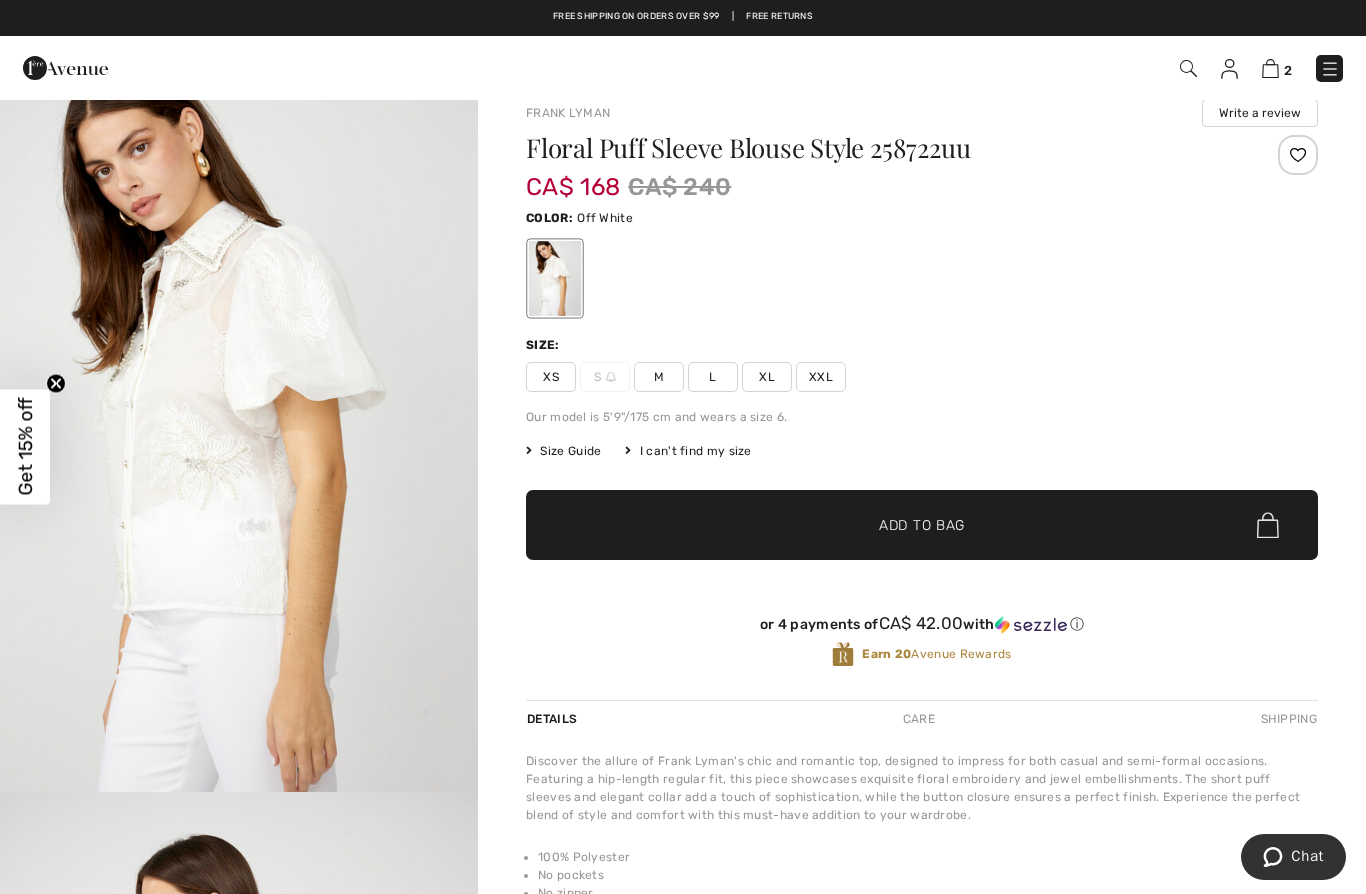 scroll, scrollTop: 0, scrollLeft: 0, axis: both 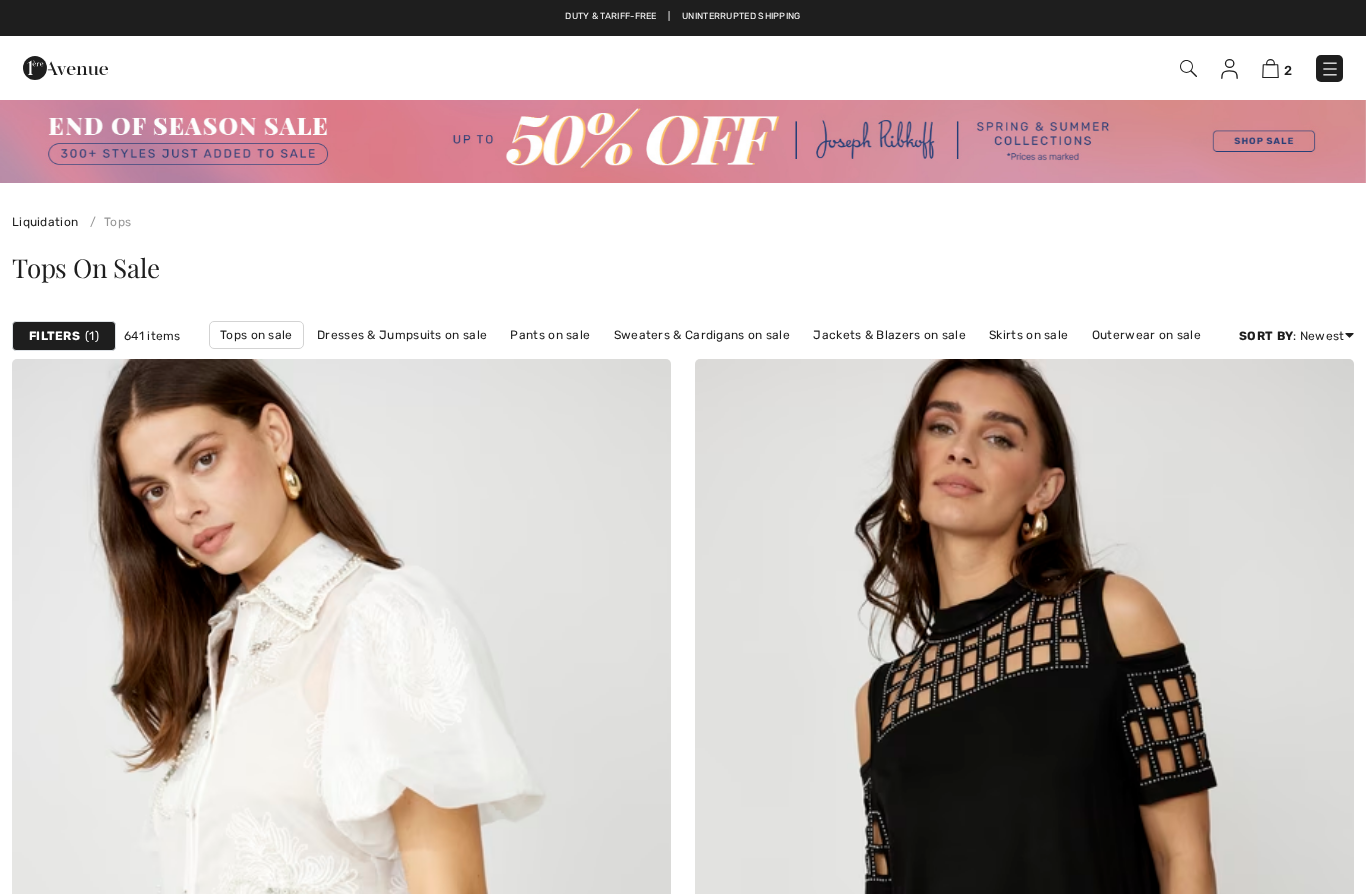checkbox on "true" 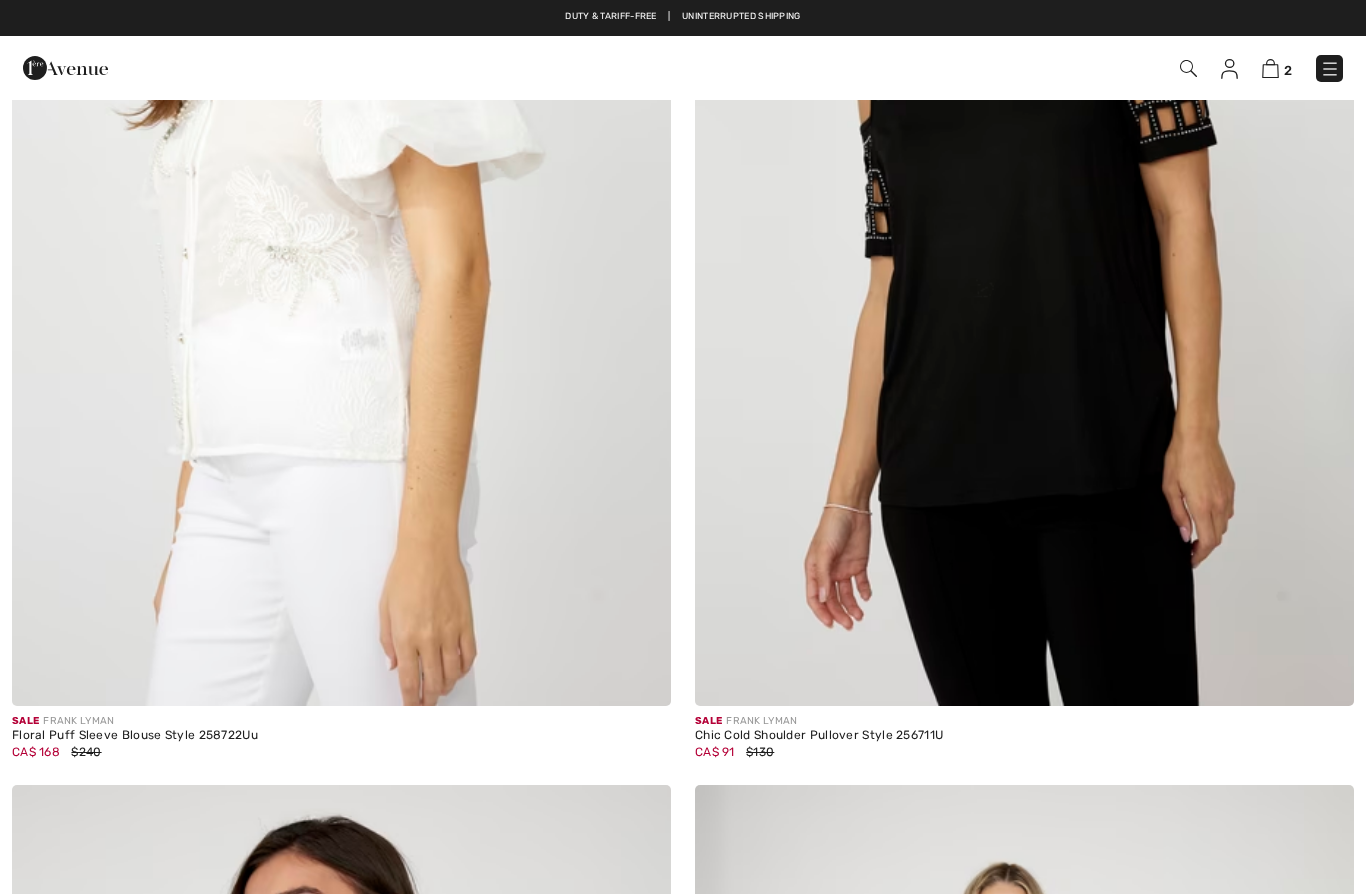 scroll, scrollTop: 0, scrollLeft: 0, axis: both 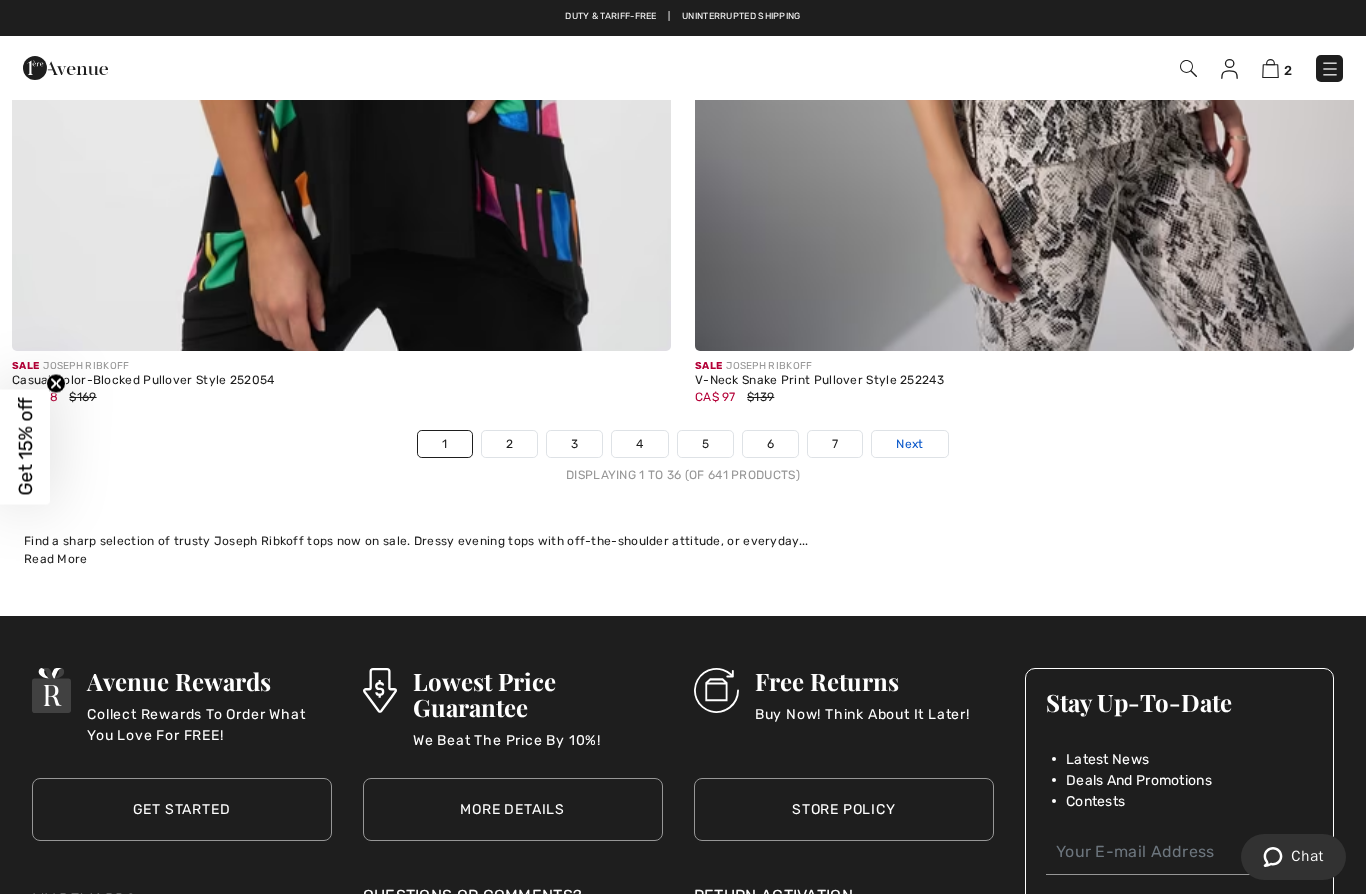 click on "Next" at bounding box center [909, 444] 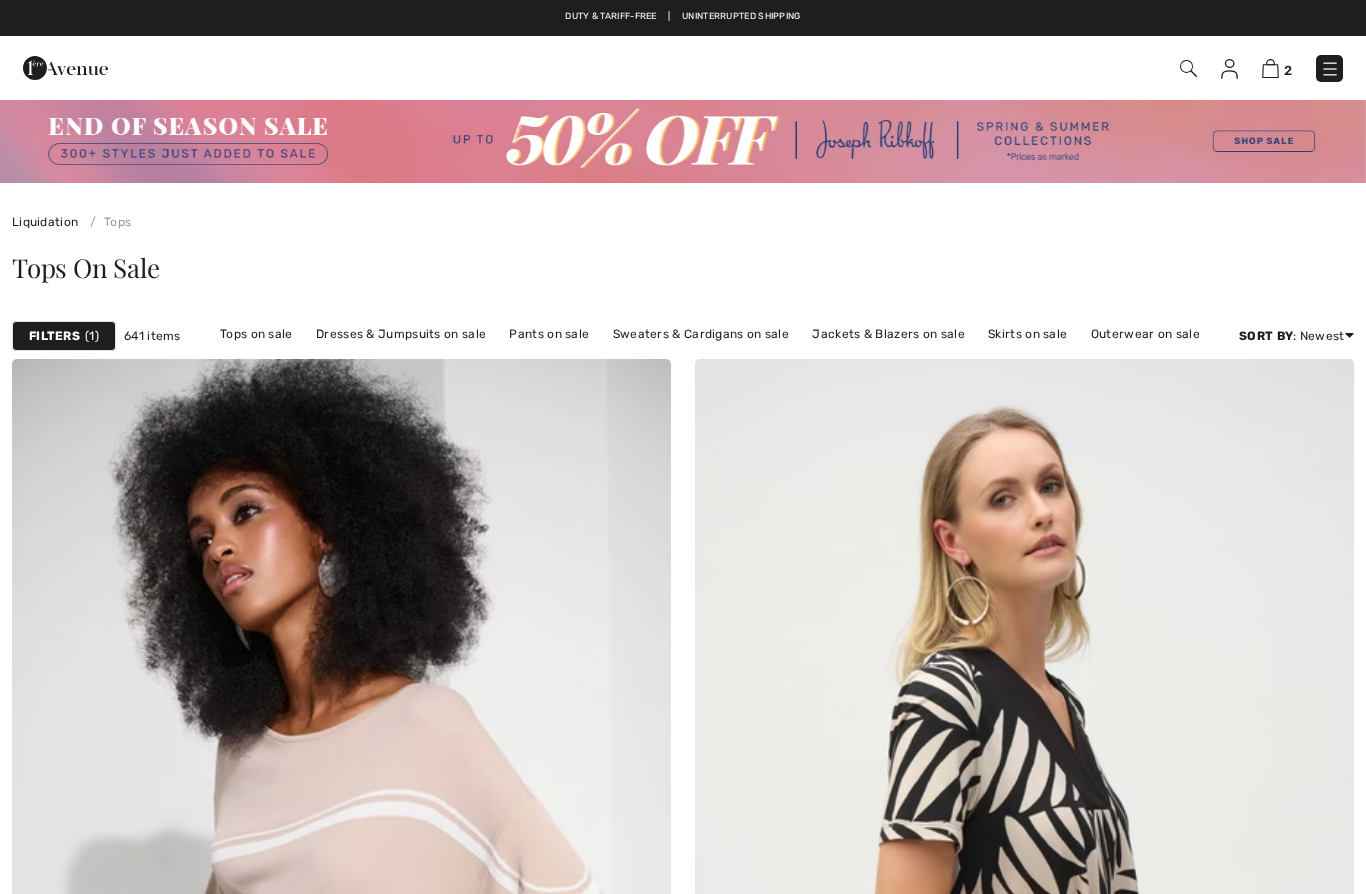 scroll, scrollTop: 0, scrollLeft: 0, axis: both 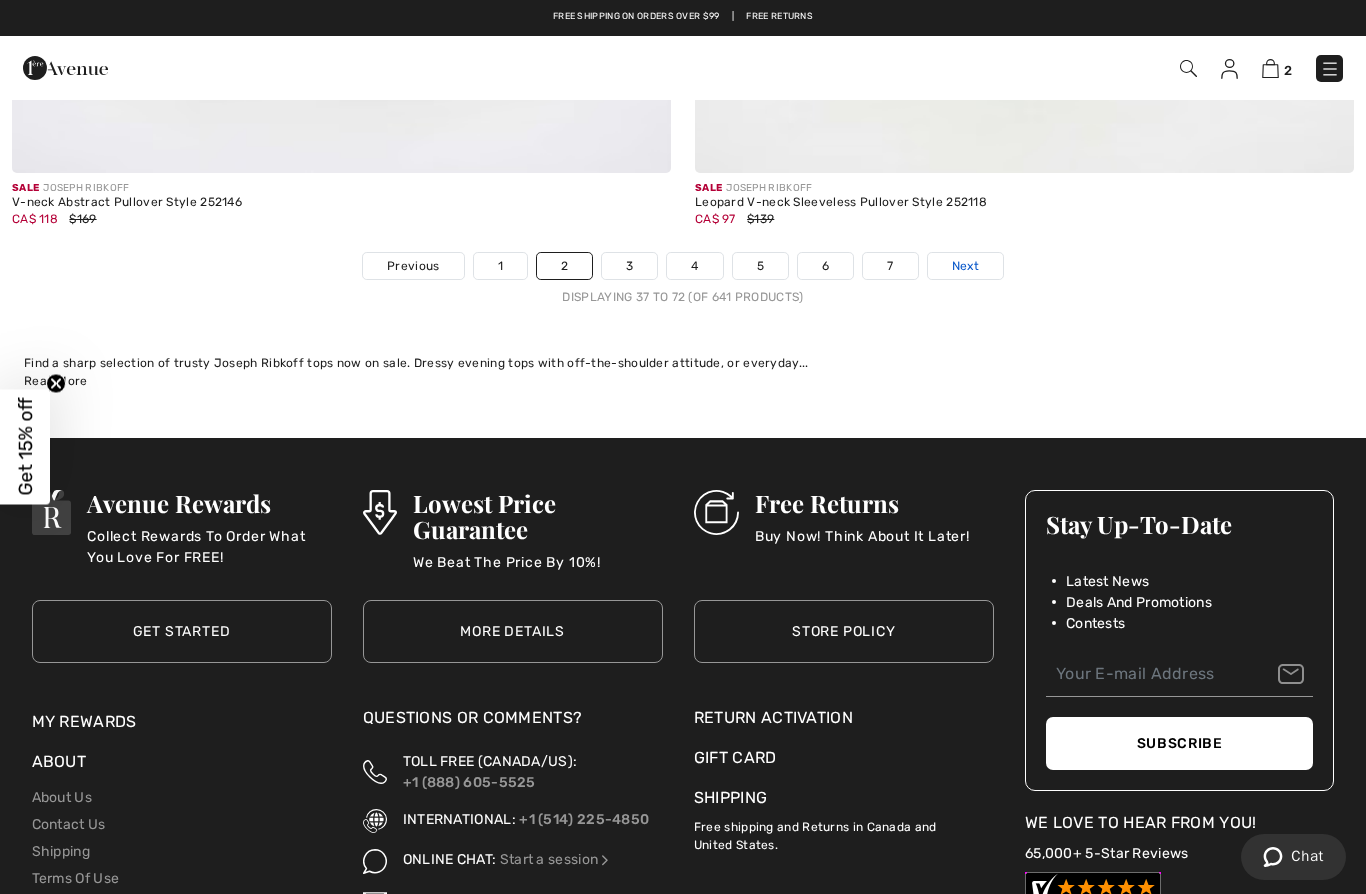 click on "Next" at bounding box center [965, 266] 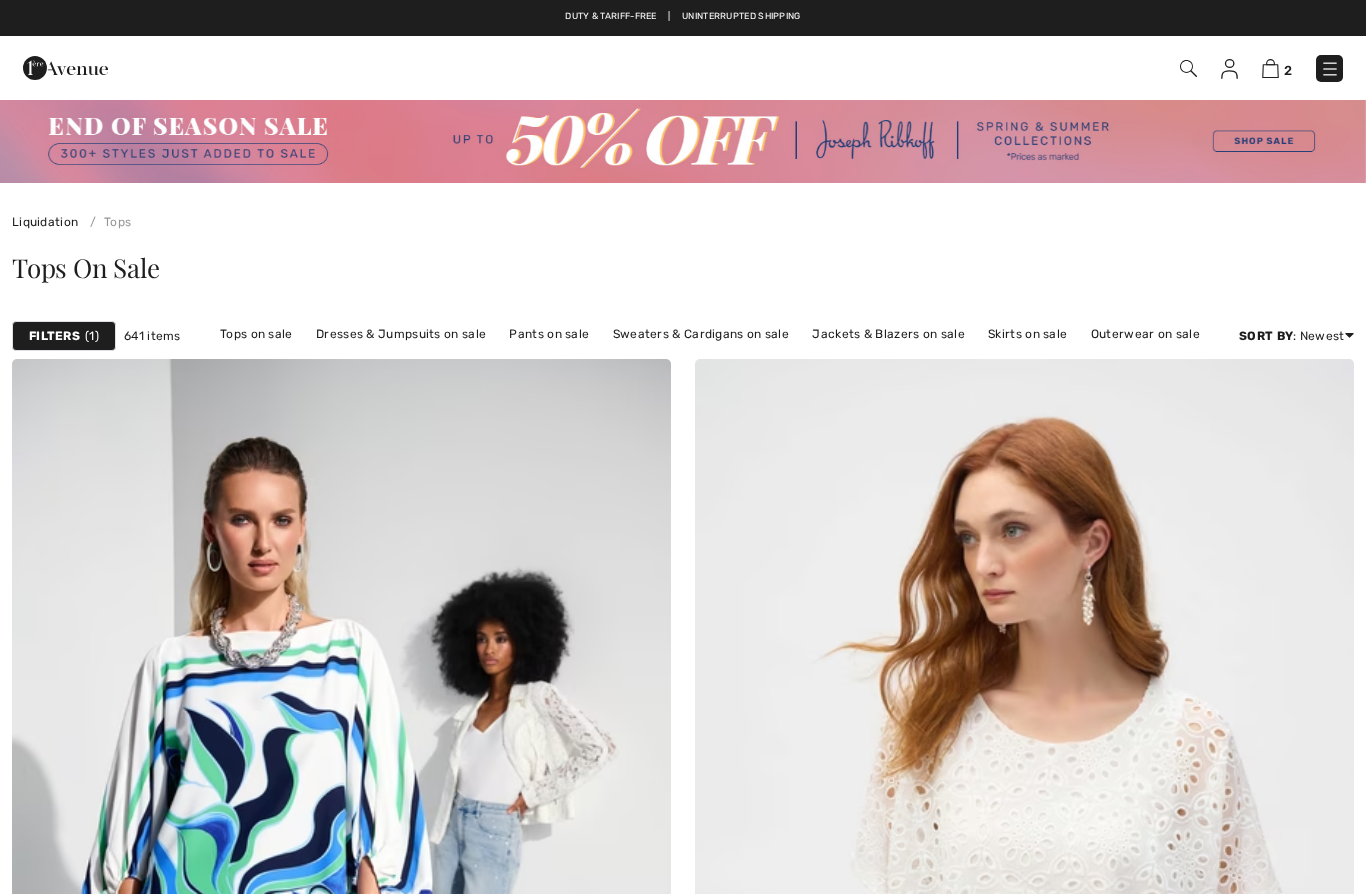scroll, scrollTop: 0, scrollLeft: 0, axis: both 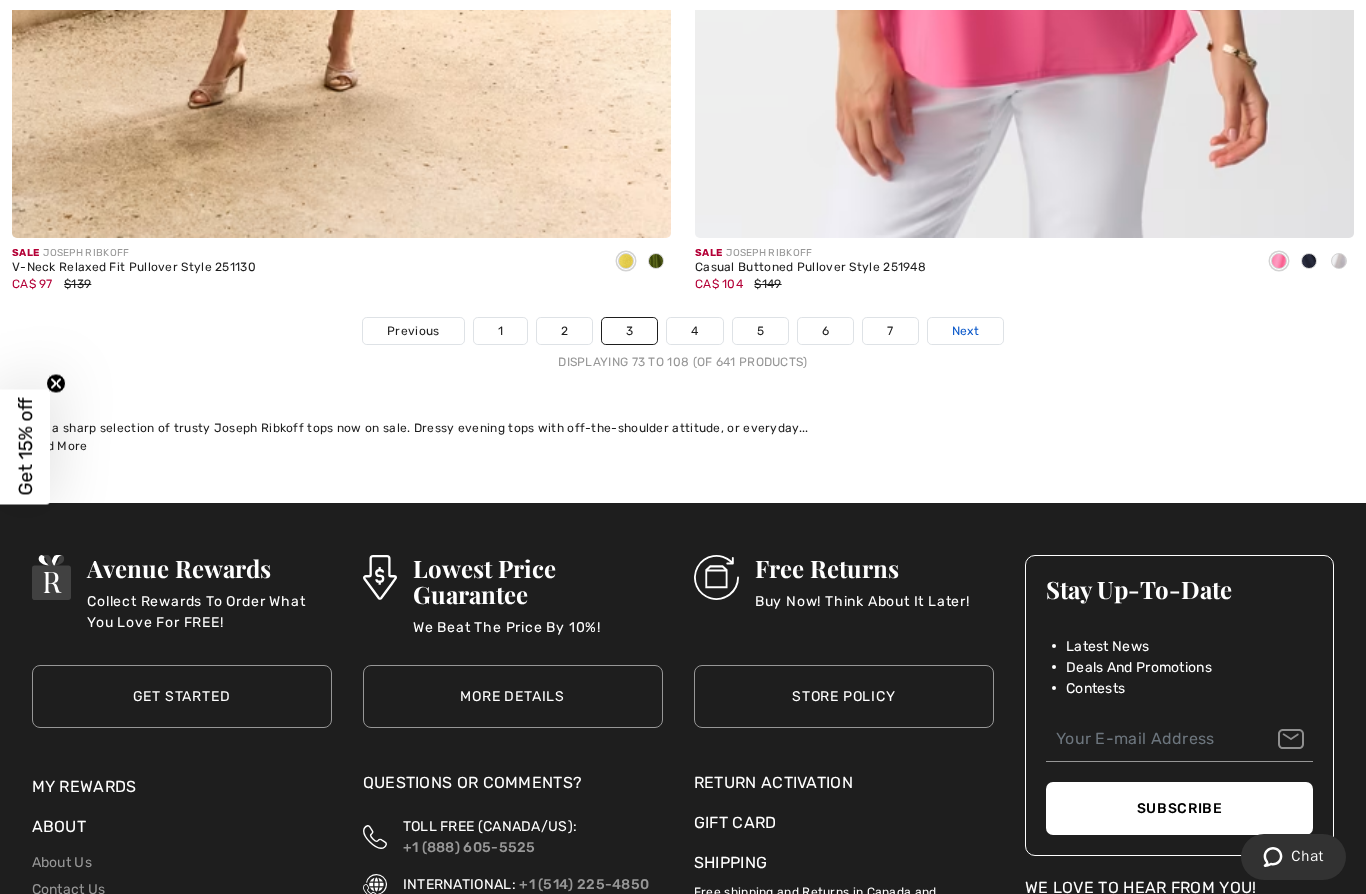 click on "Next" at bounding box center (965, 331) 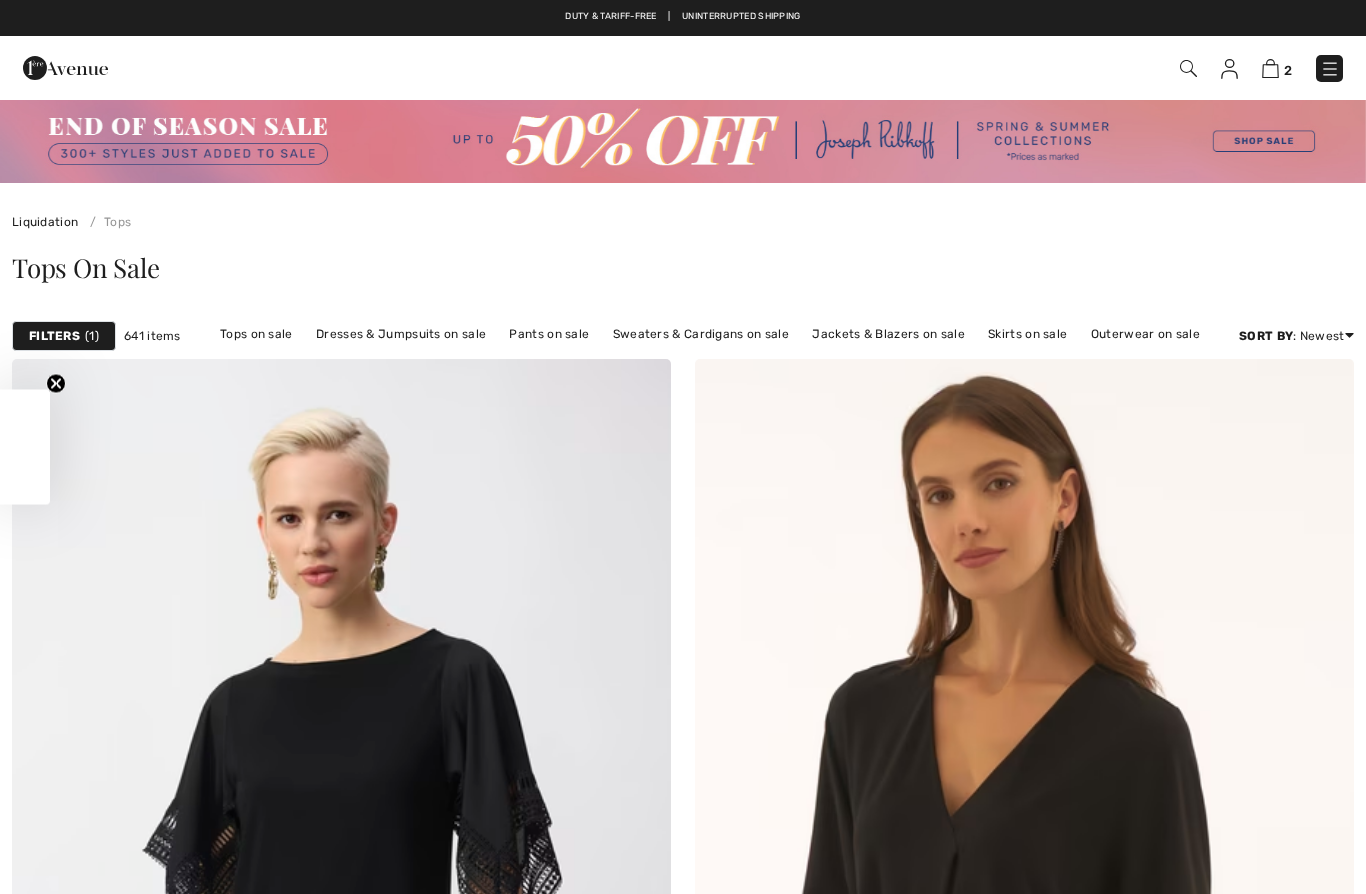 scroll, scrollTop: 0, scrollLeft: 0, axis: both 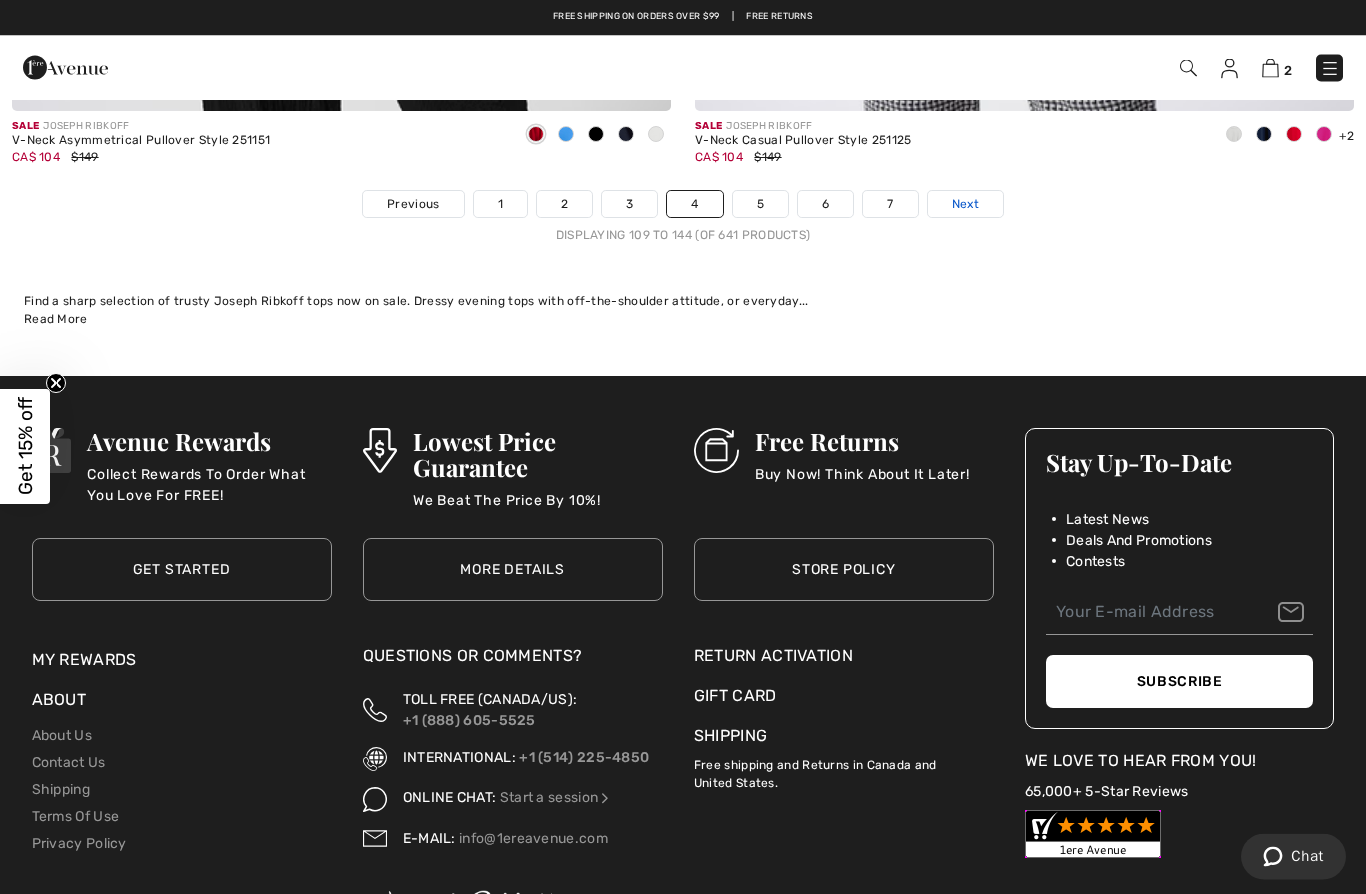 click on "Next" at bounding box center (965, 205) 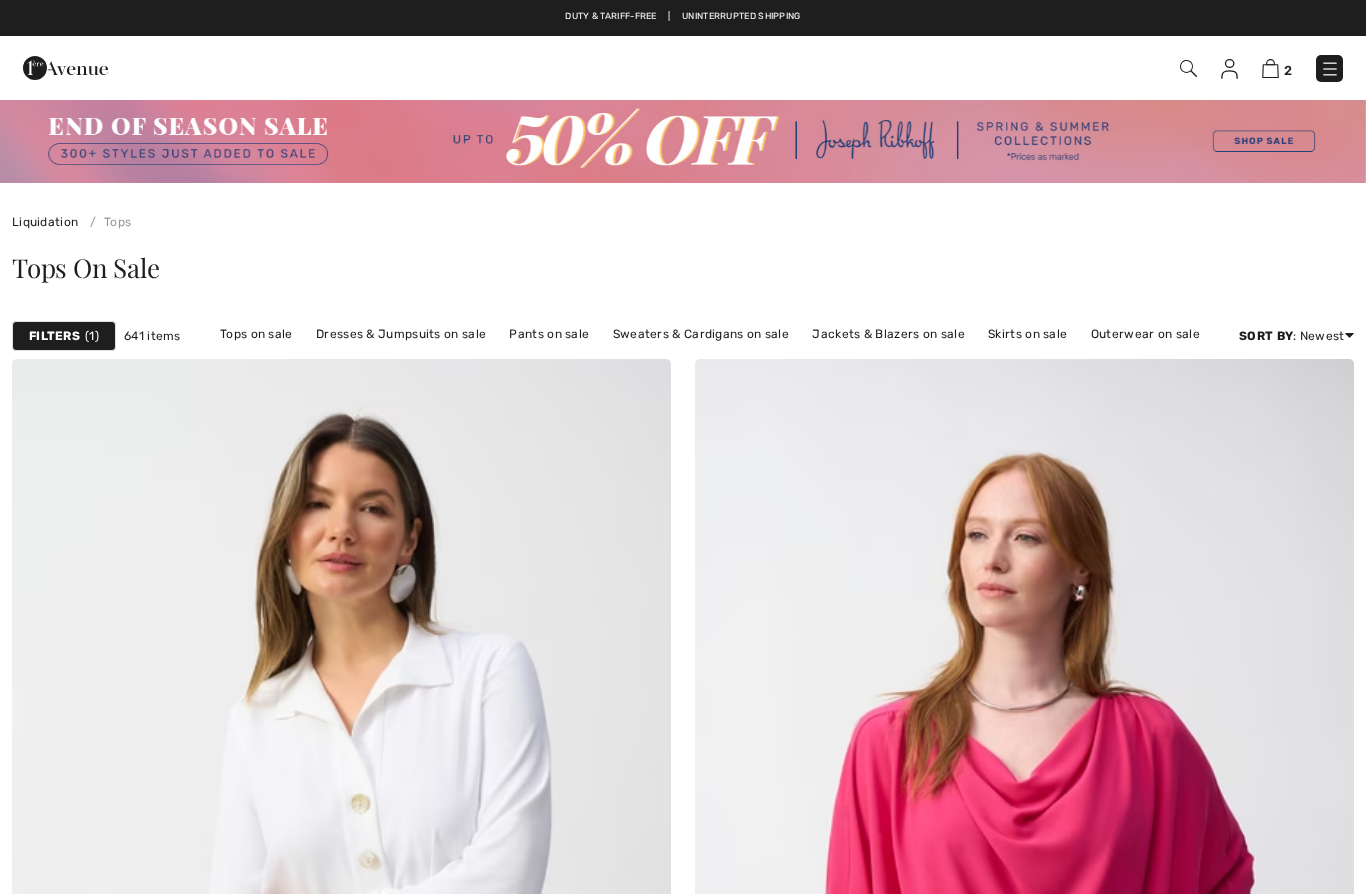 scroll, scrollTop: 12, scrollLeft: 0, axis: vertical 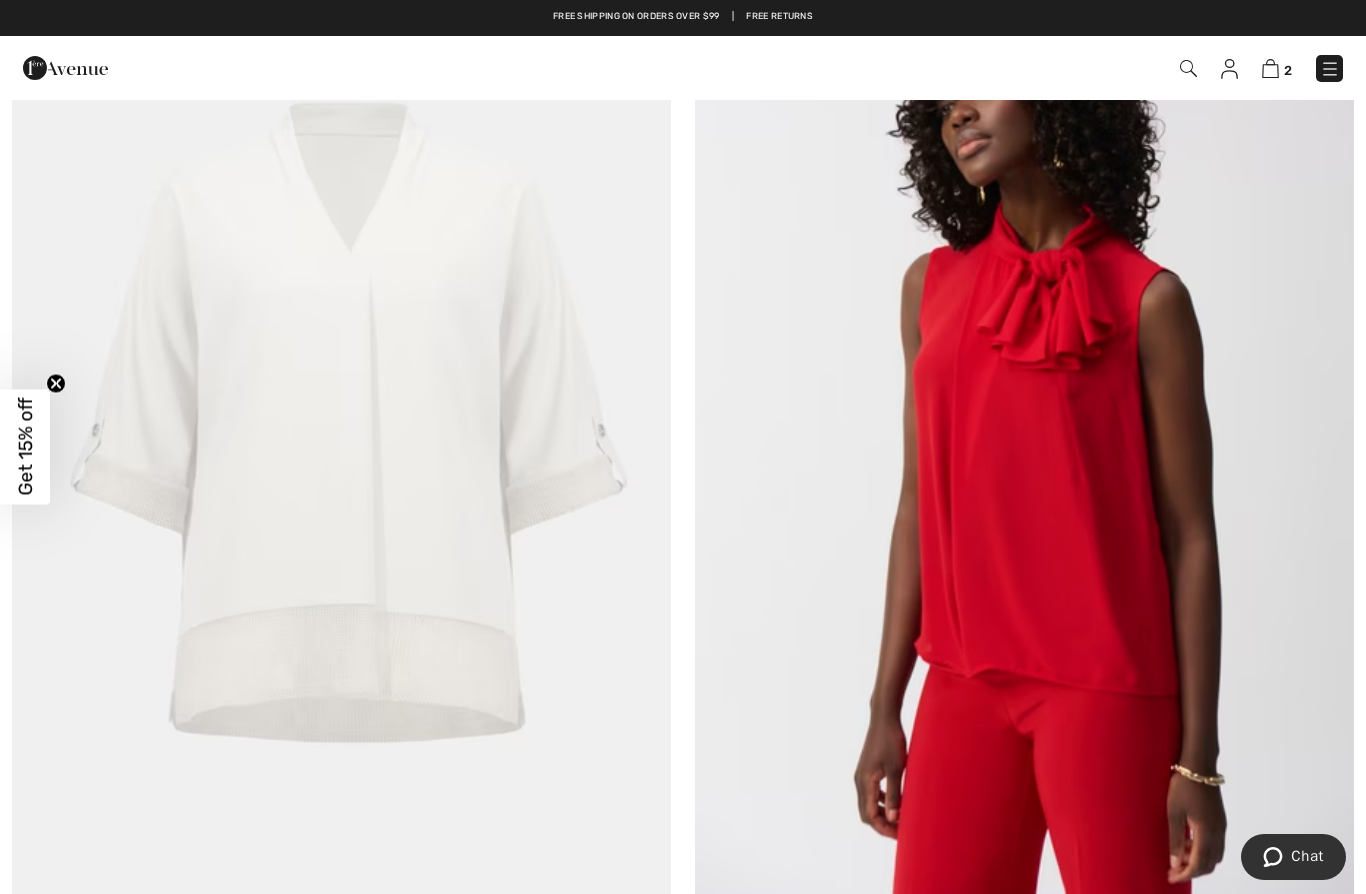 click at bounding box center (1024, 444) 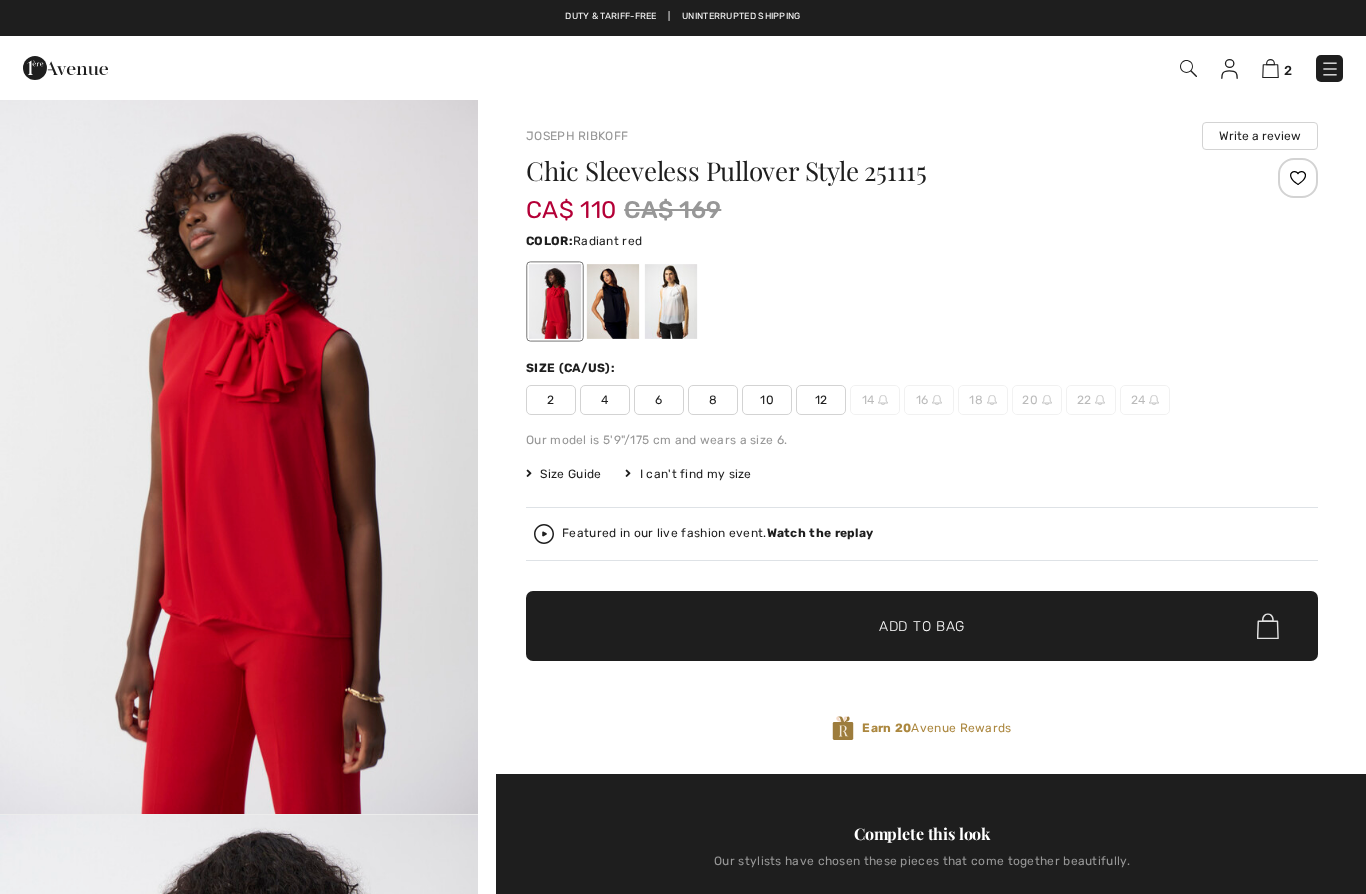 scroll, scrollTop: 0, scrollLeft: 0, axis: both 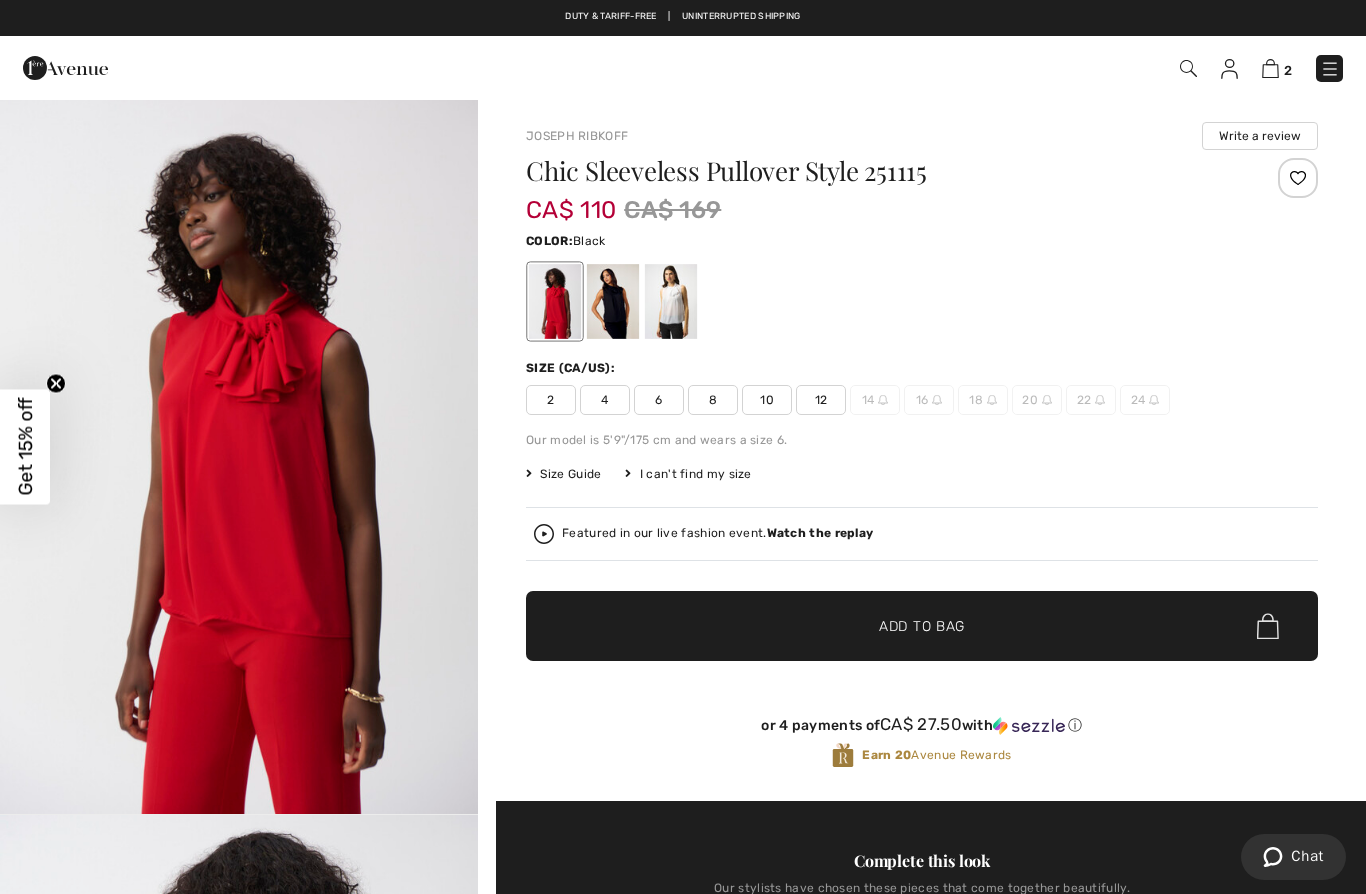 click at bounding box center (613, 301) 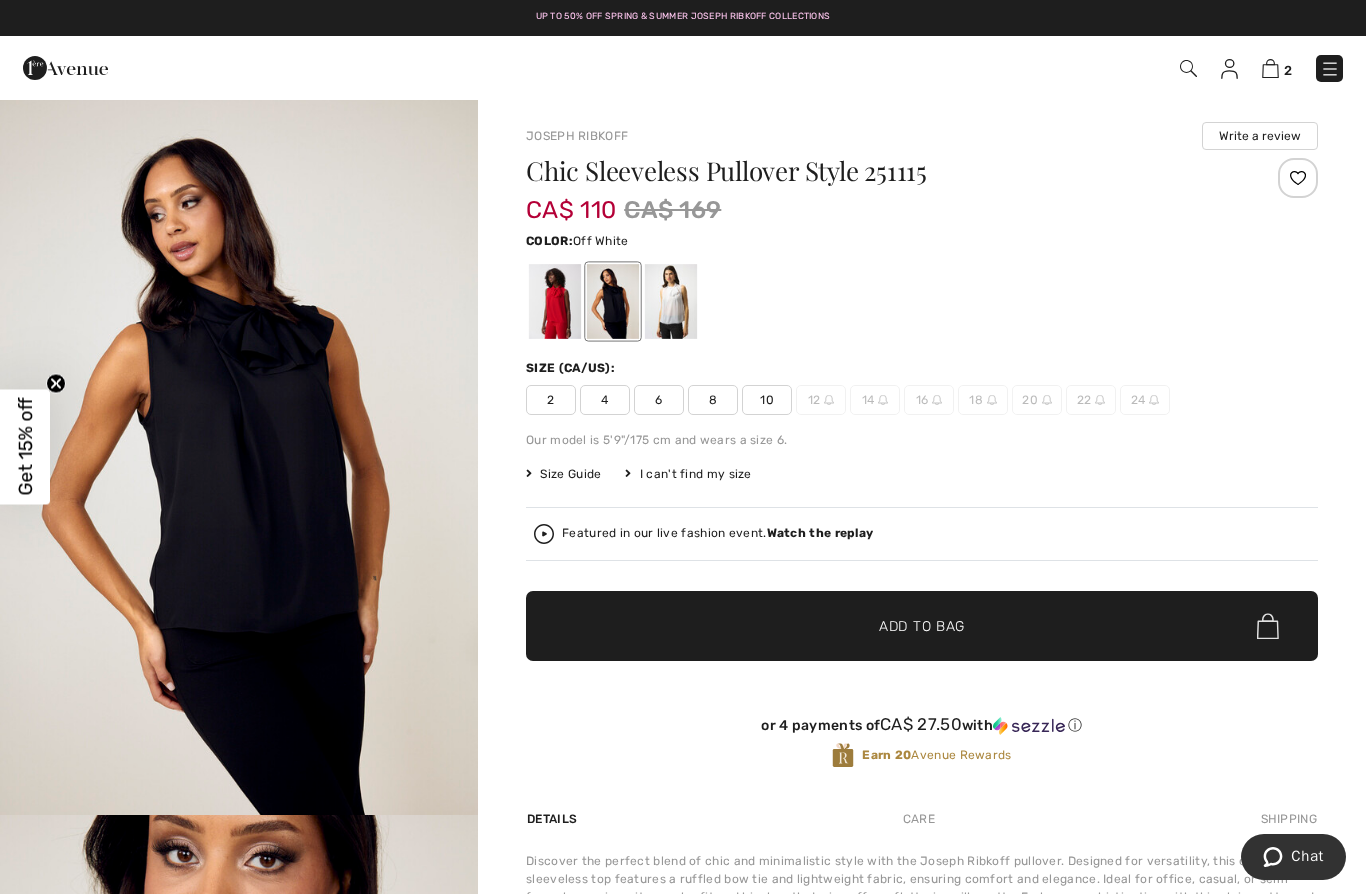 click at bounding box center [671, 301] 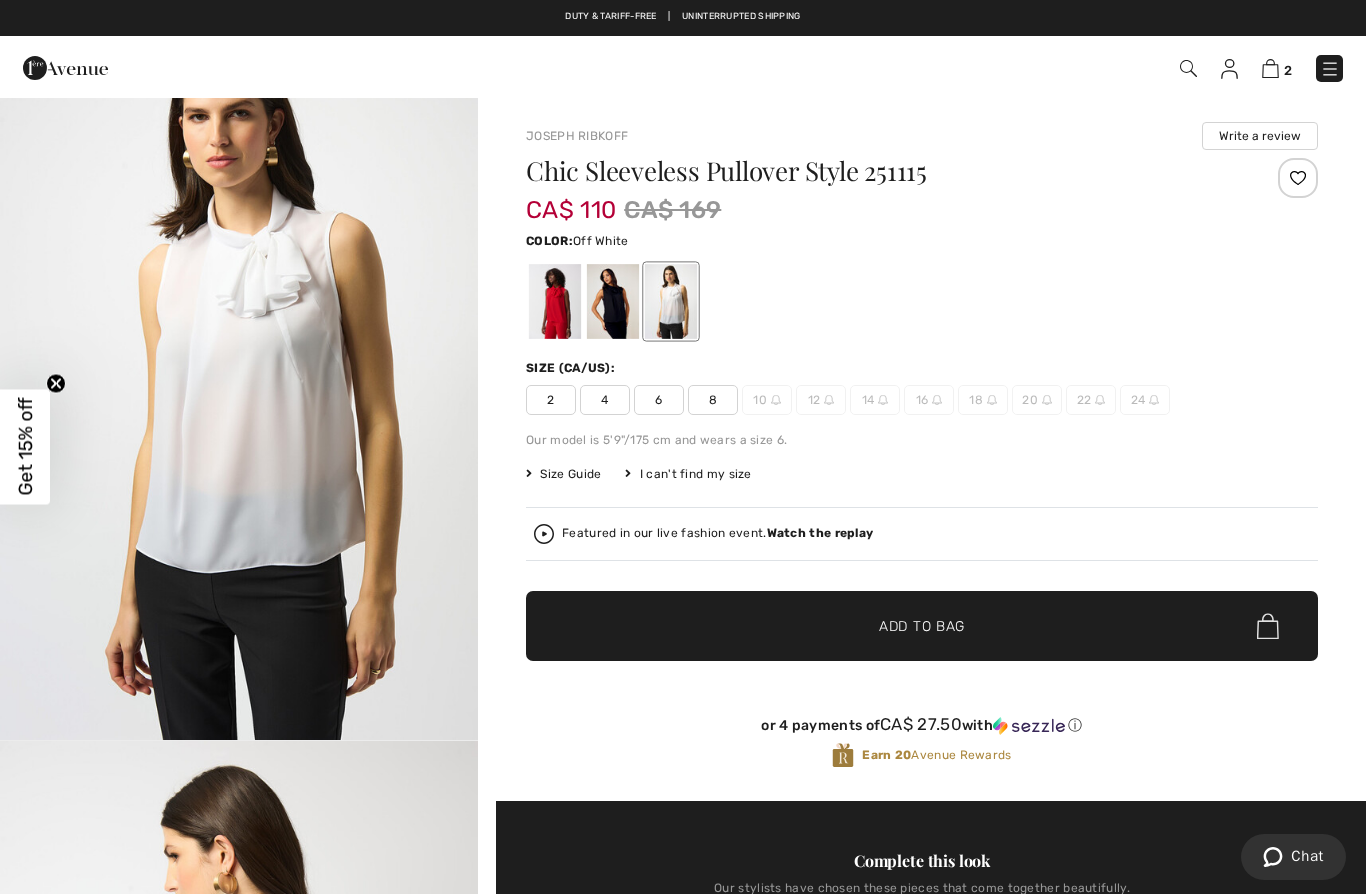 scroll, scrollTop: 73, scrollLeft: 0, axis: vertical 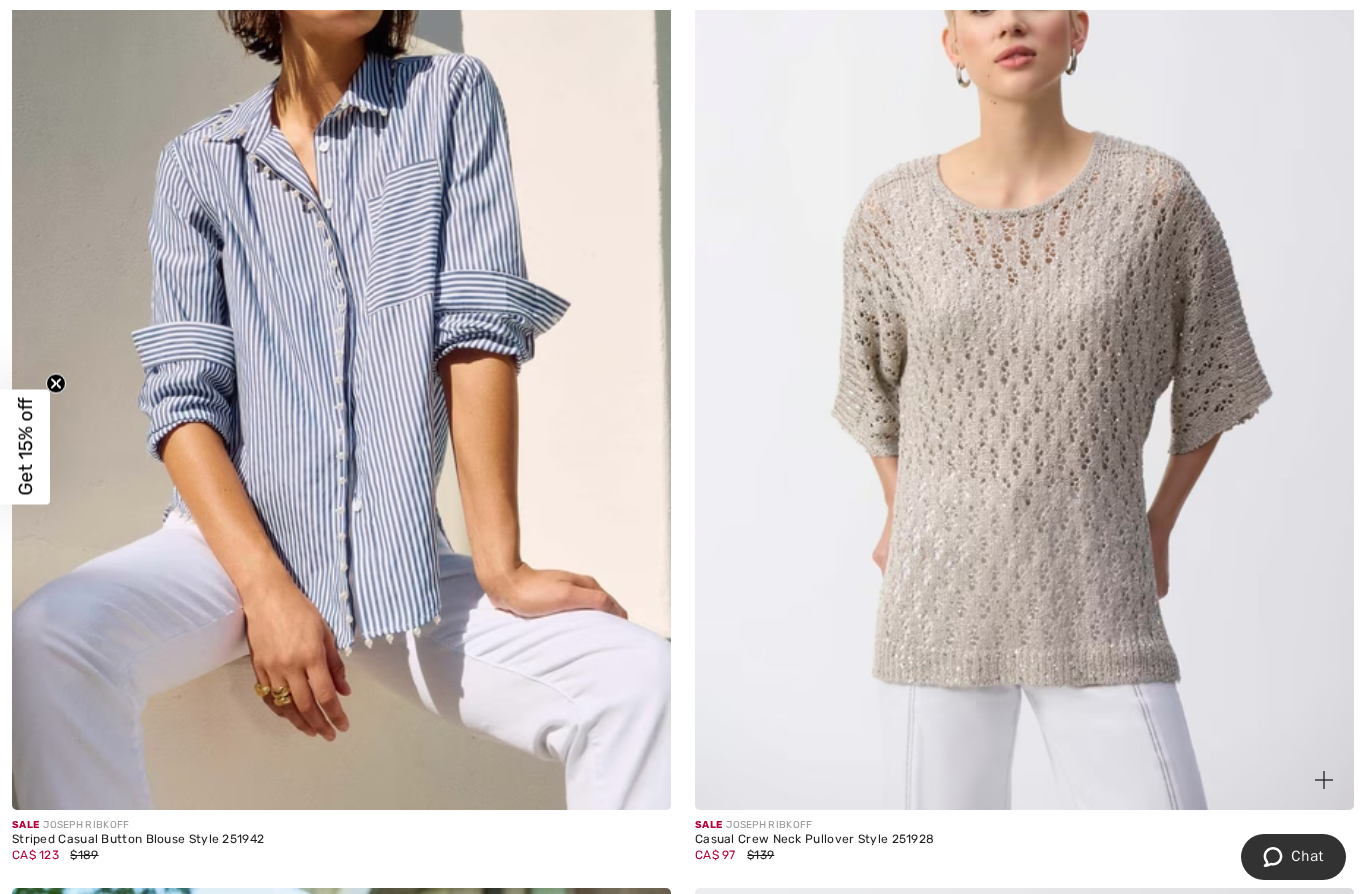 click at bounding box center (1024, 315) 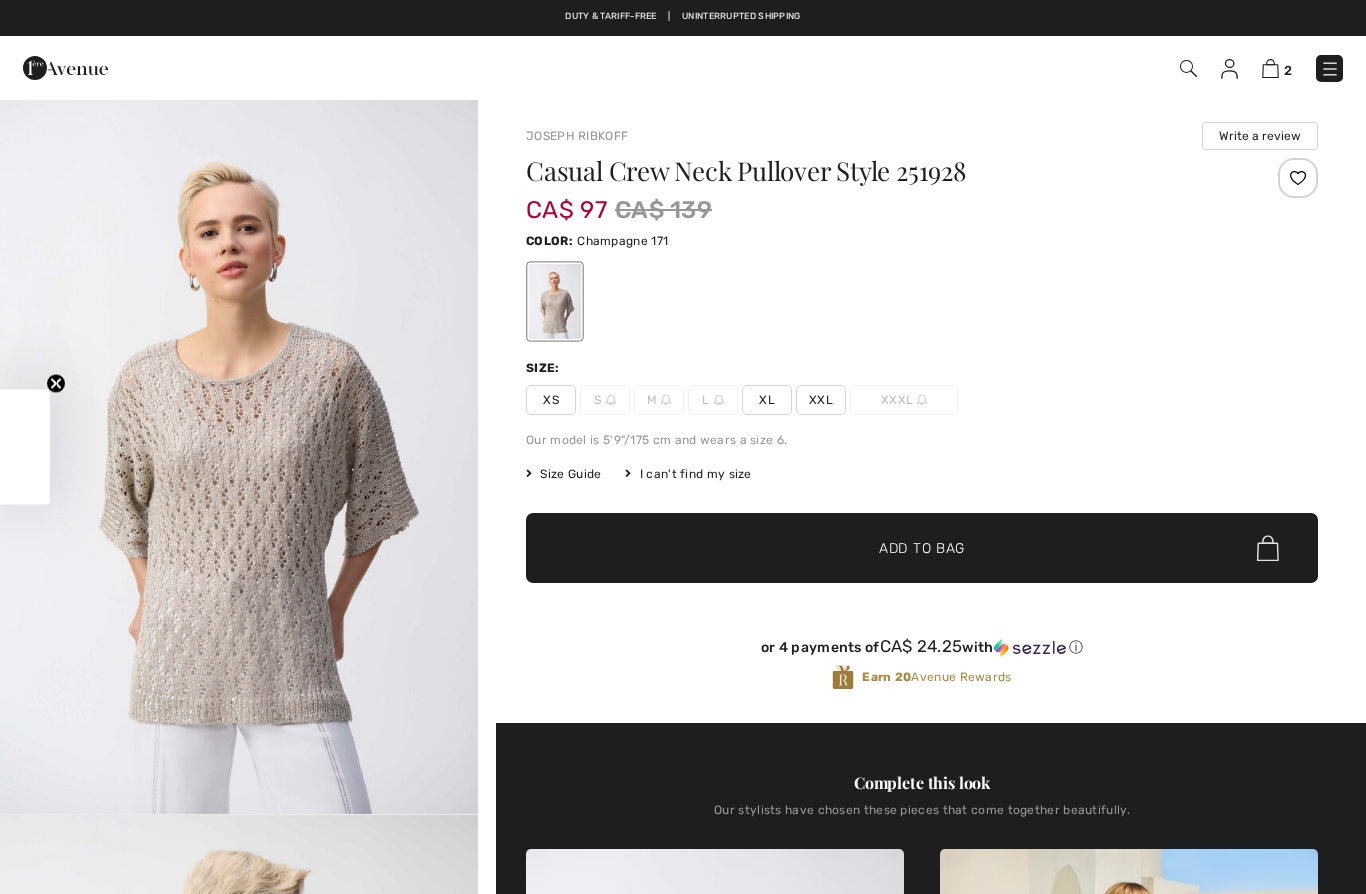scroll, scrollTop: 0, scrollLeft: 0, axis: both 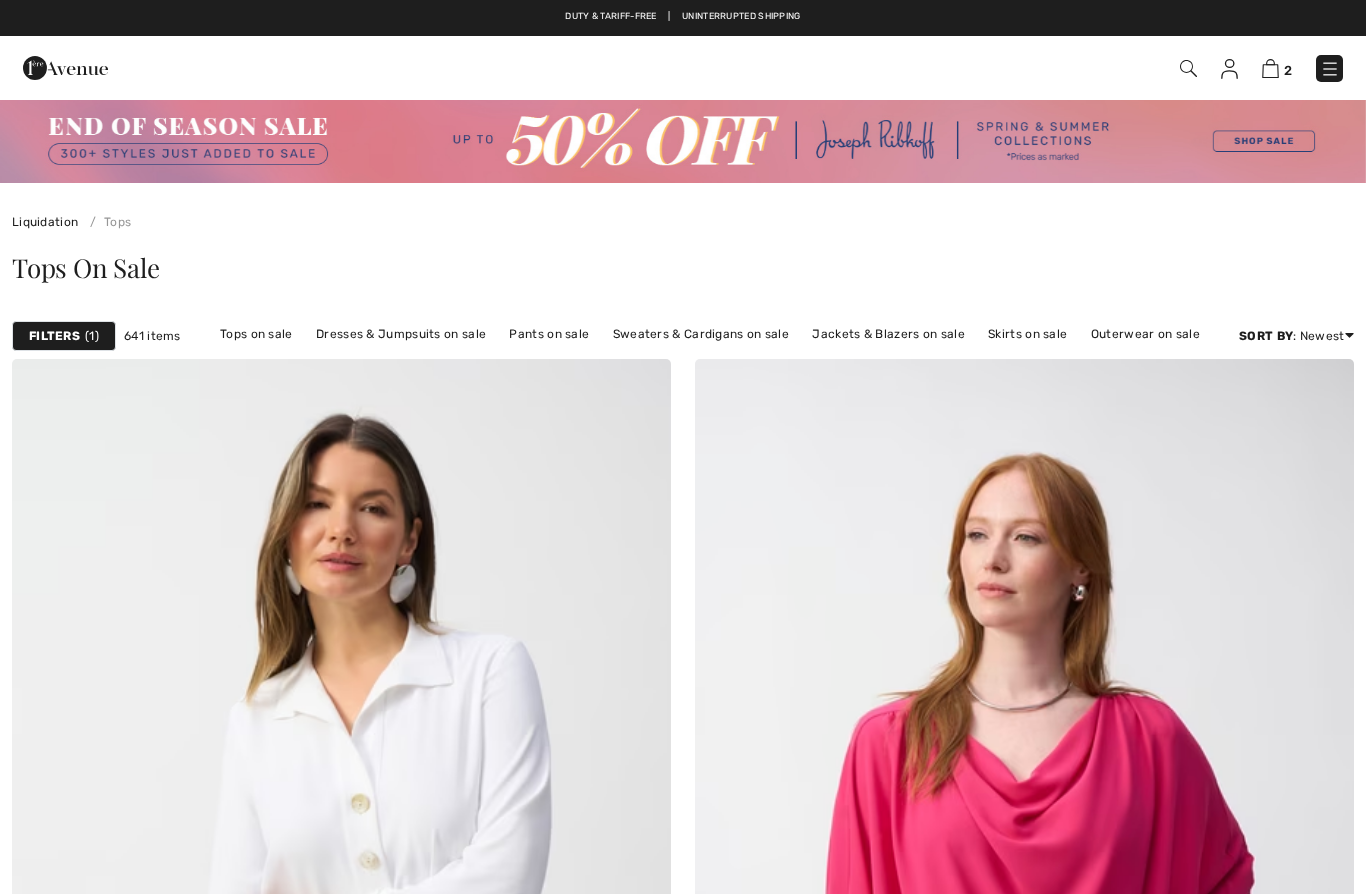 checkbox on "true" 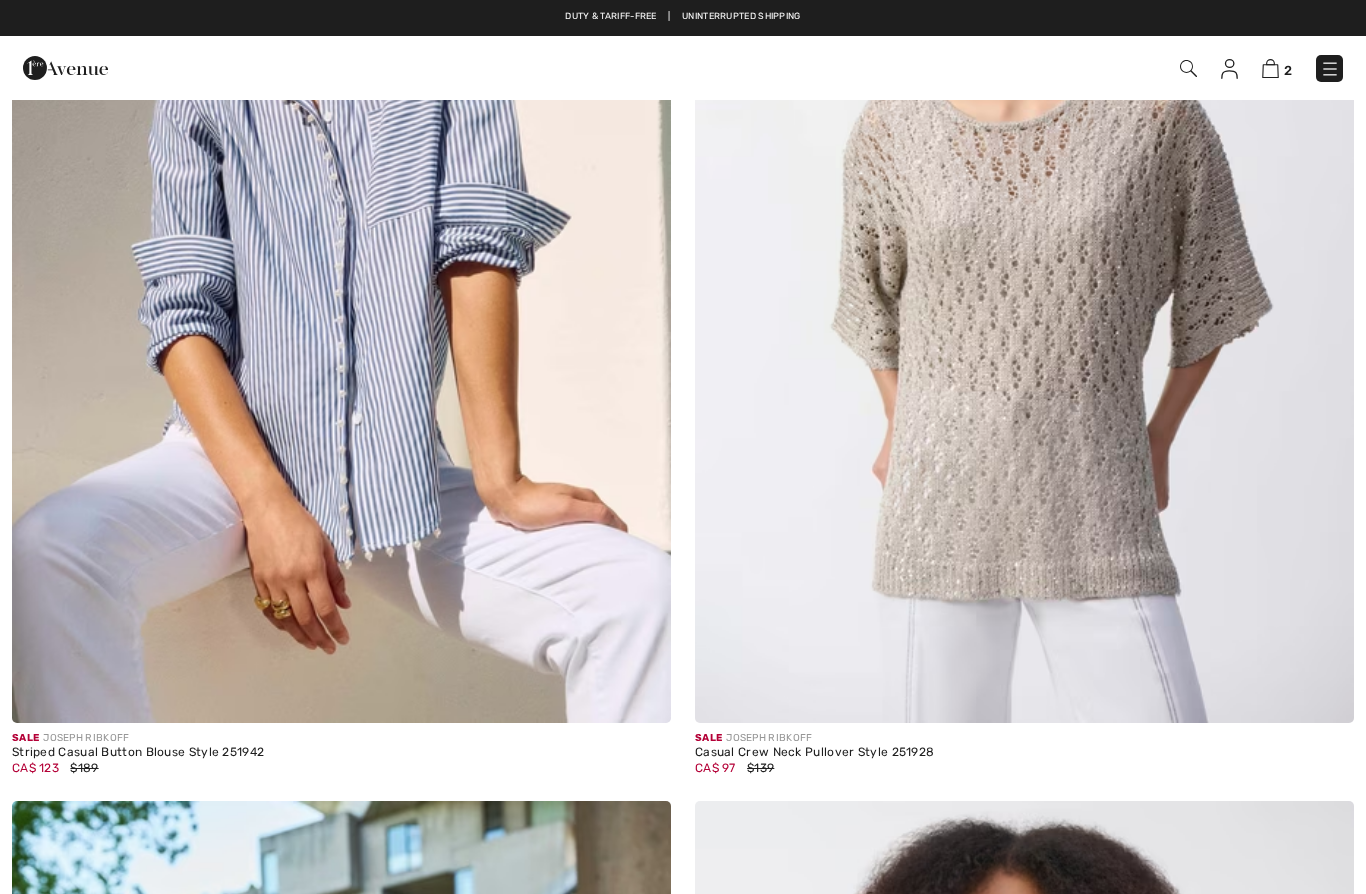 scroll, scrollTop: 0, scrollLeft: 0, axis: both 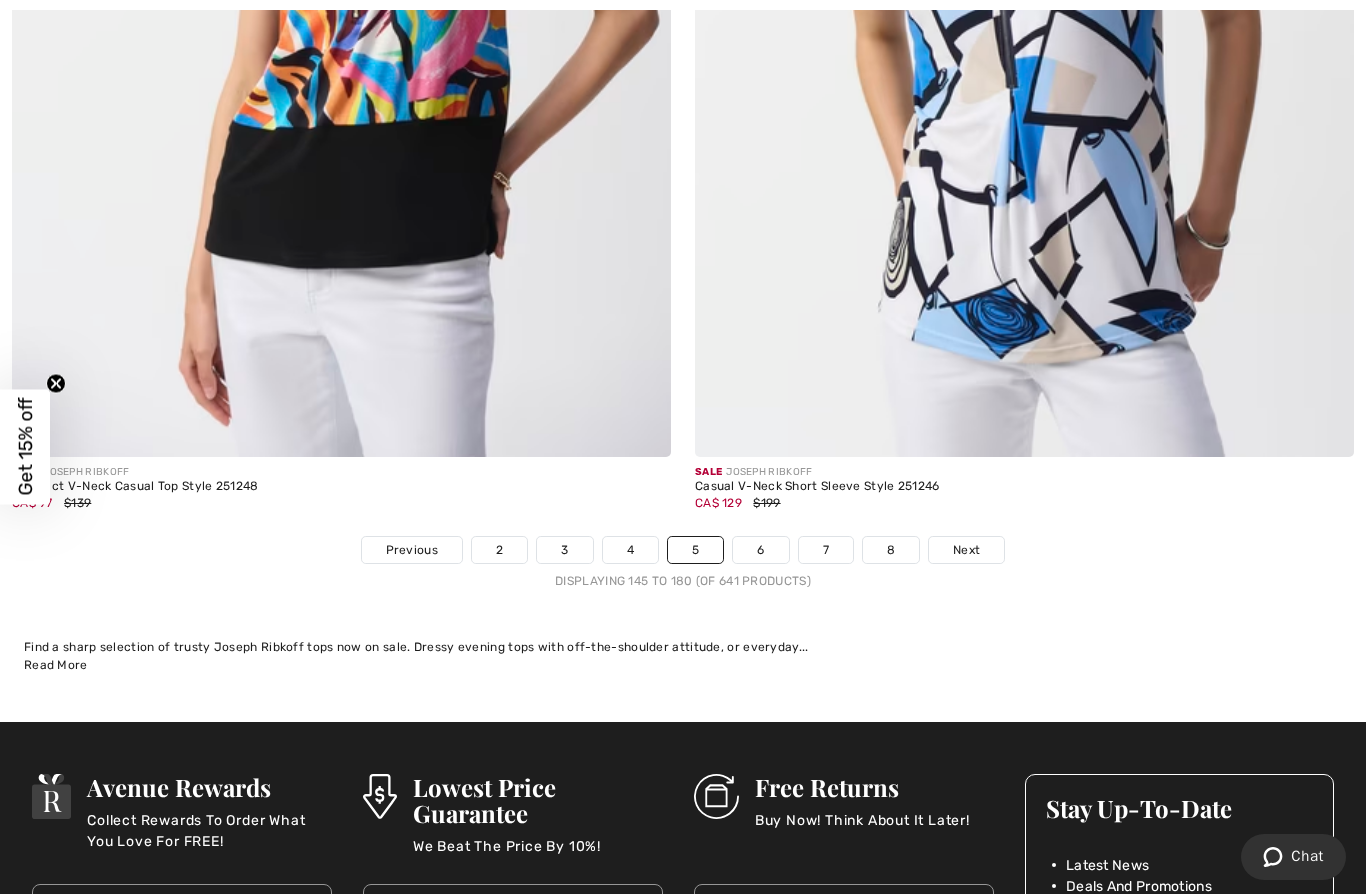 click on "Previous
2
3
4
5
6
7
8
Next" at bounding box center (683, 550) 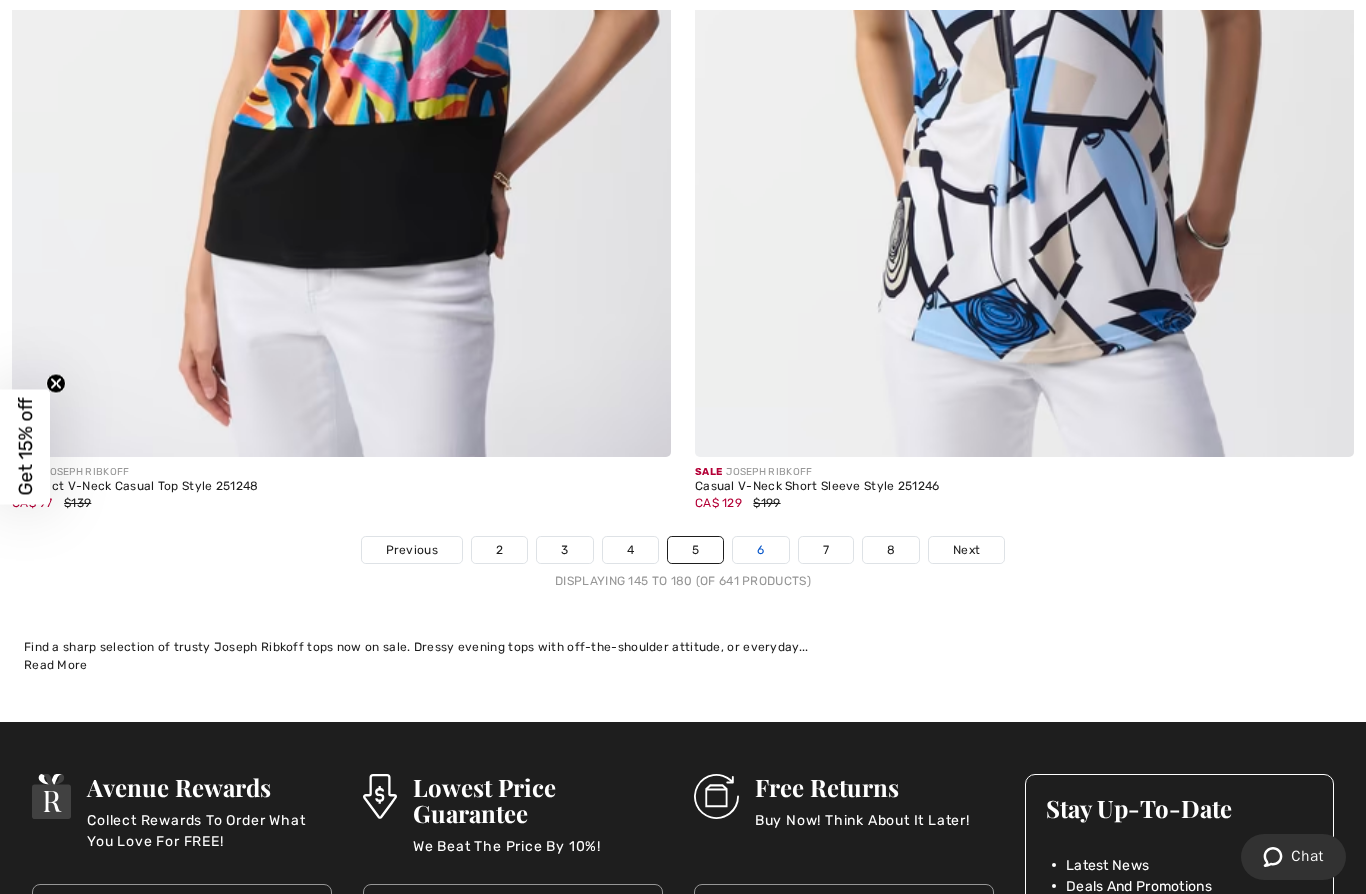 click on "6" at bounding box center (760, 550) 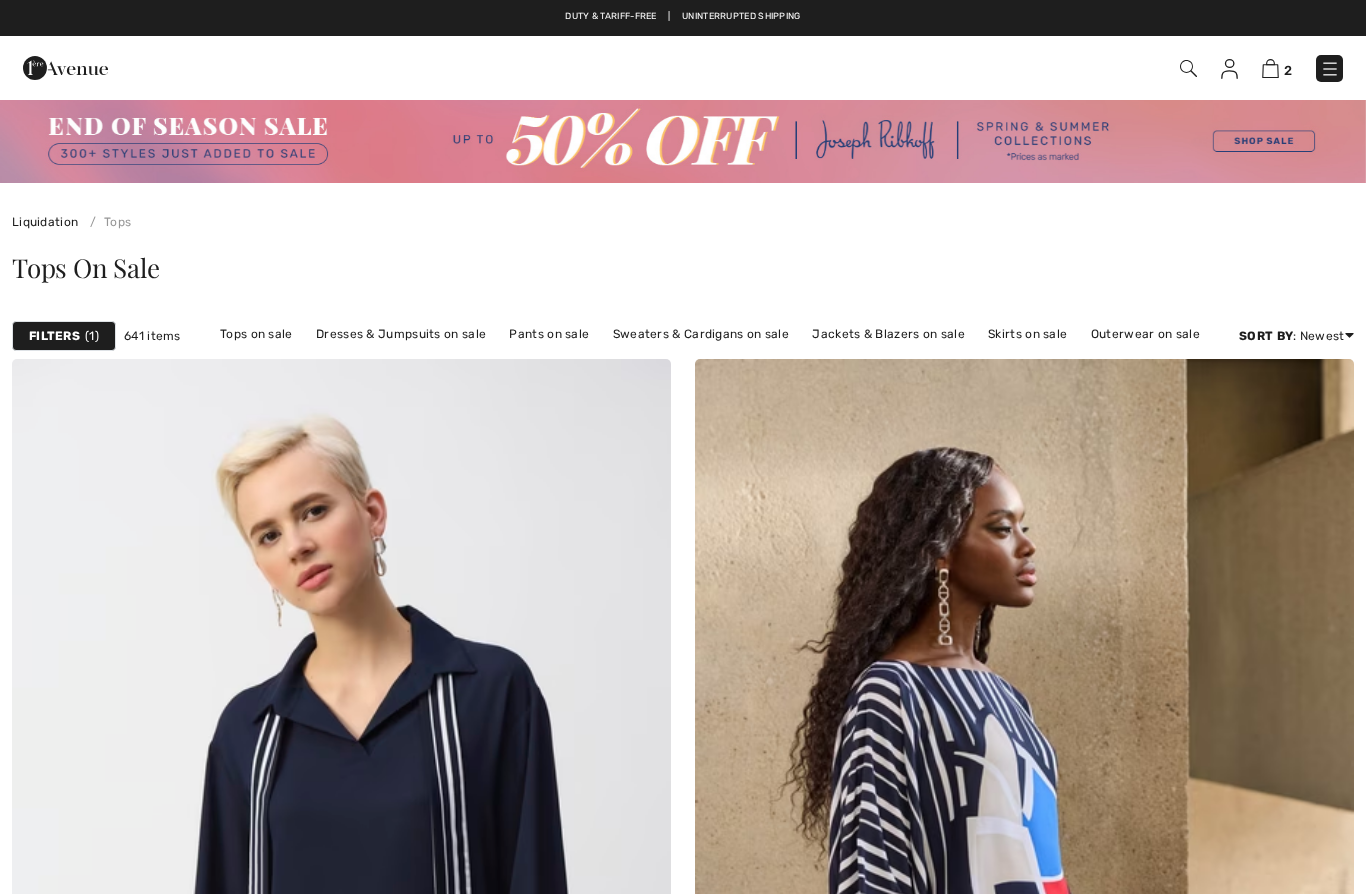 scroll, scrollTop: 158, scrollLeft: 0, axis: vertical 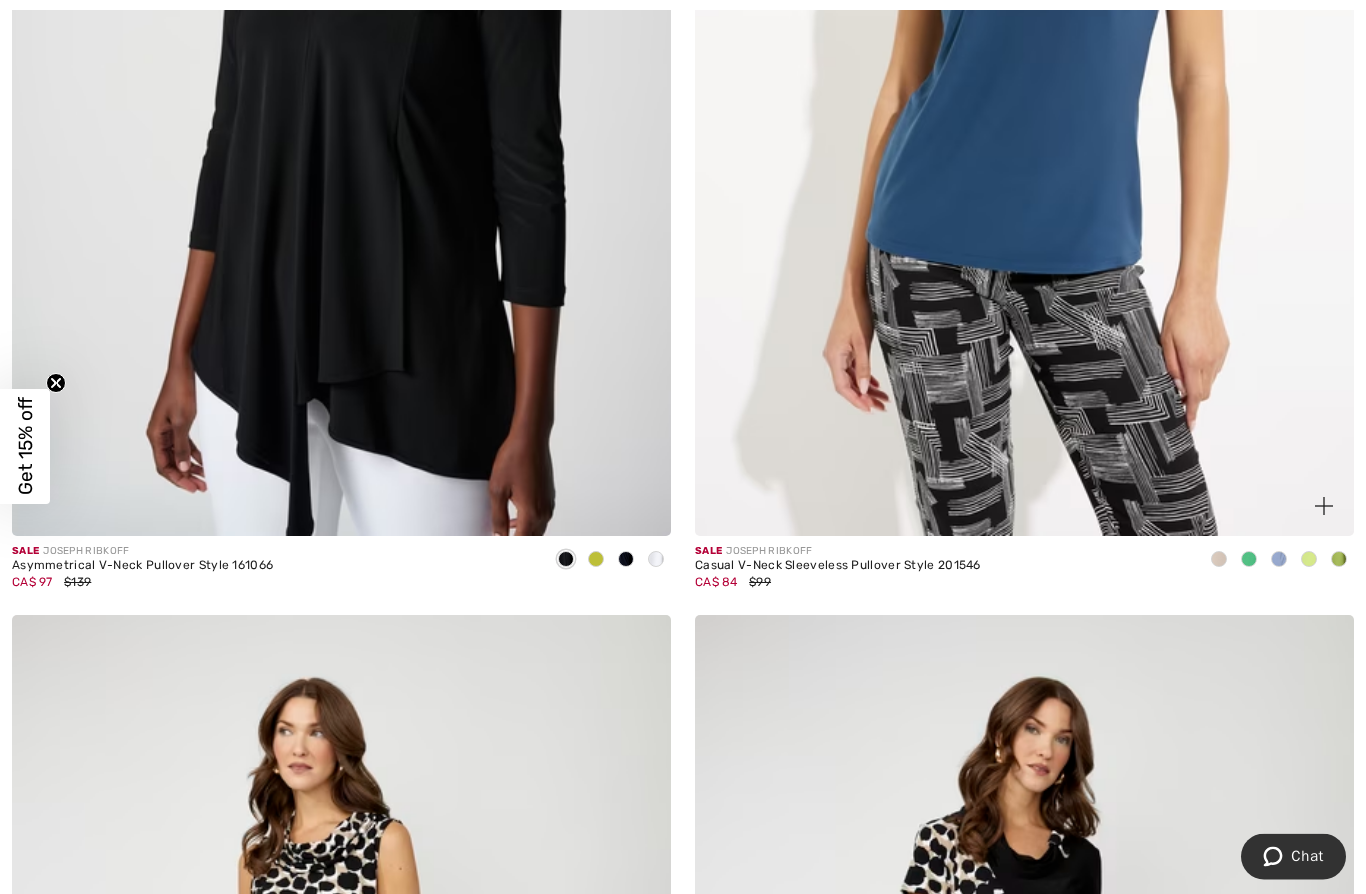 click at bounding box center [1024, 43] 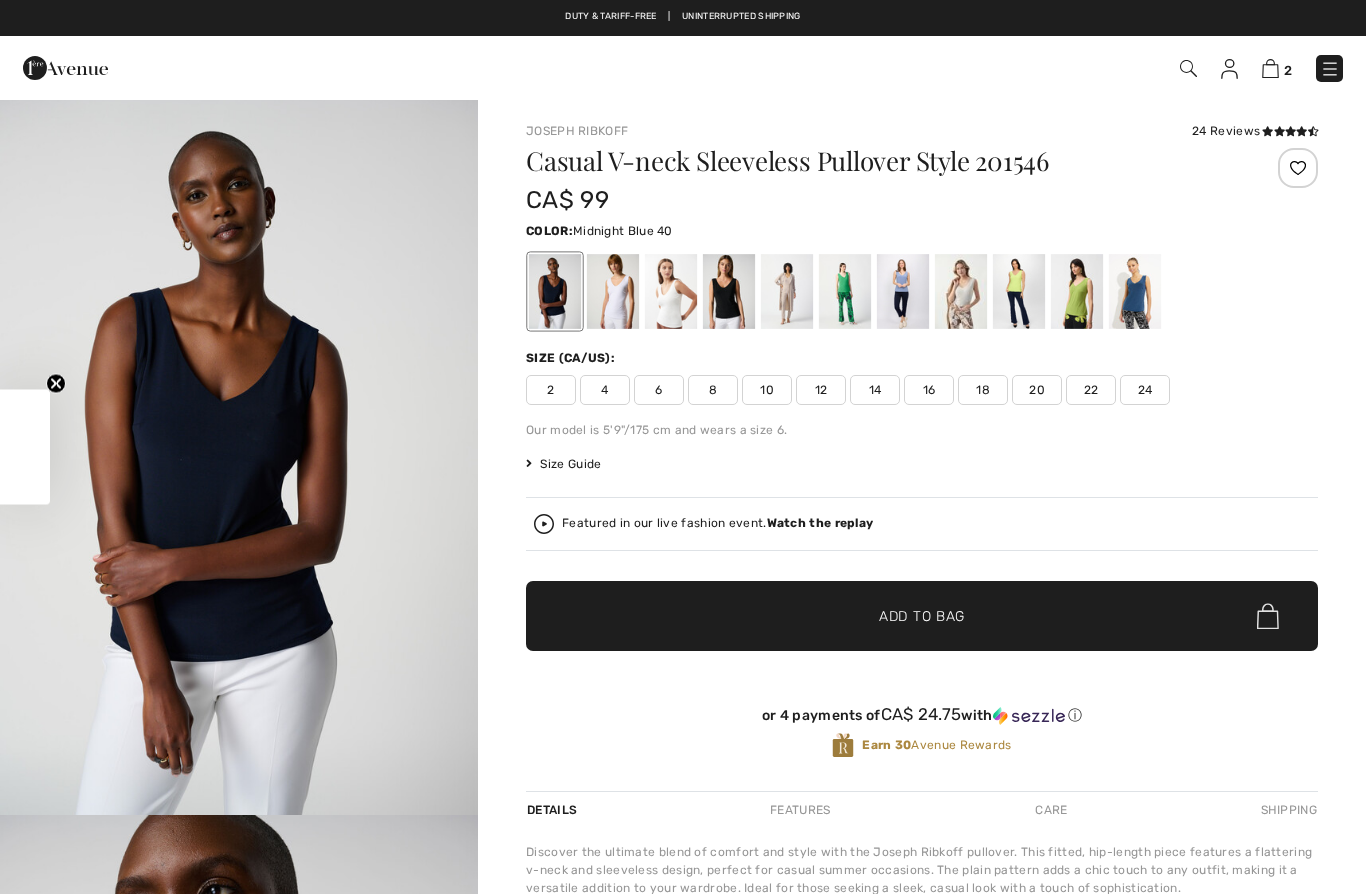 scroll, scrollTop: 0, scrollLeft: 0, axis: both 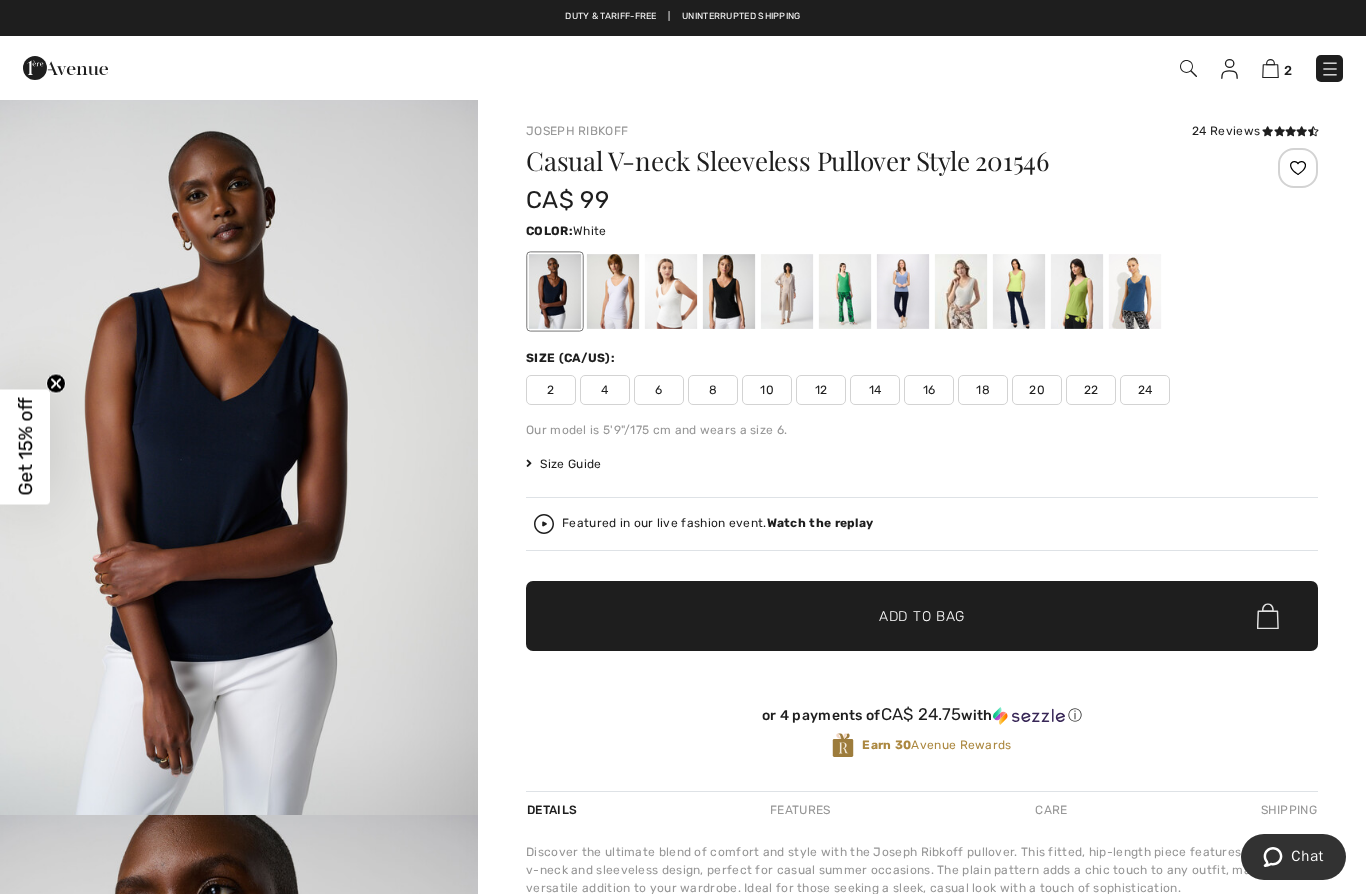click at bounding box center (613, 291) 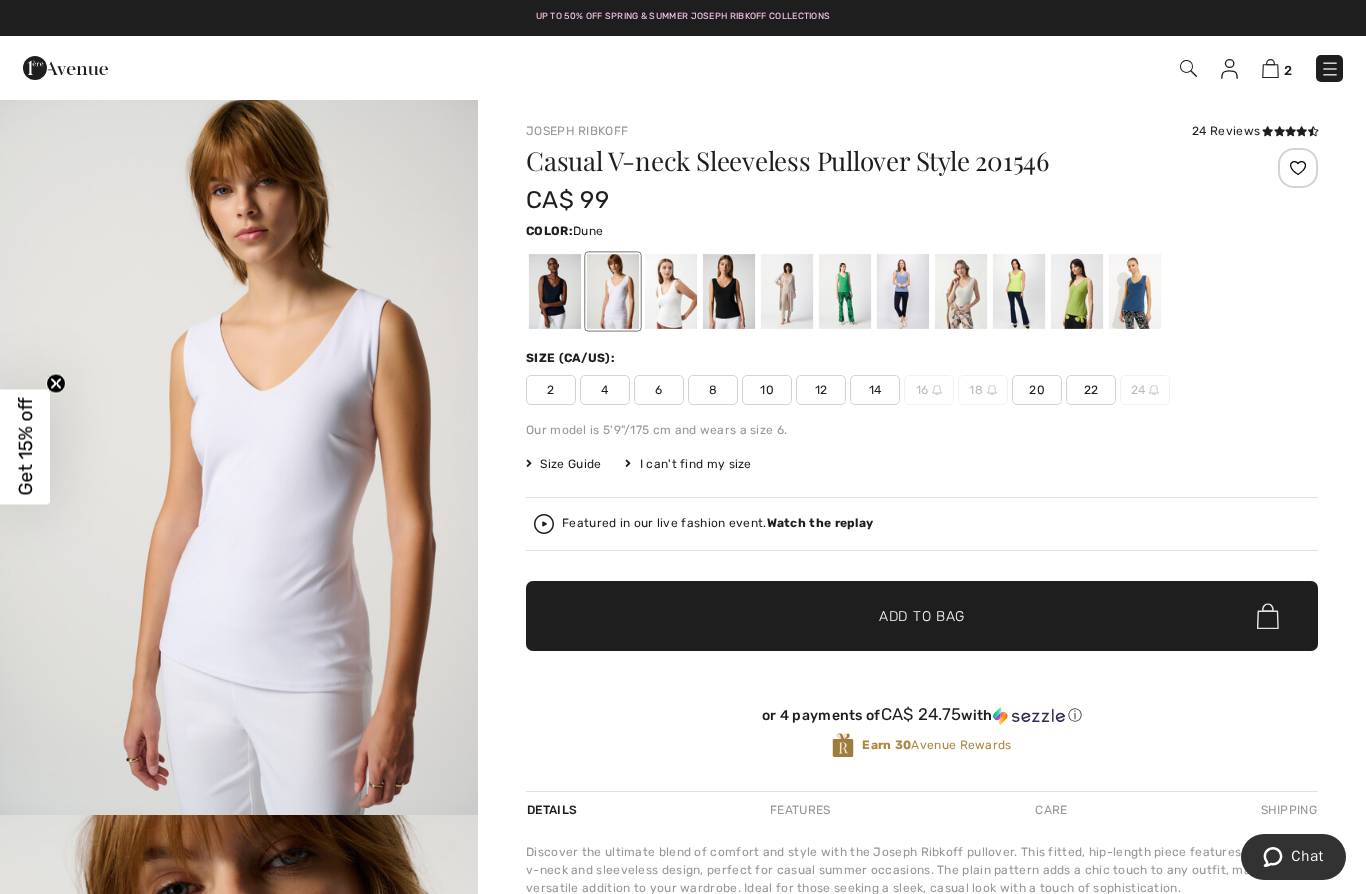 click at bounding box center (787, 291) 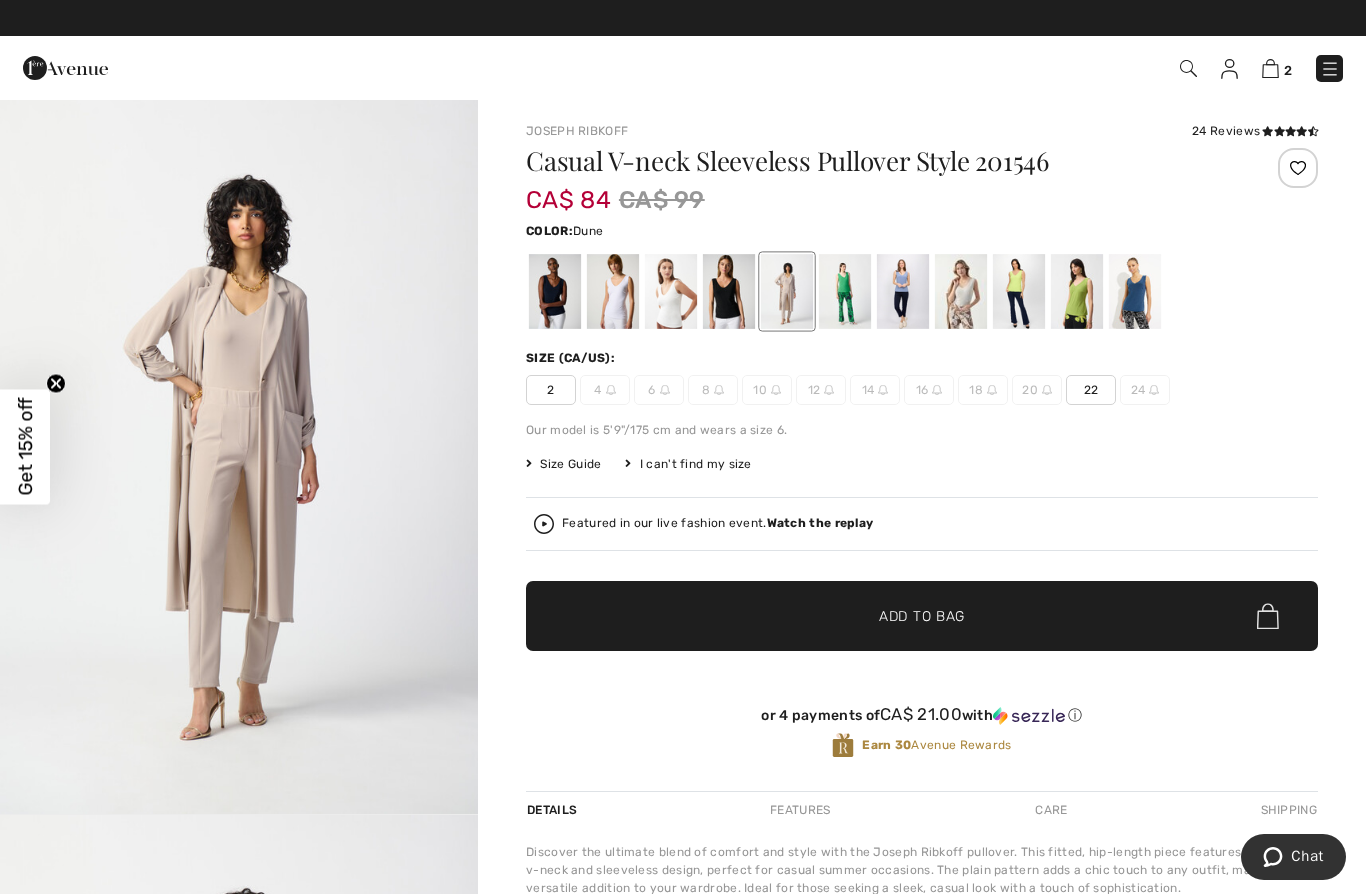 click at bounding box center [845, 291] 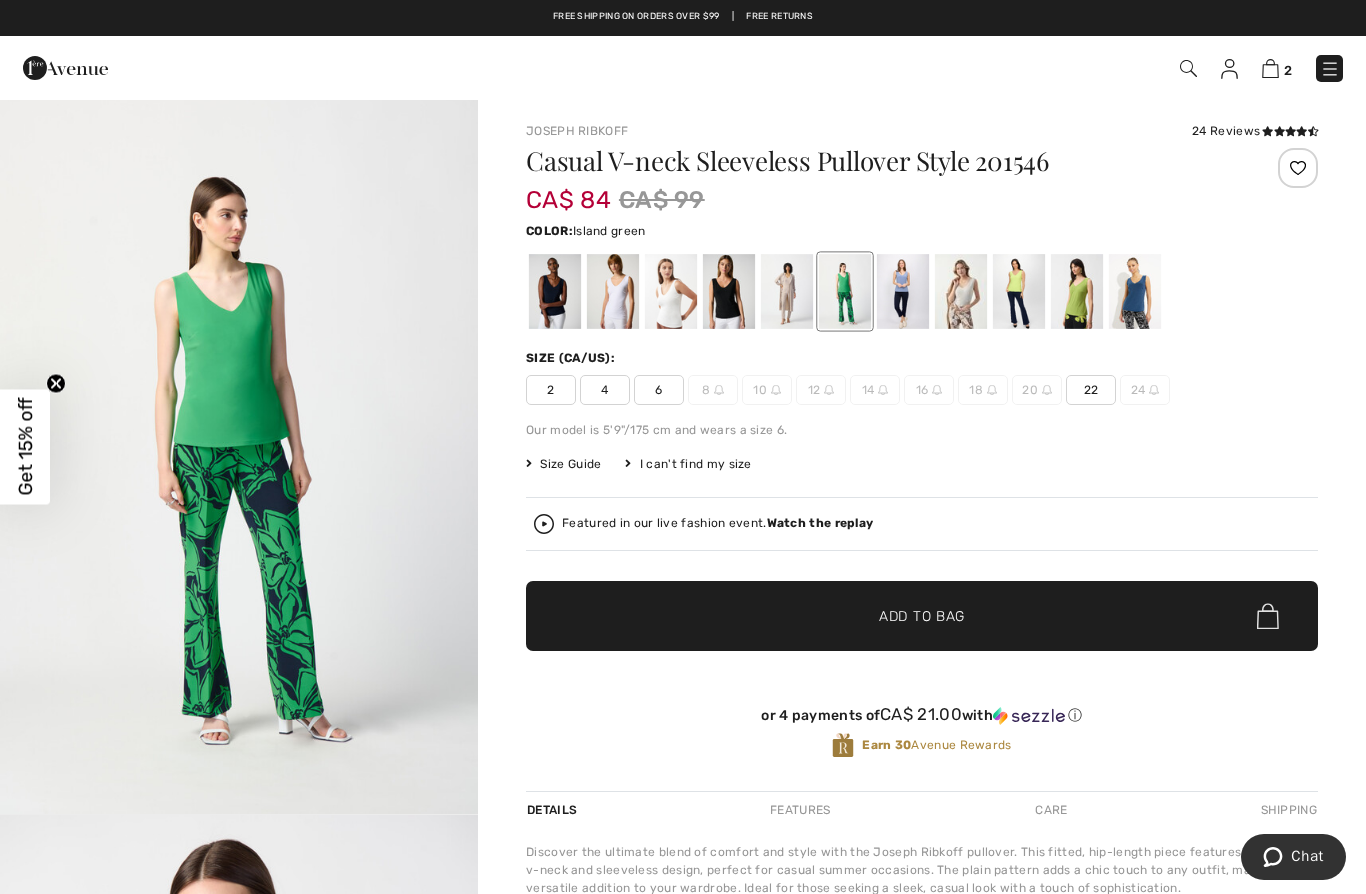 click at bounding box center (1019, 291) 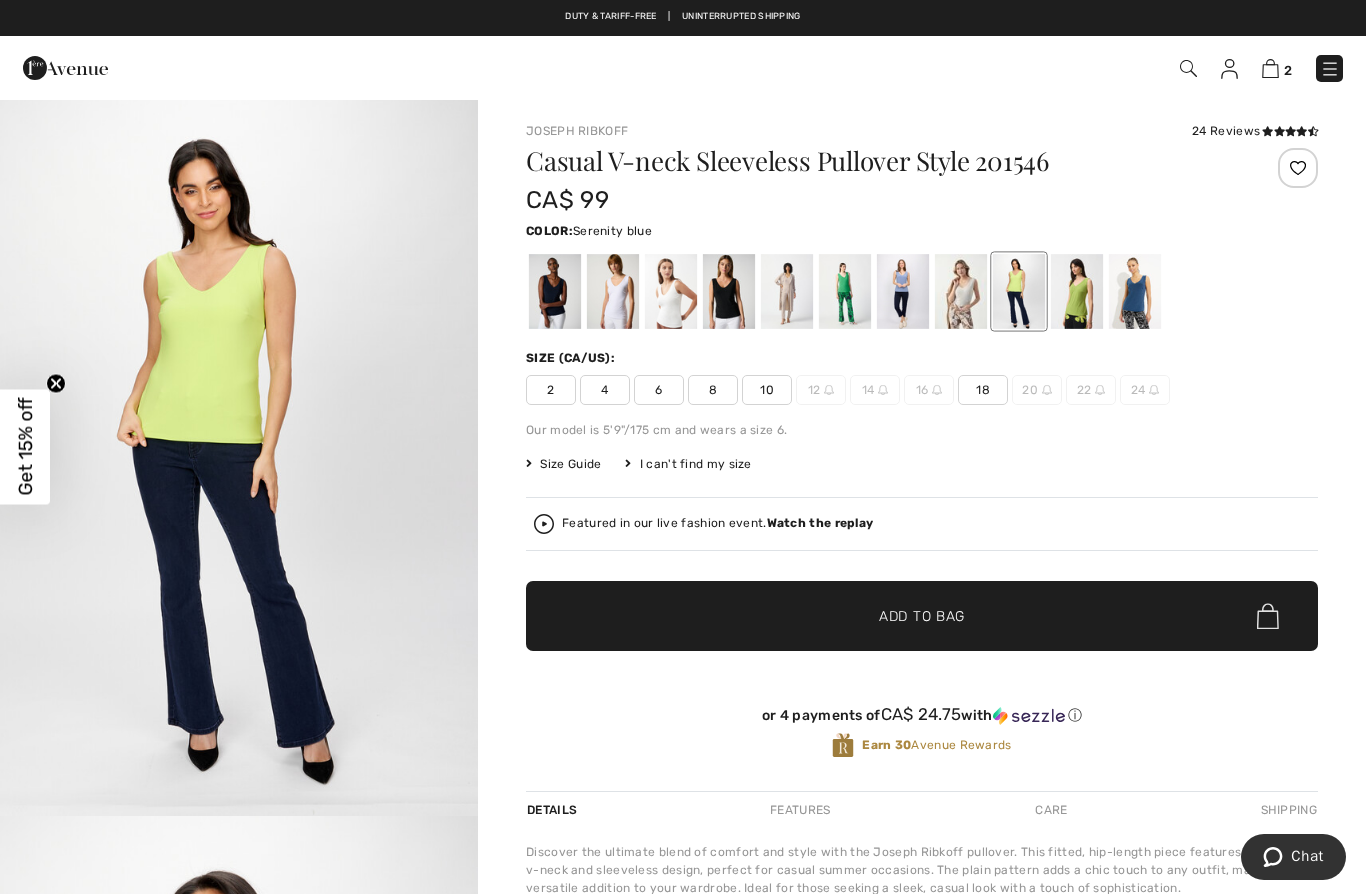 click at bounding box center [903, 291] 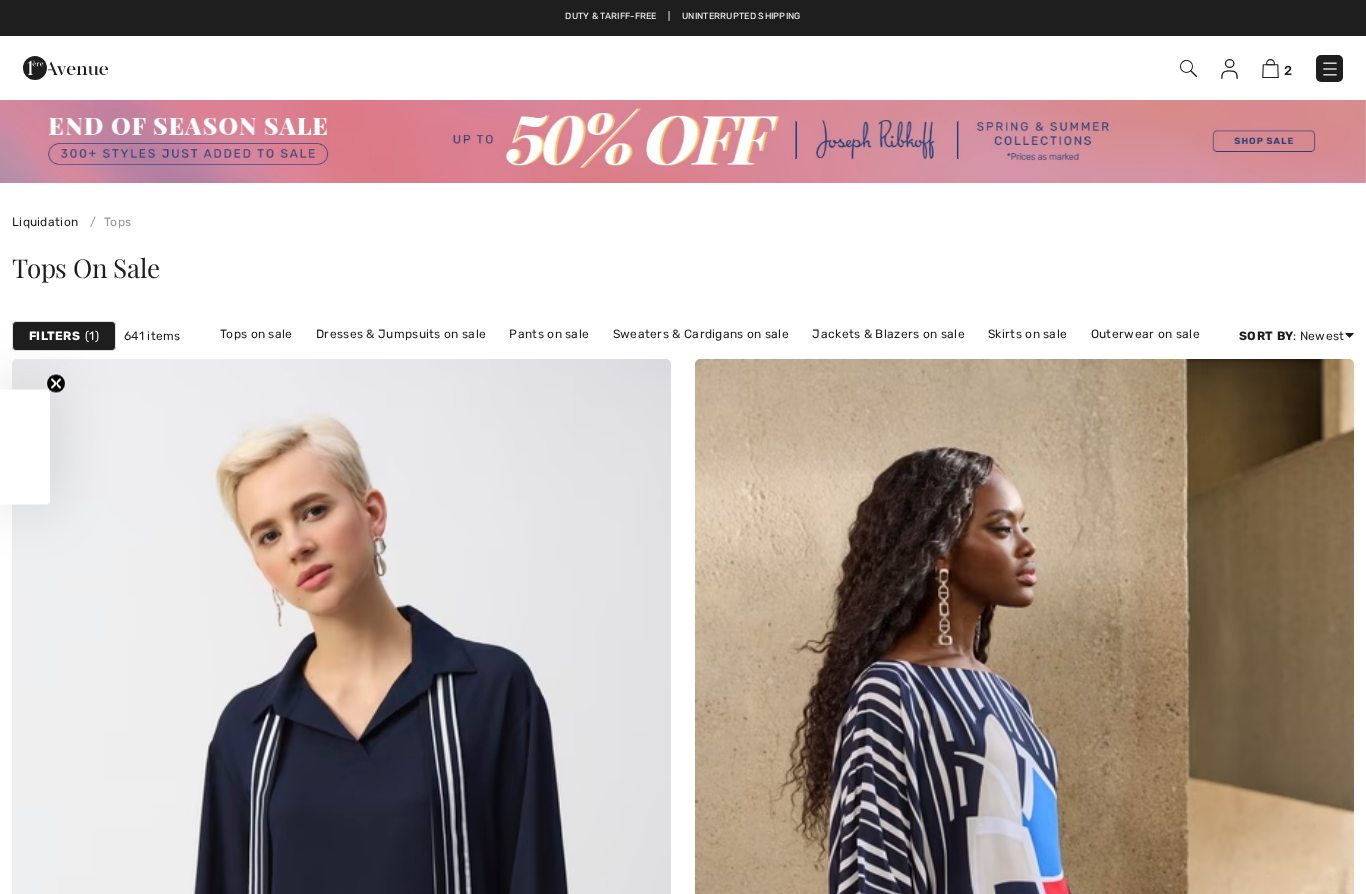 scroll, scrollTop: 7488, scrollLeft: 0, axis: vertical 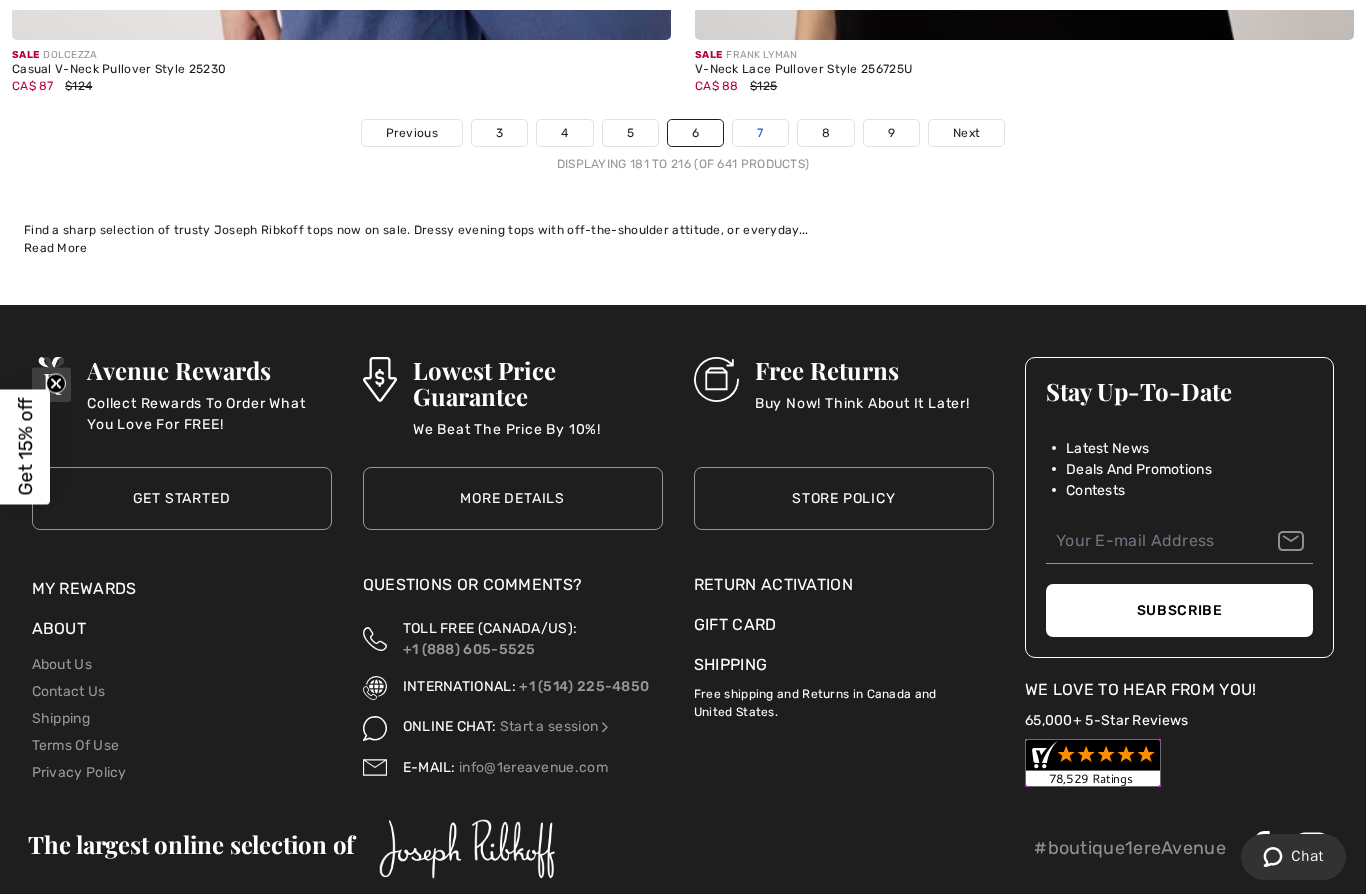 click on "7" at bounding box center [760, 133] 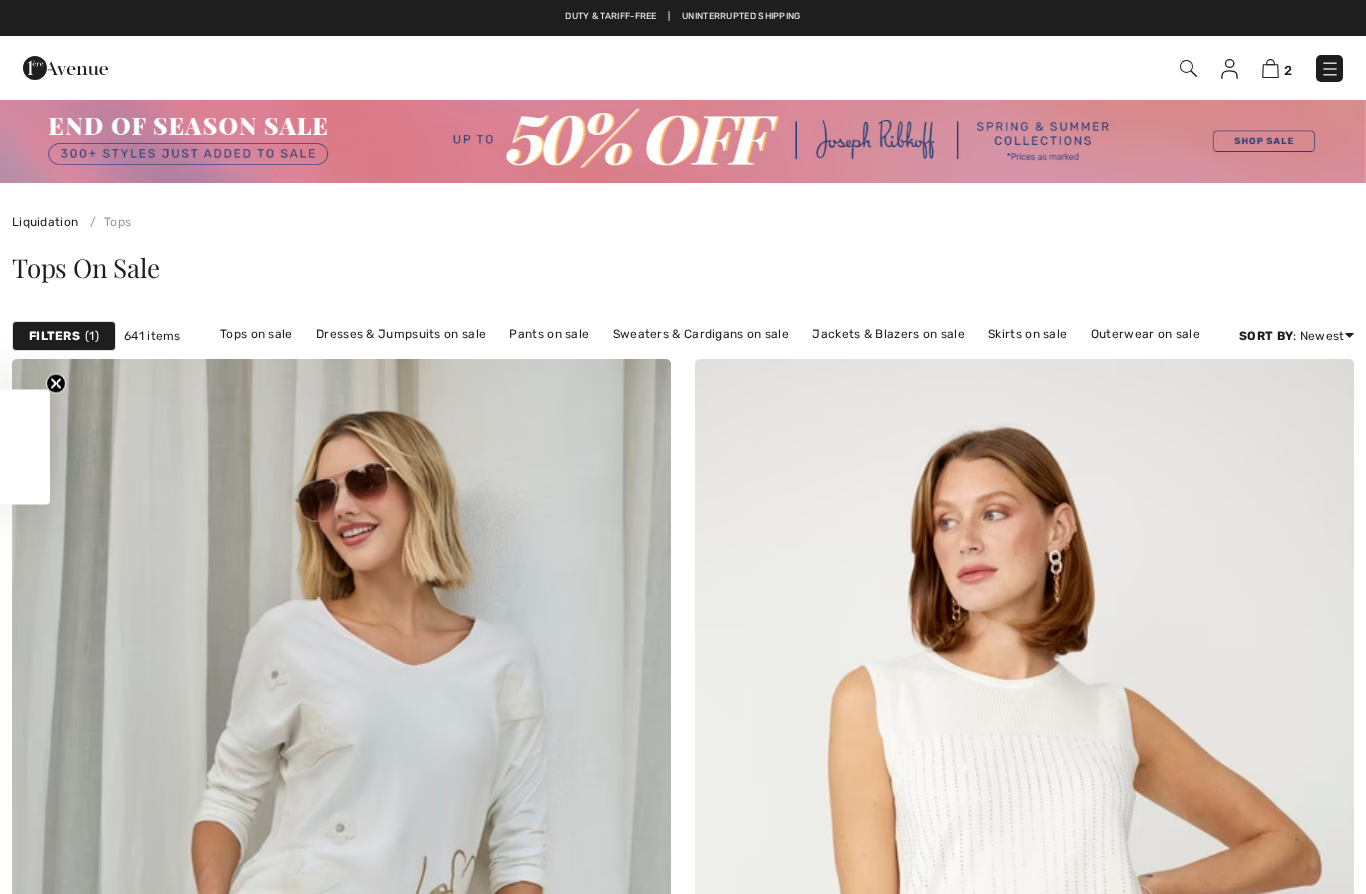 scroll, scrollTop: 0, scrollLeft: 0, axis: both 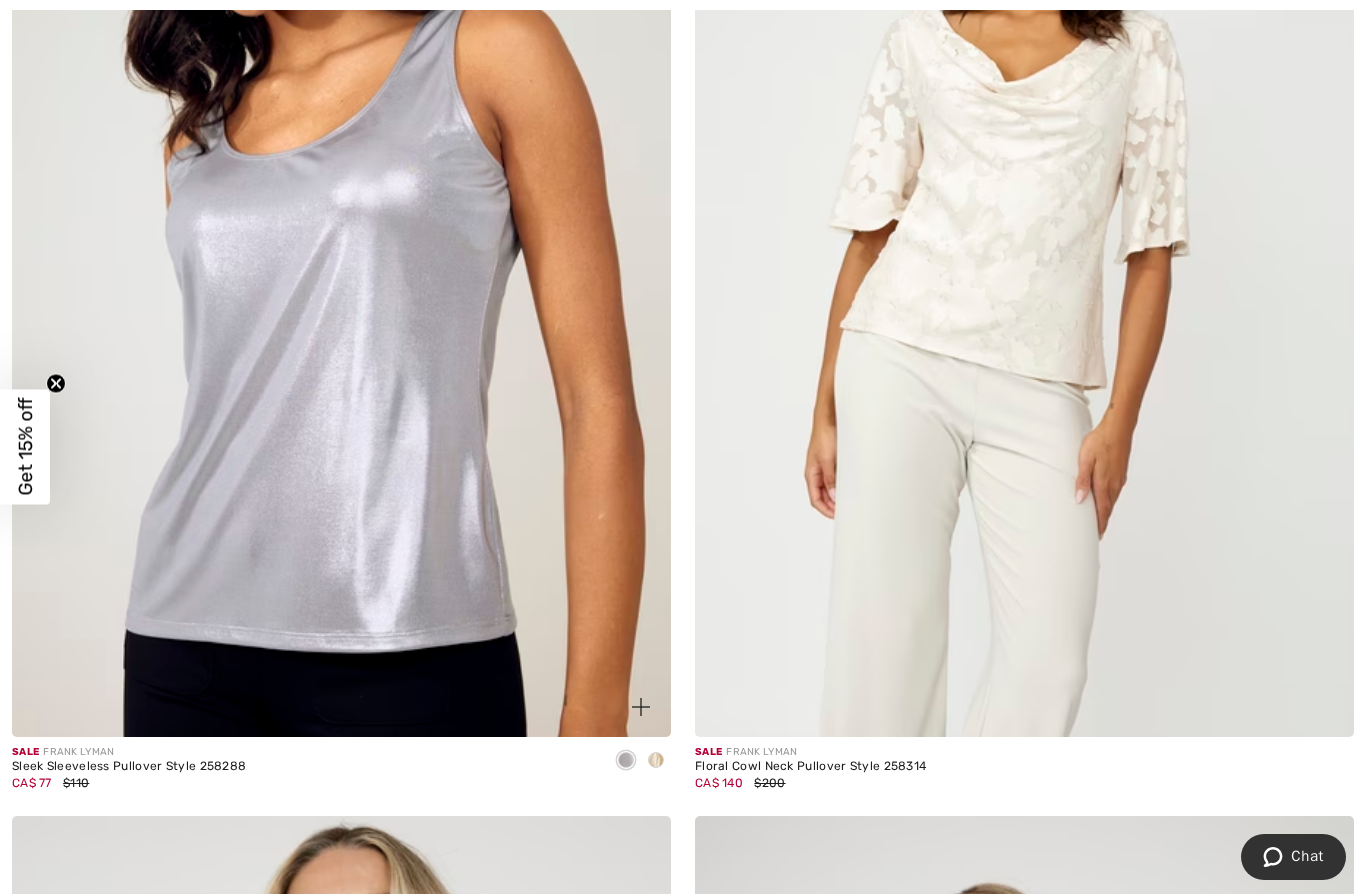 click at bounding box center (341, 243) 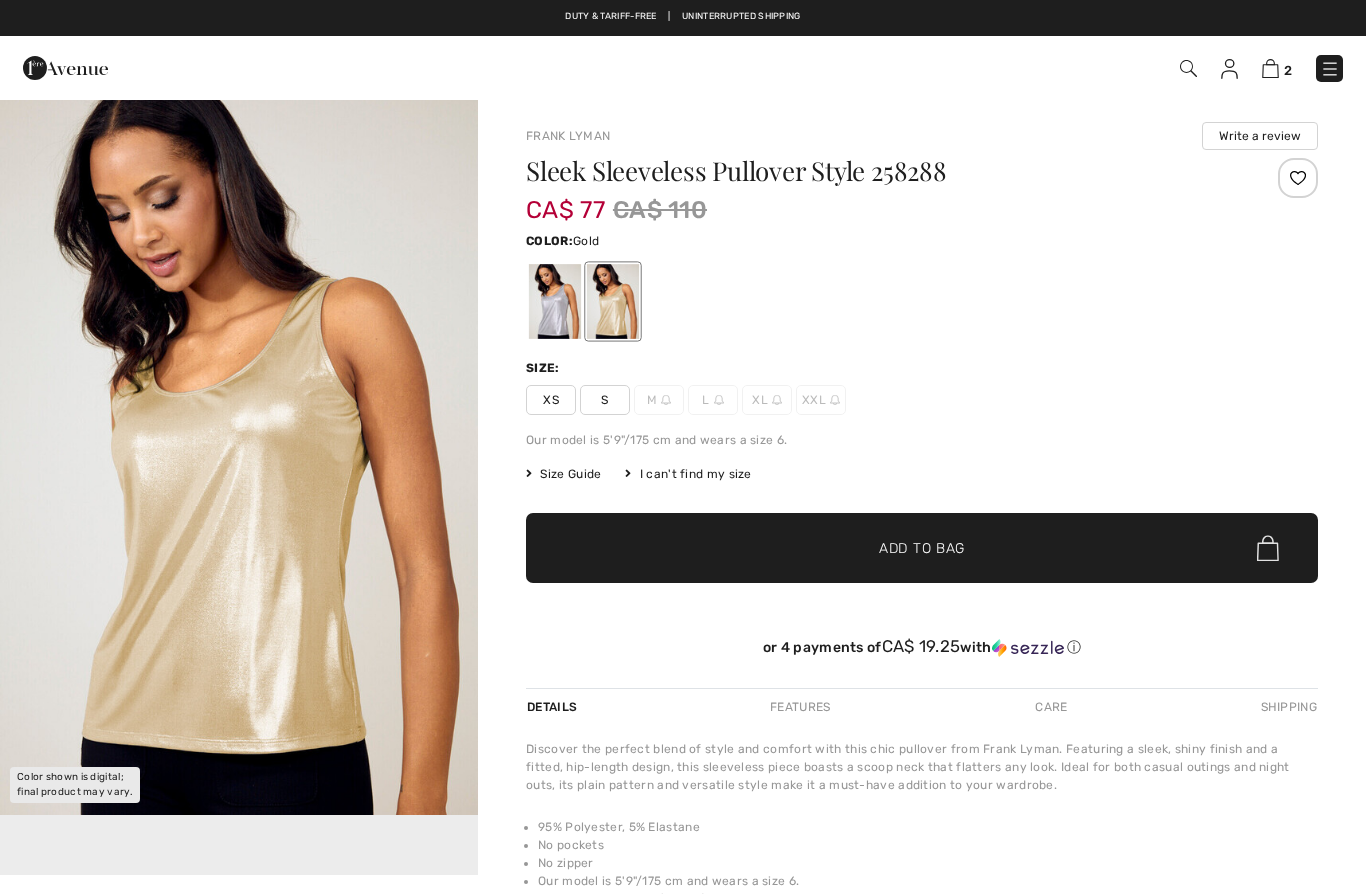 scroll, scrollTop: 0, scrollLeft: 0, axis: both 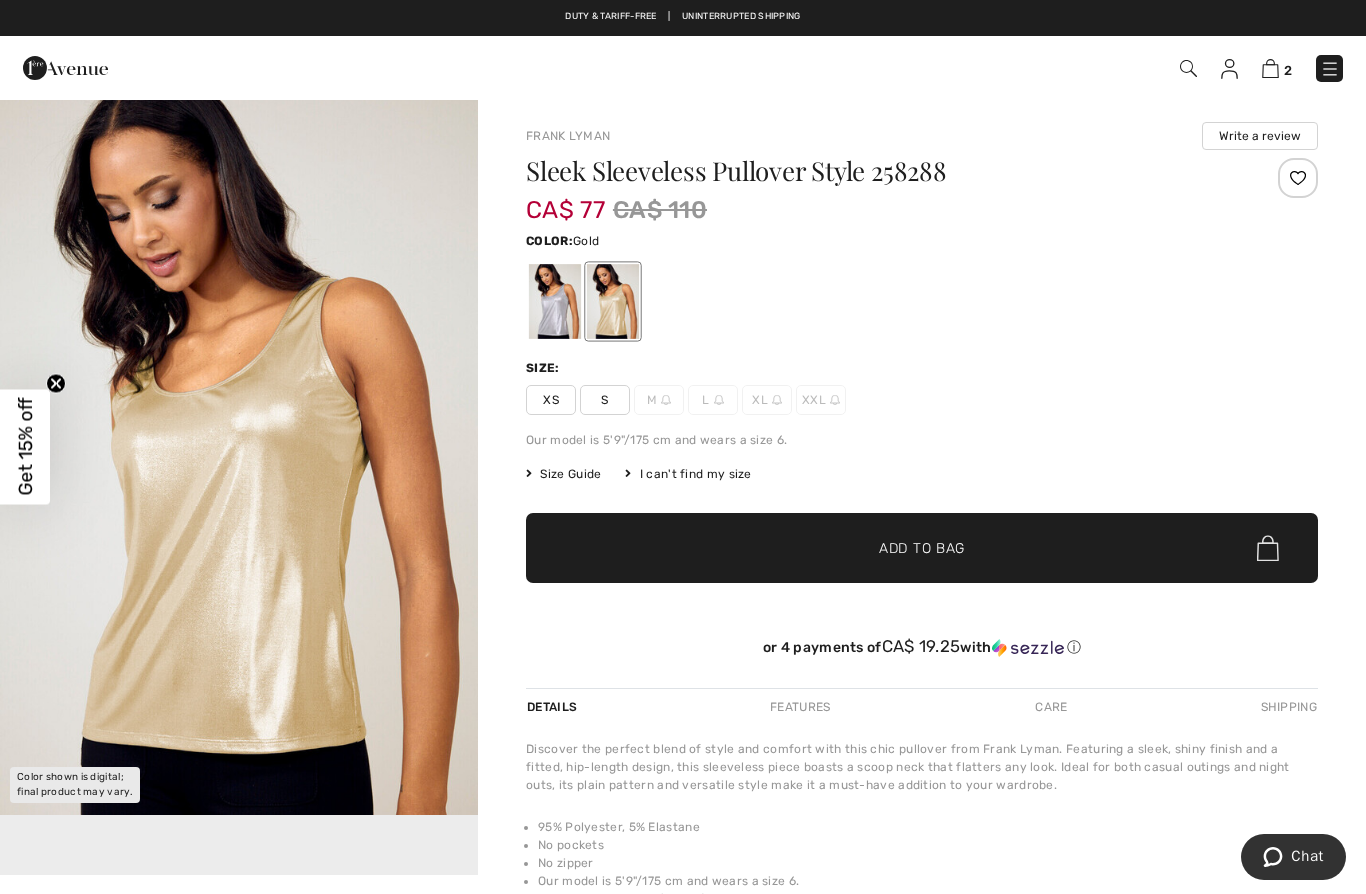 click at bounding box center [555, 301] 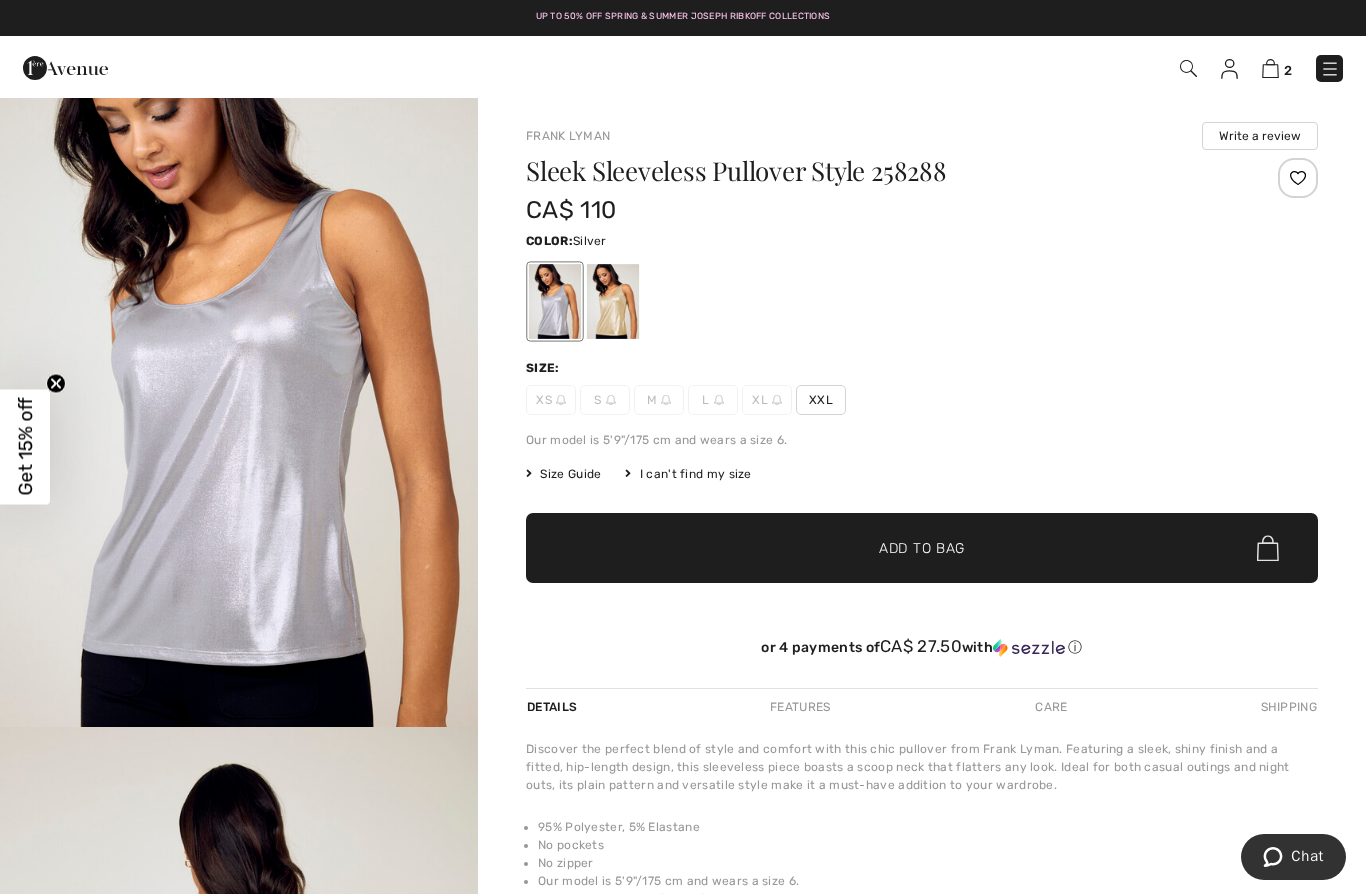 scroll, scrollTop: 0, scrollLeft: 0, axis: both 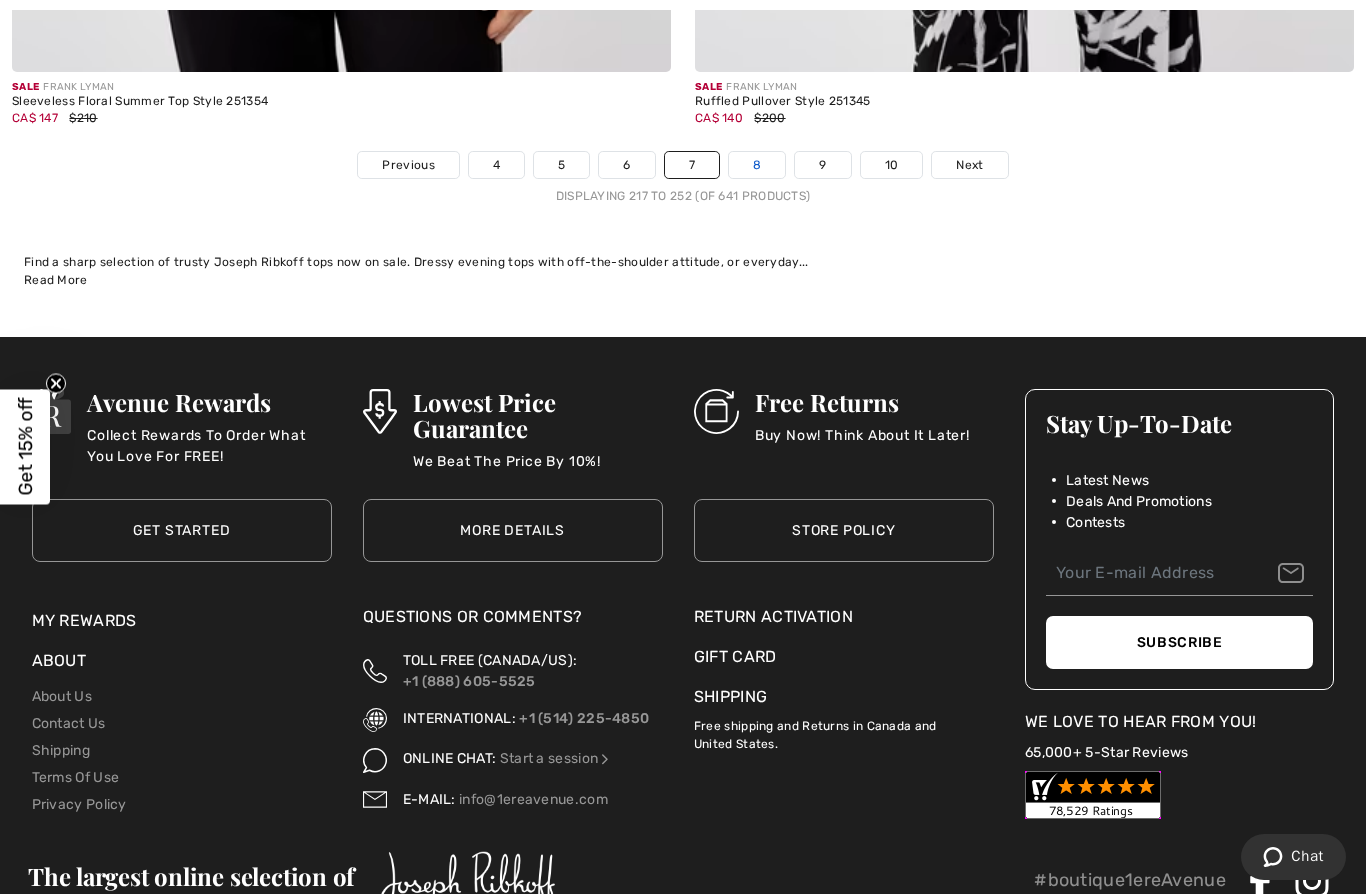 click on "8" at bounding box center (757, 165) 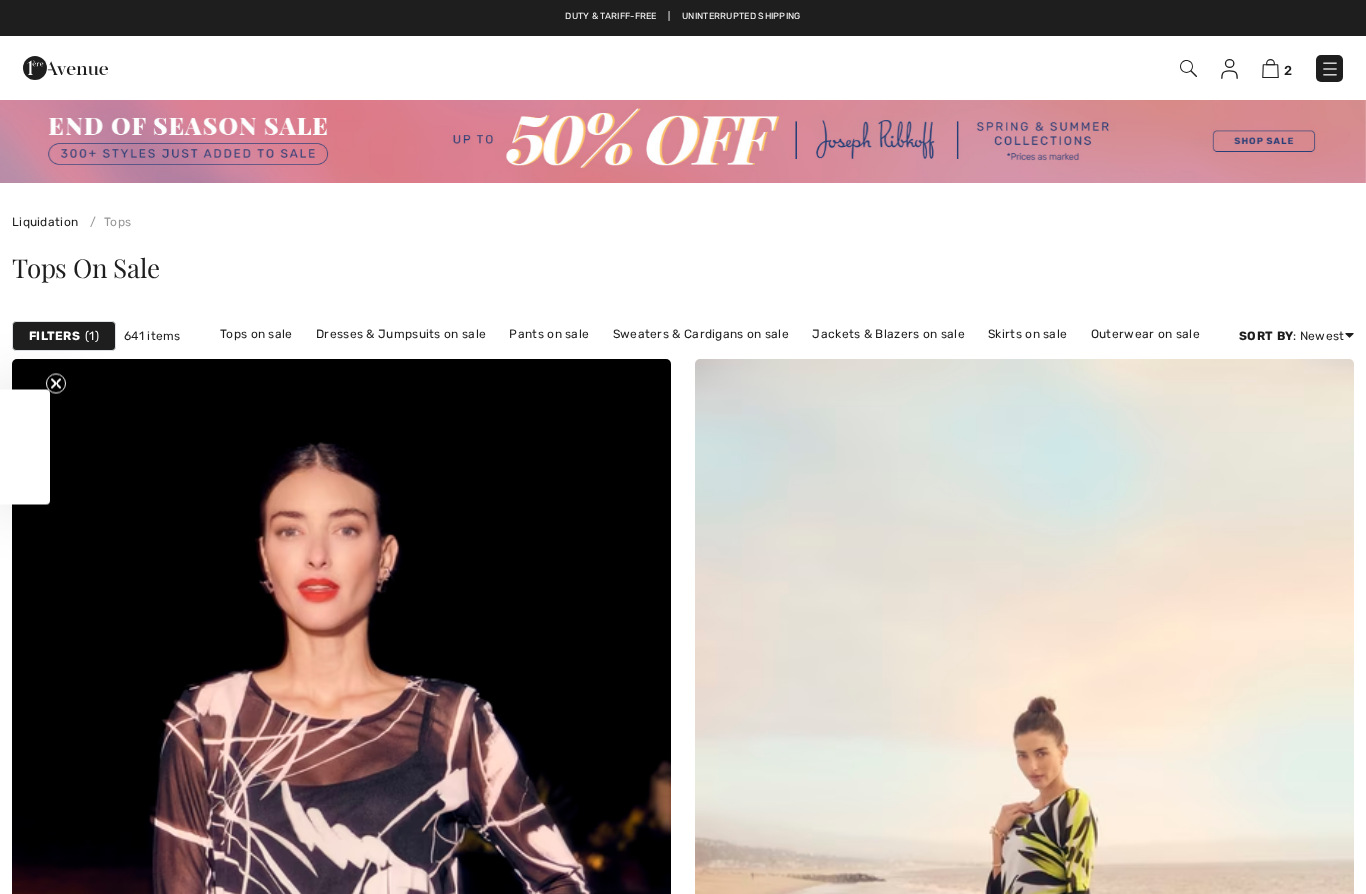 scroll, scrollTop: 0, scrollLeft: 0, axis: both 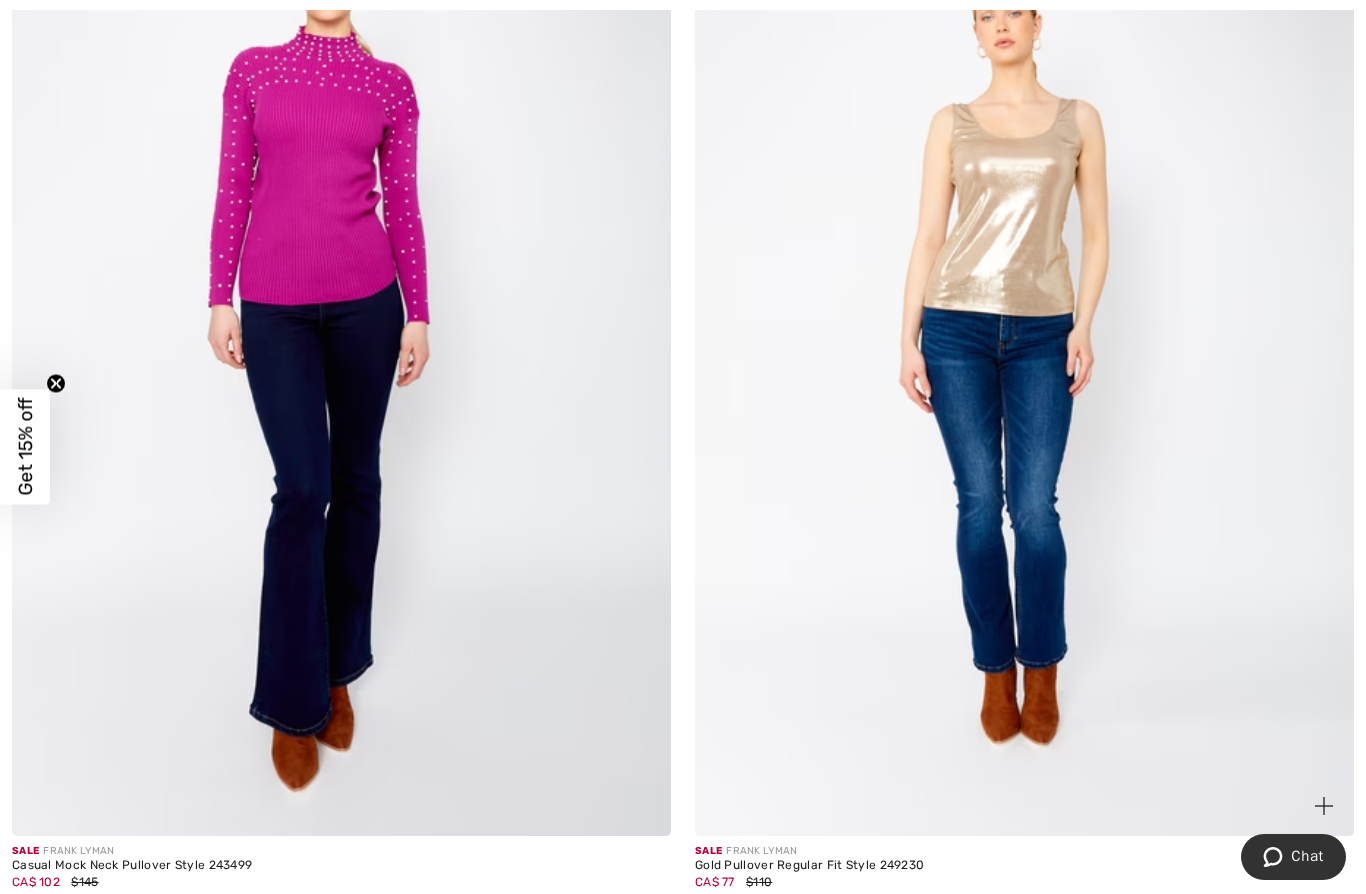 click on "Sale FRANK LYMAN" at bounding box center [809, 851] 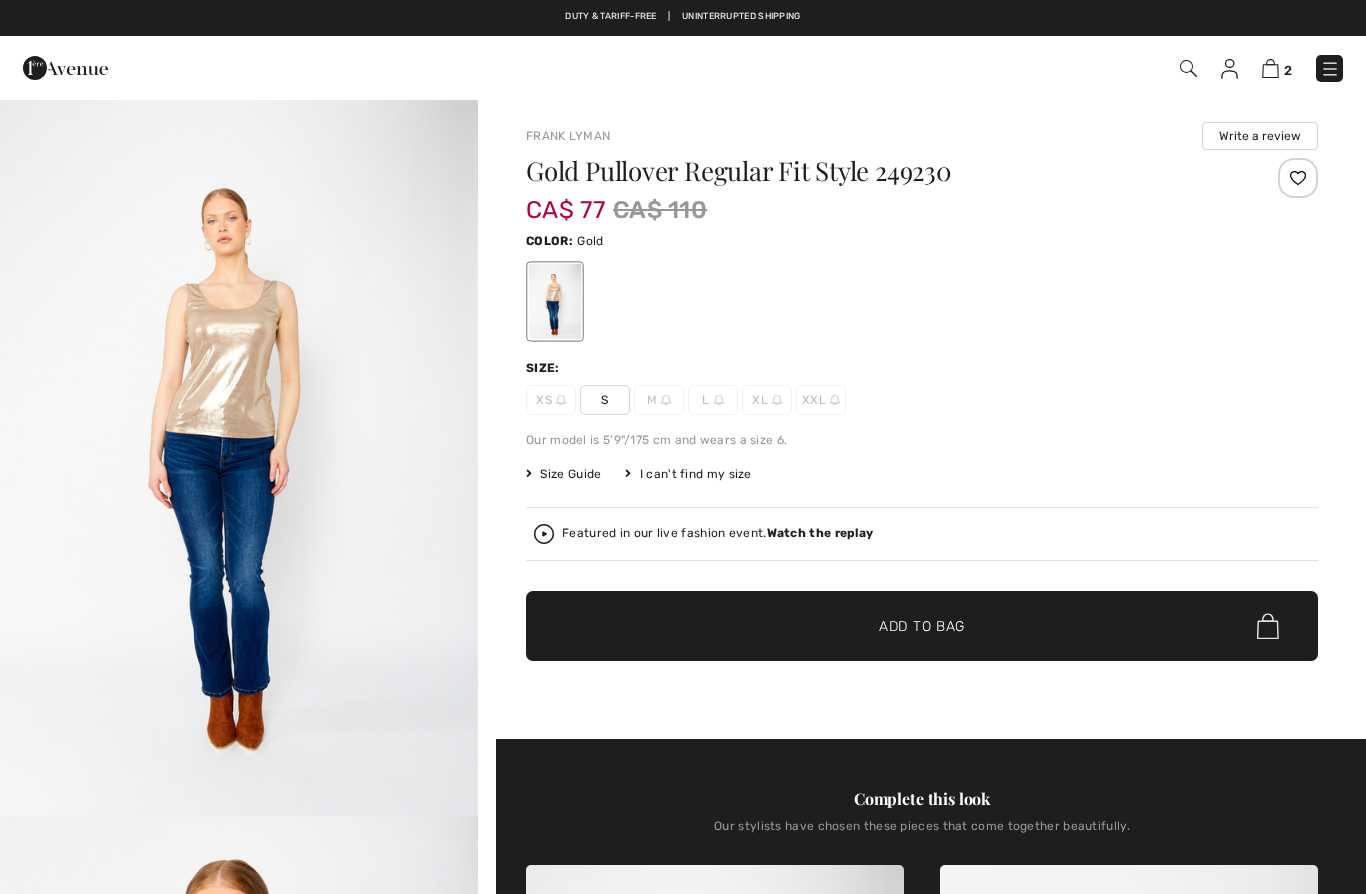 scroll, scrollTop: 0, scrollLeft: 0, axis: both 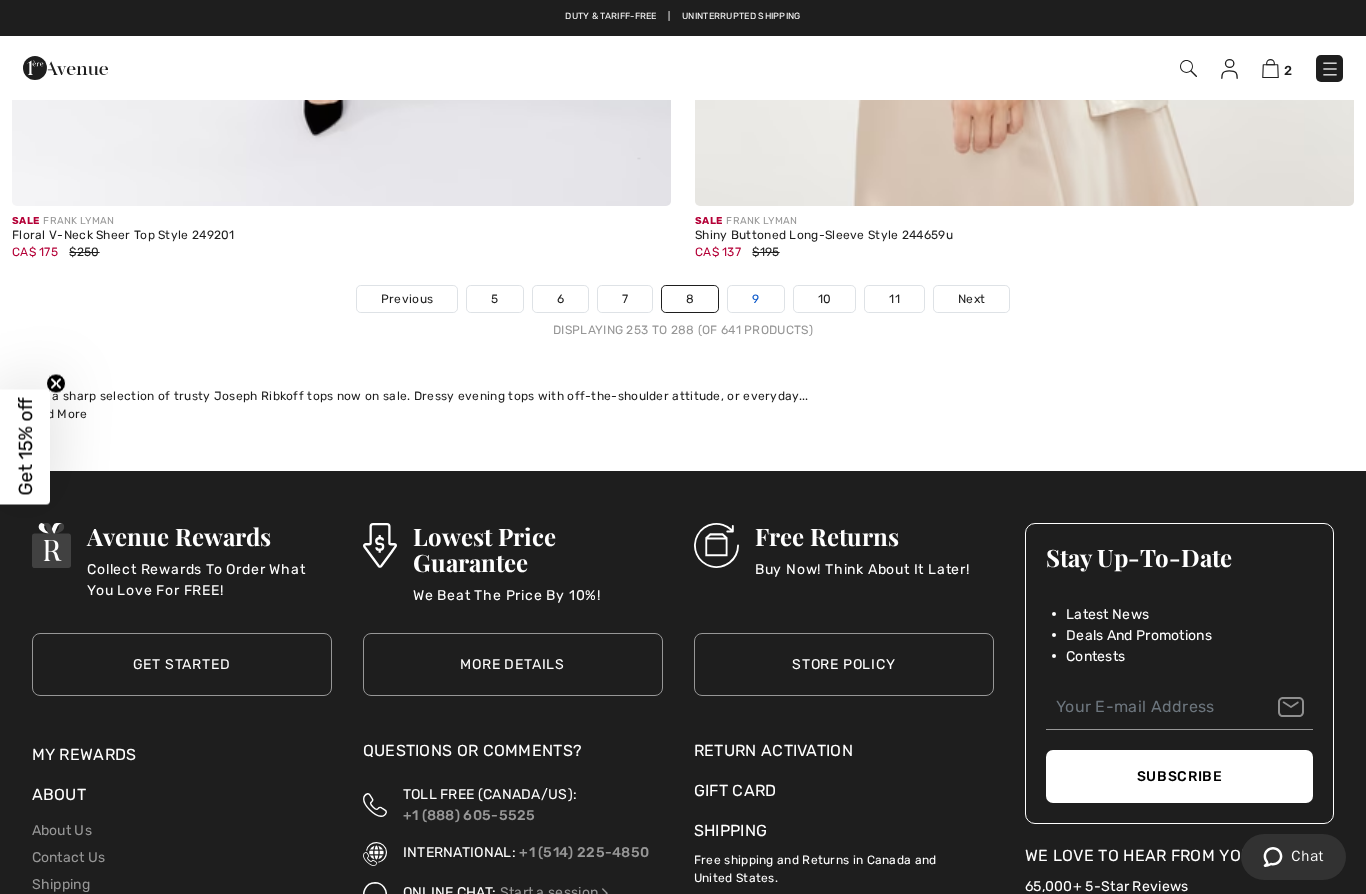 click on "9" at bounding box center (755, 299) 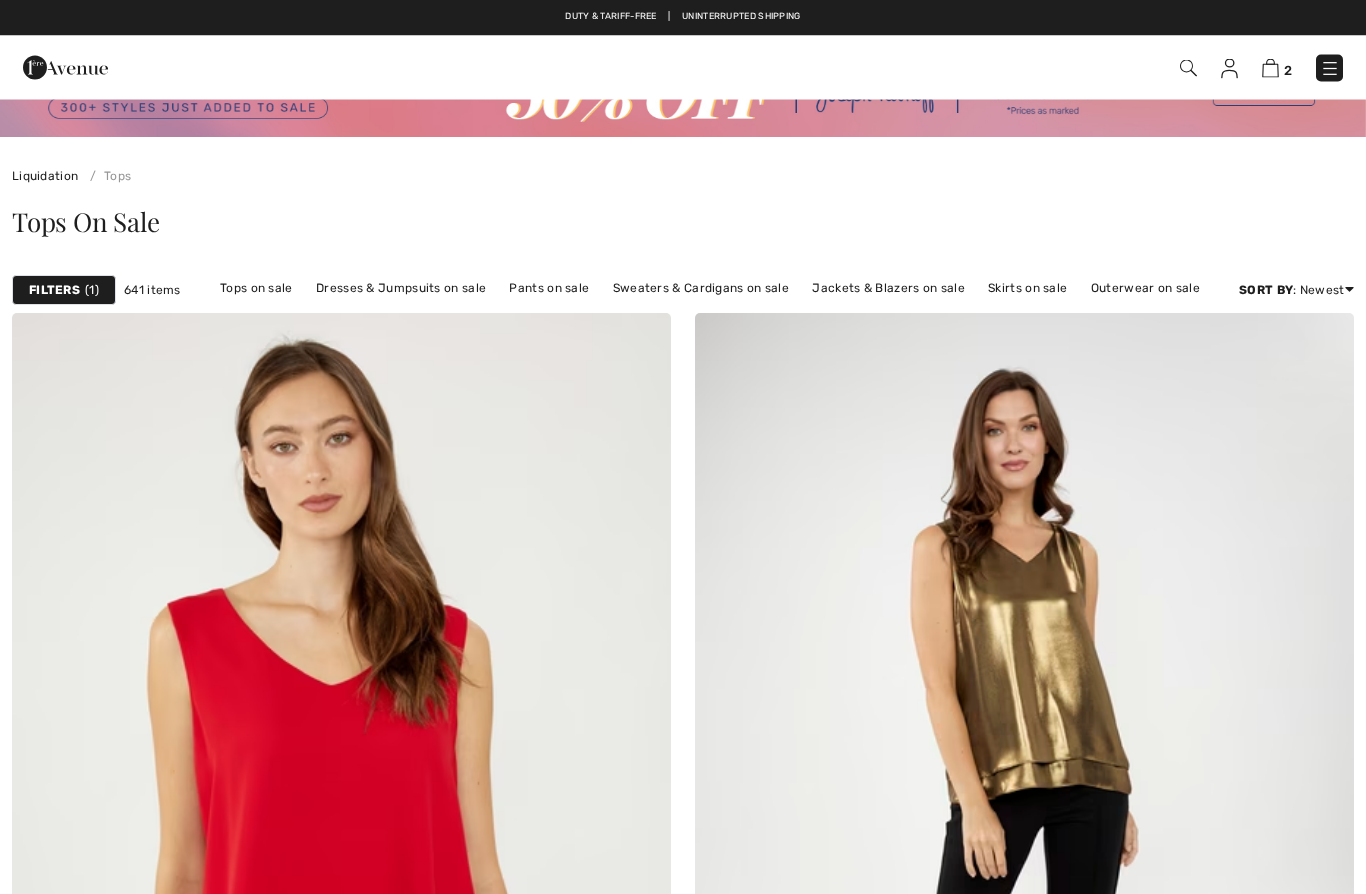 scroll, scrollTop: 0, scrollLeft: 0, axis: both 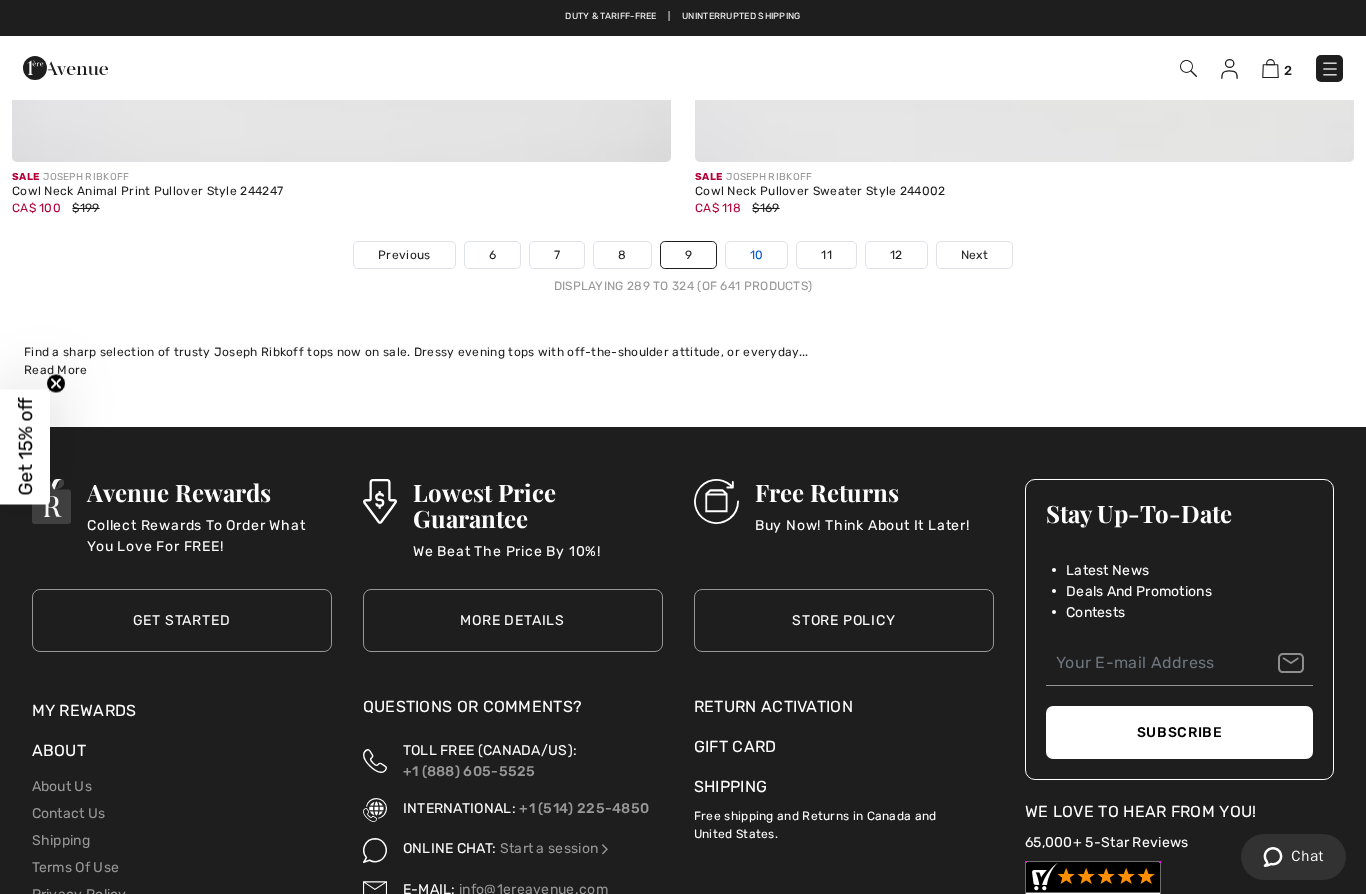 click on "10" at bounding box center [757, 255] 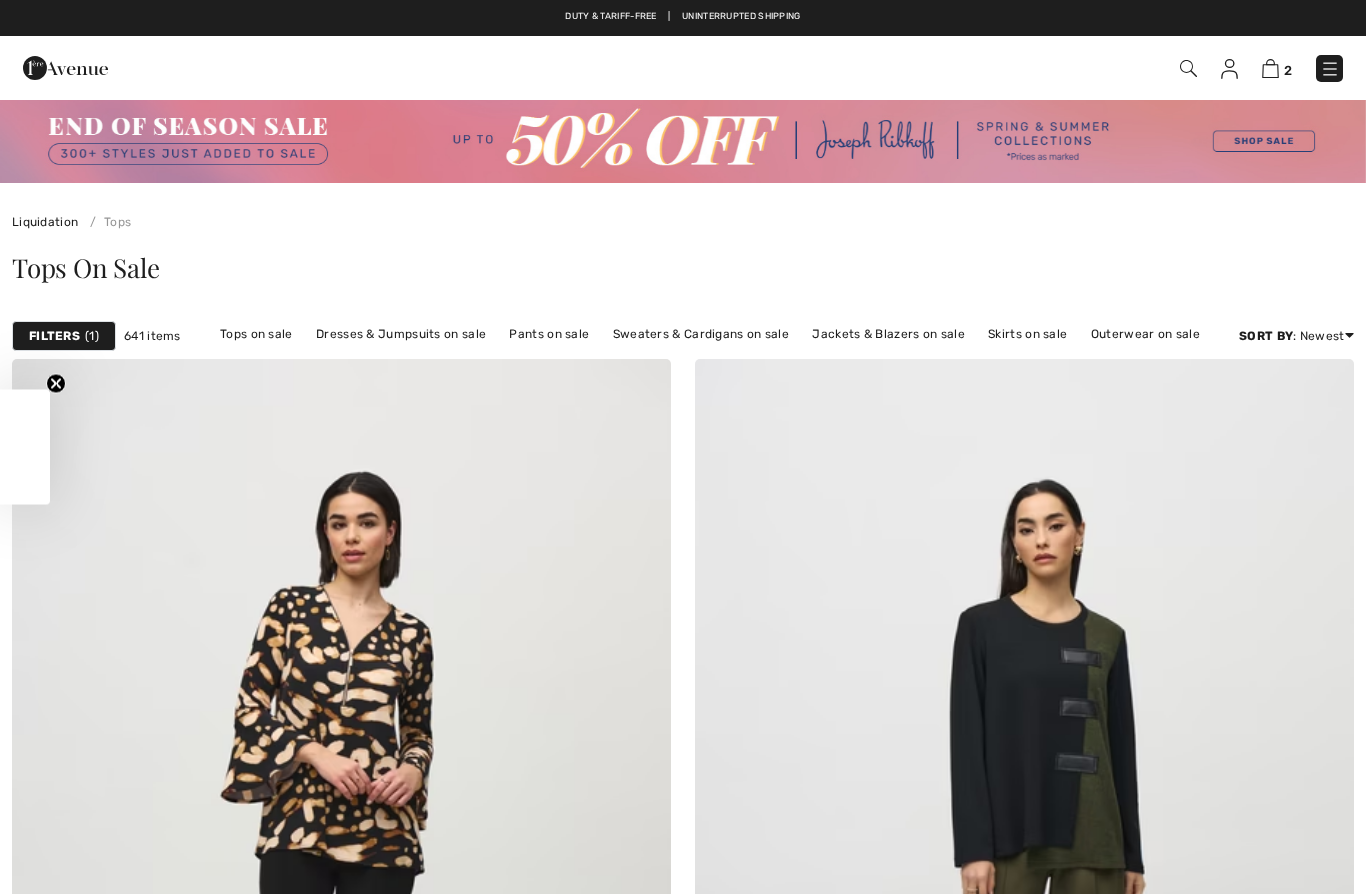 scroll, scrollTop: 0, scrollLeft: 0, axis: both 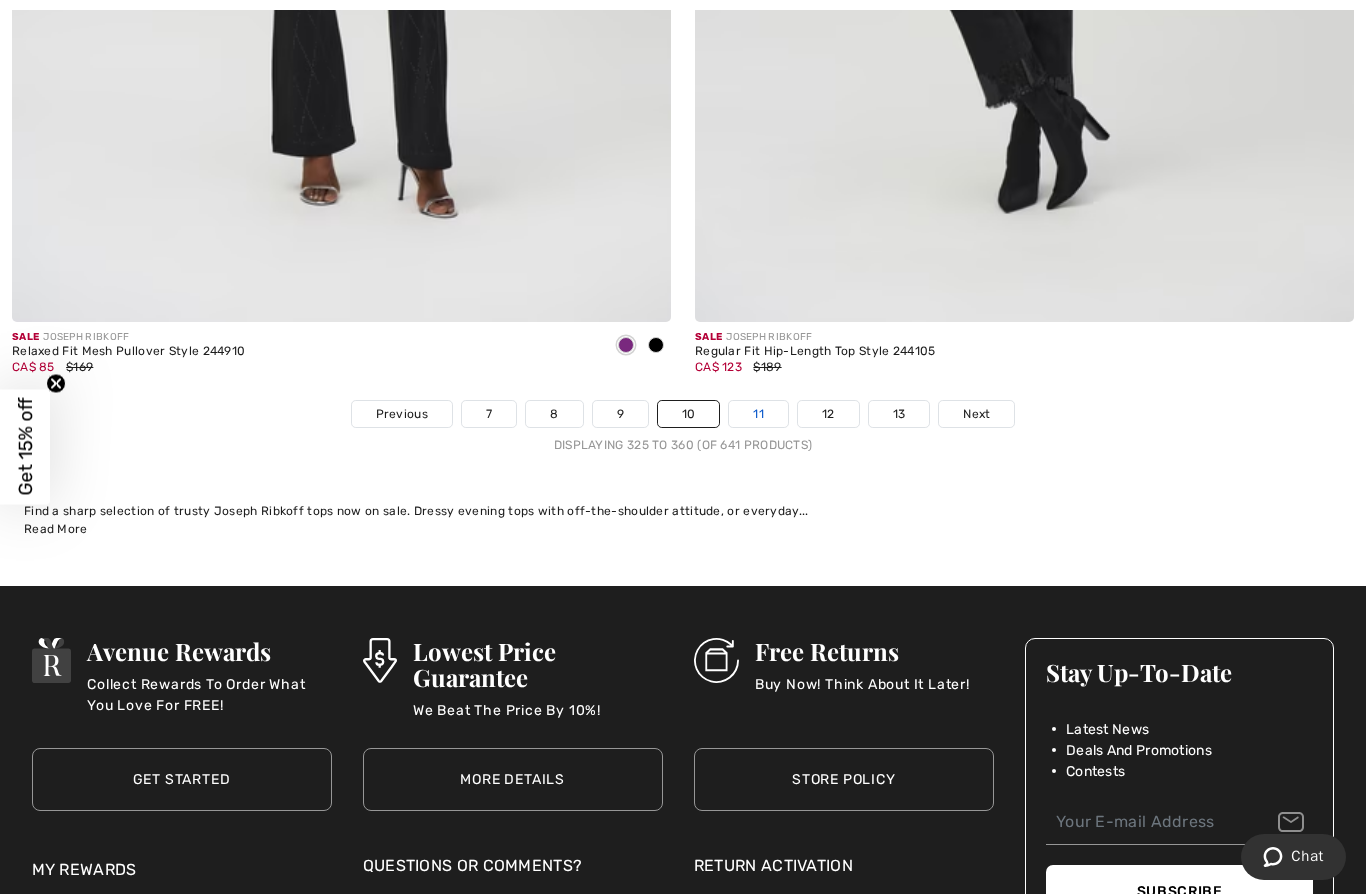 click on "11" at bounding box center [758, 414] 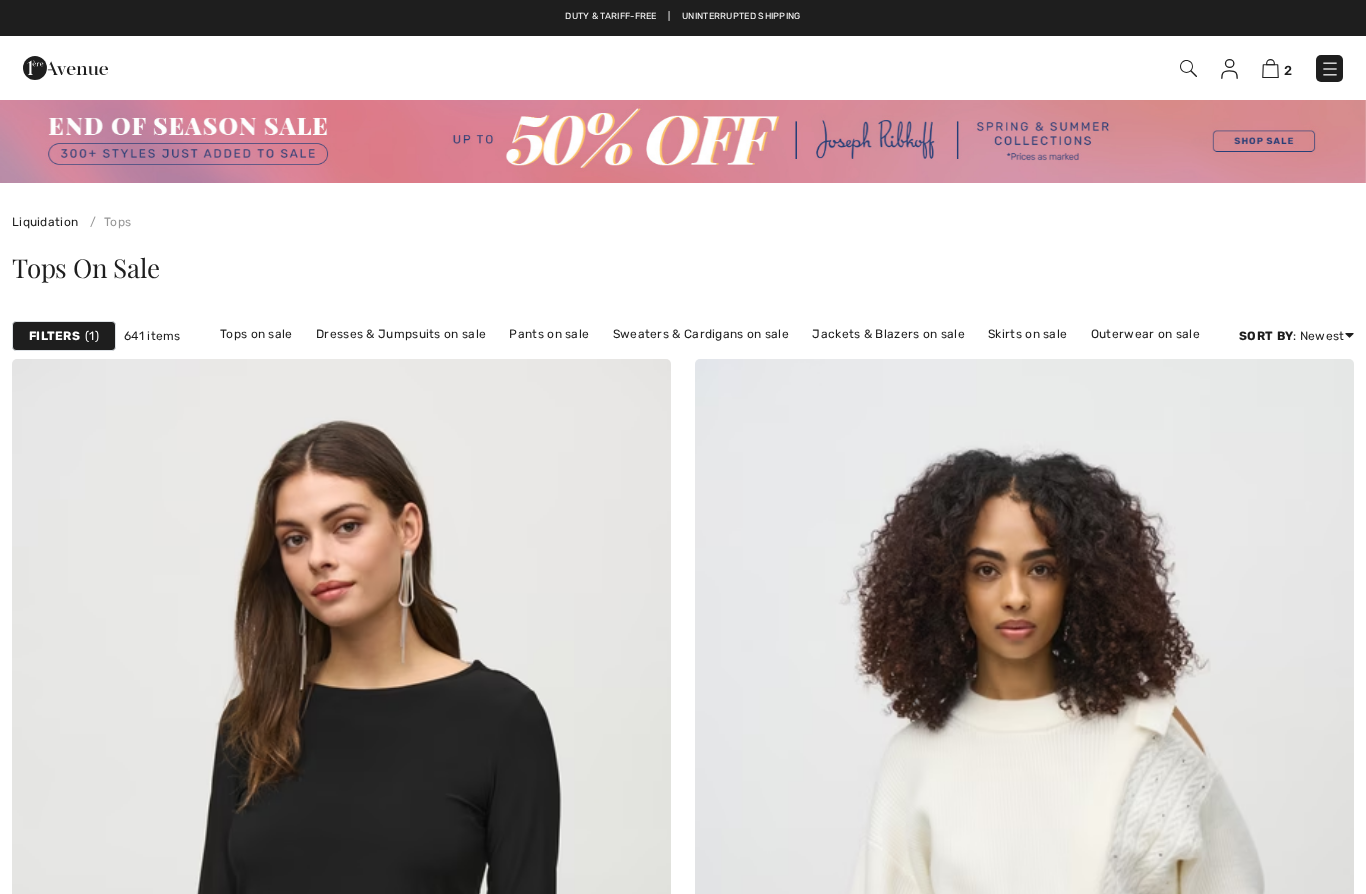scroll, scrollTop: 0, scrollLeft: 0, axis: both 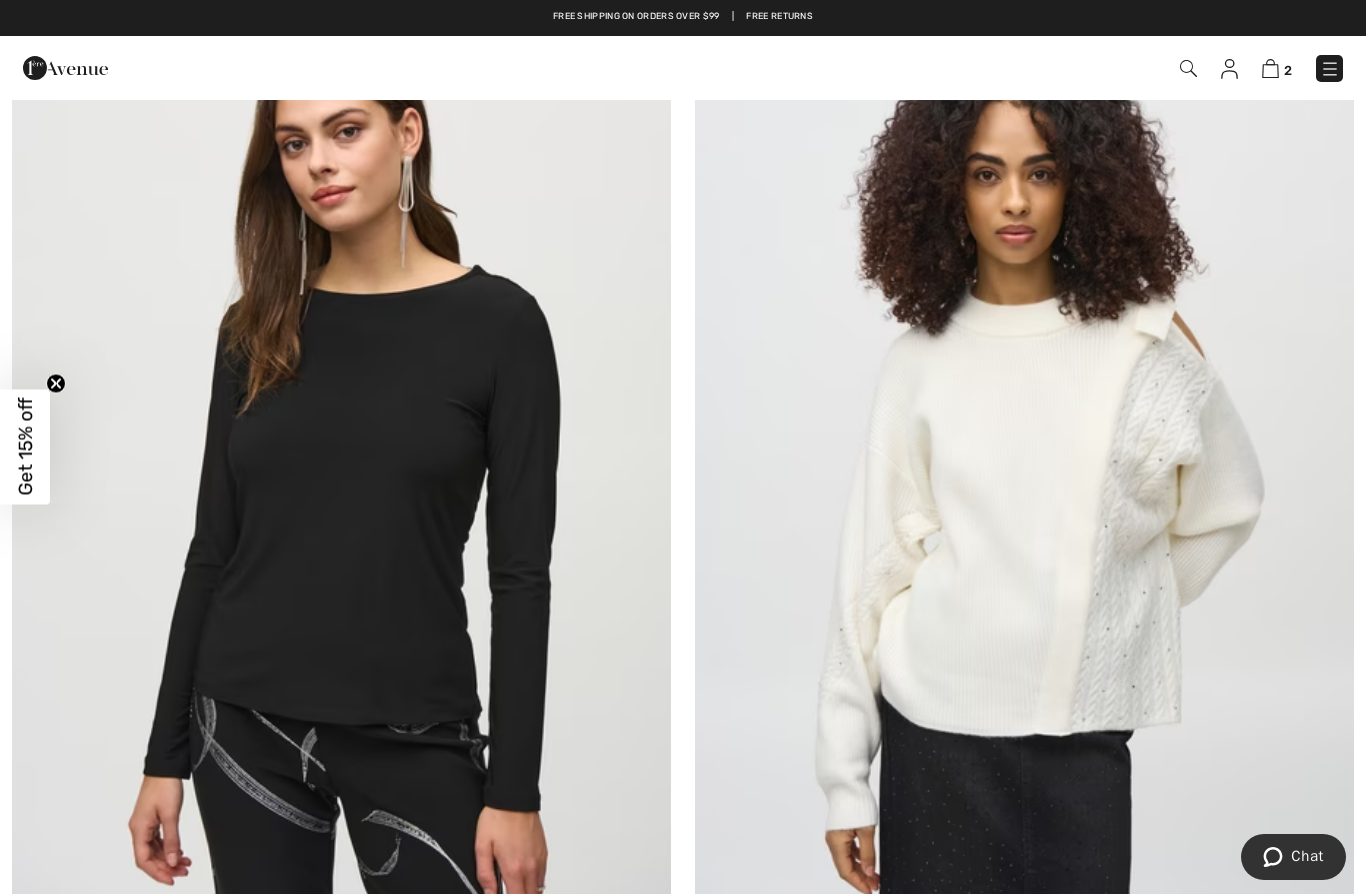 click at bounding box center [1024, 458] 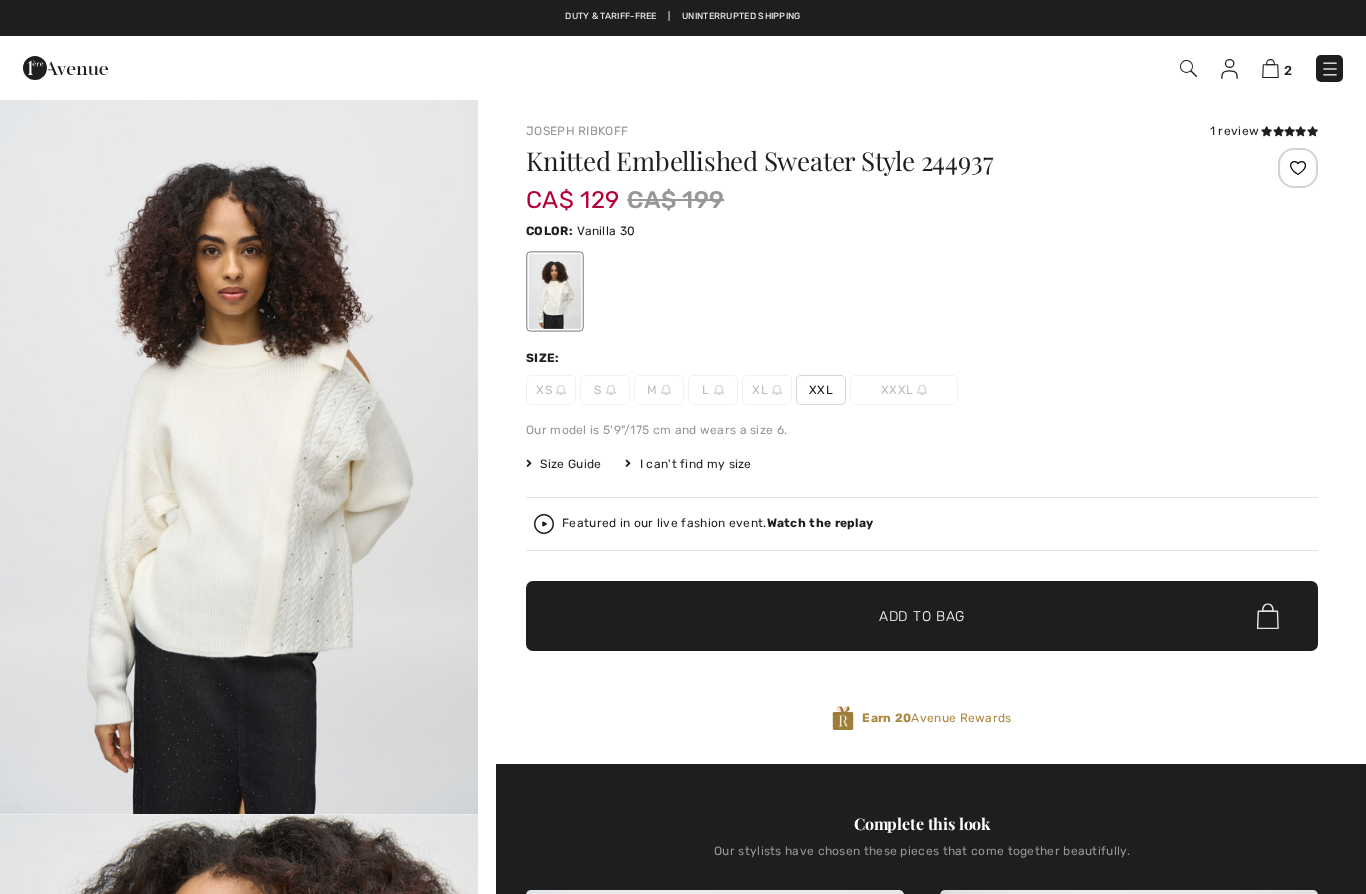 scroll, scrollTop: 0, scrollLeft: 0, axis: both 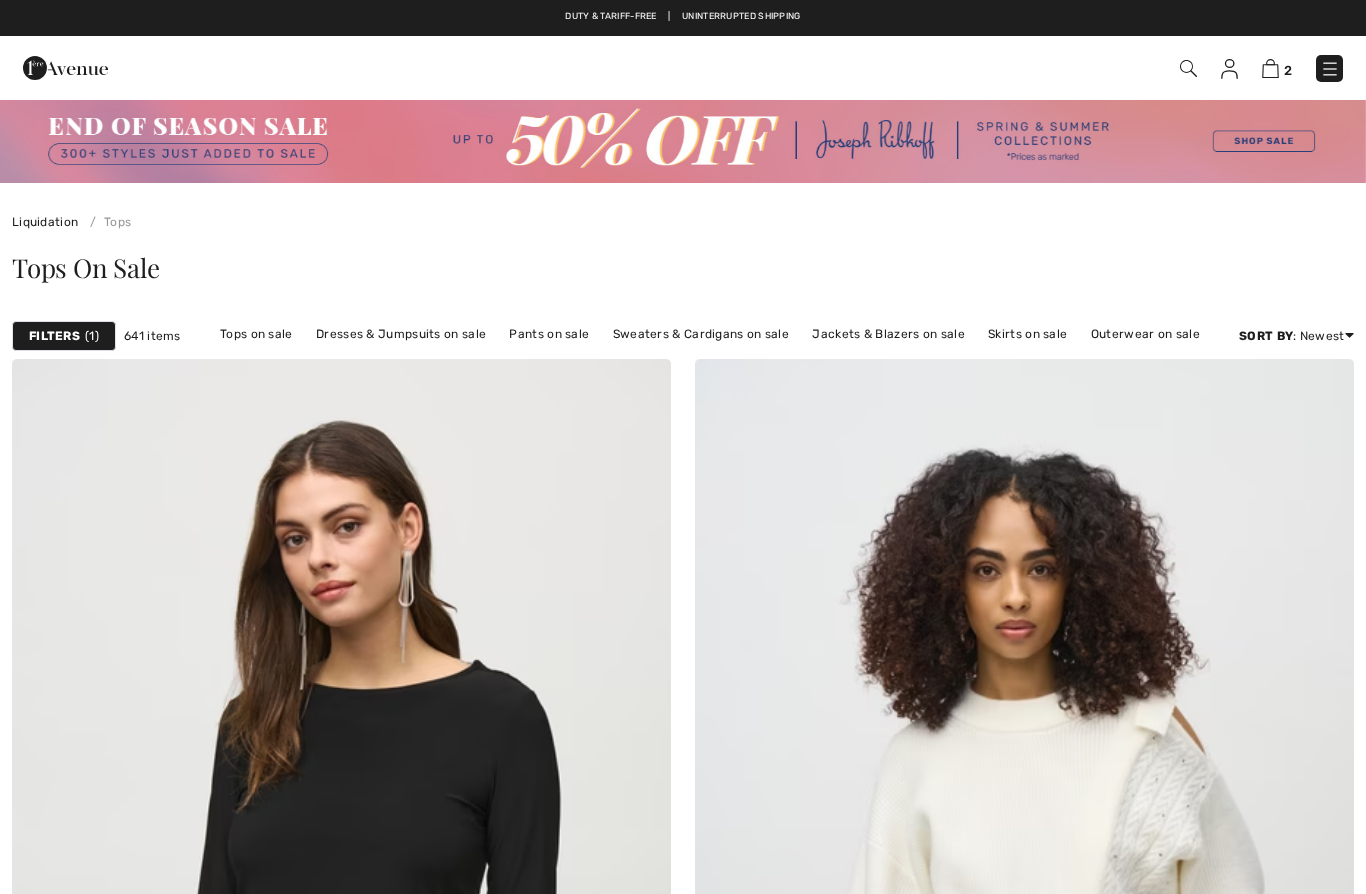 checkbox on "true" 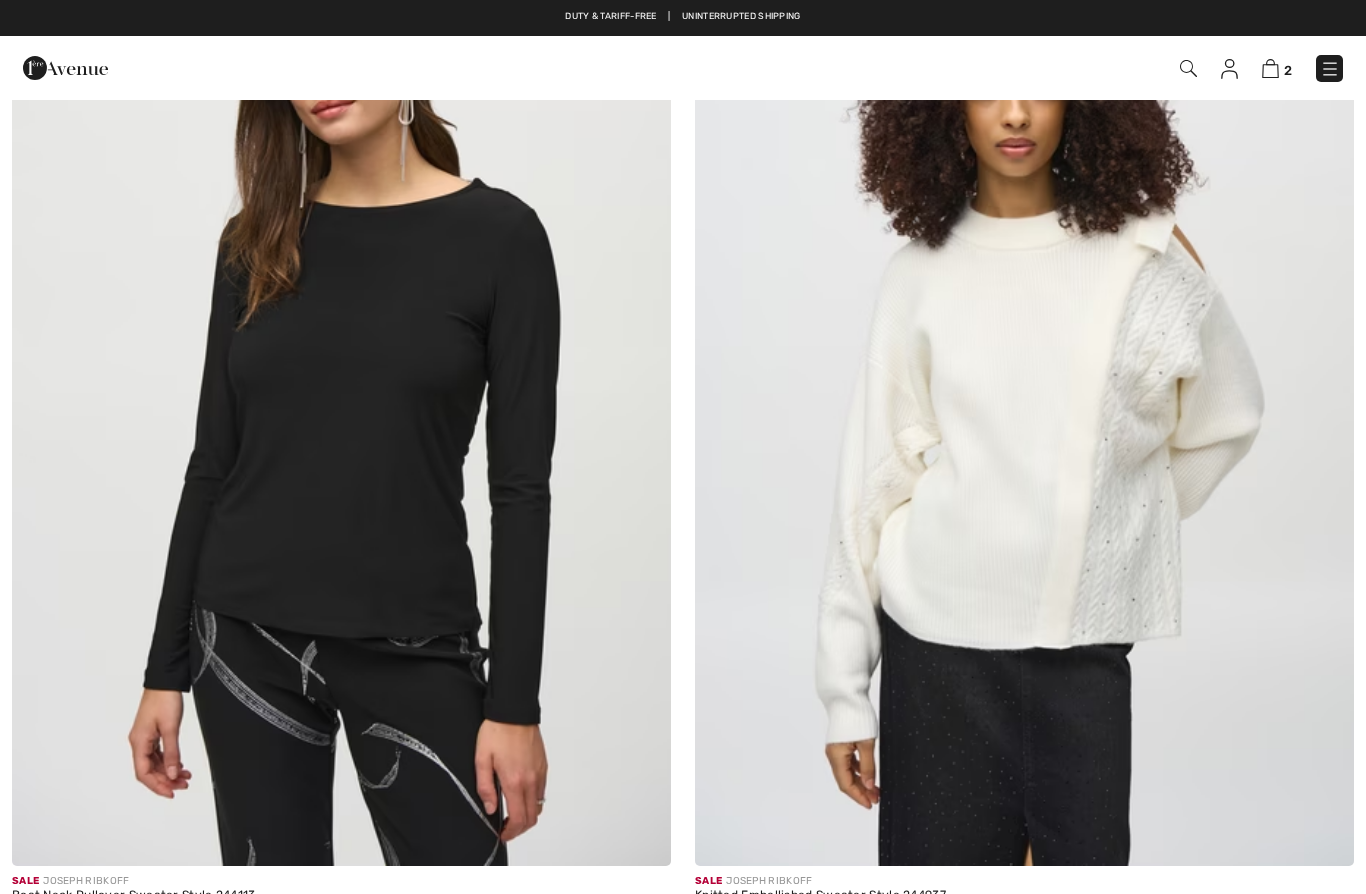 scroll, scrollTop: 0, scrollLeft: 0, axis: both 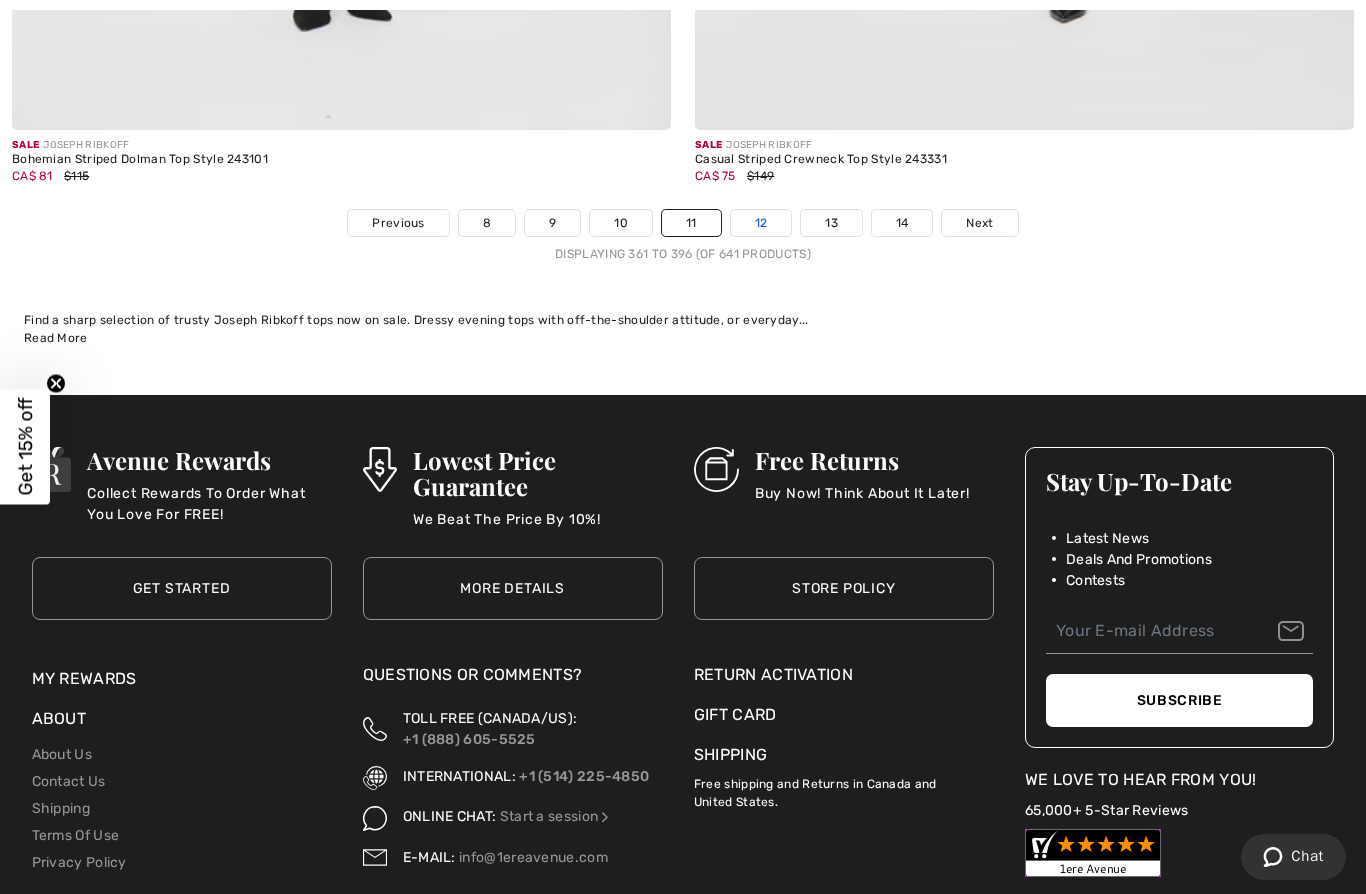 click on "12" at bounding box center [761, 223] 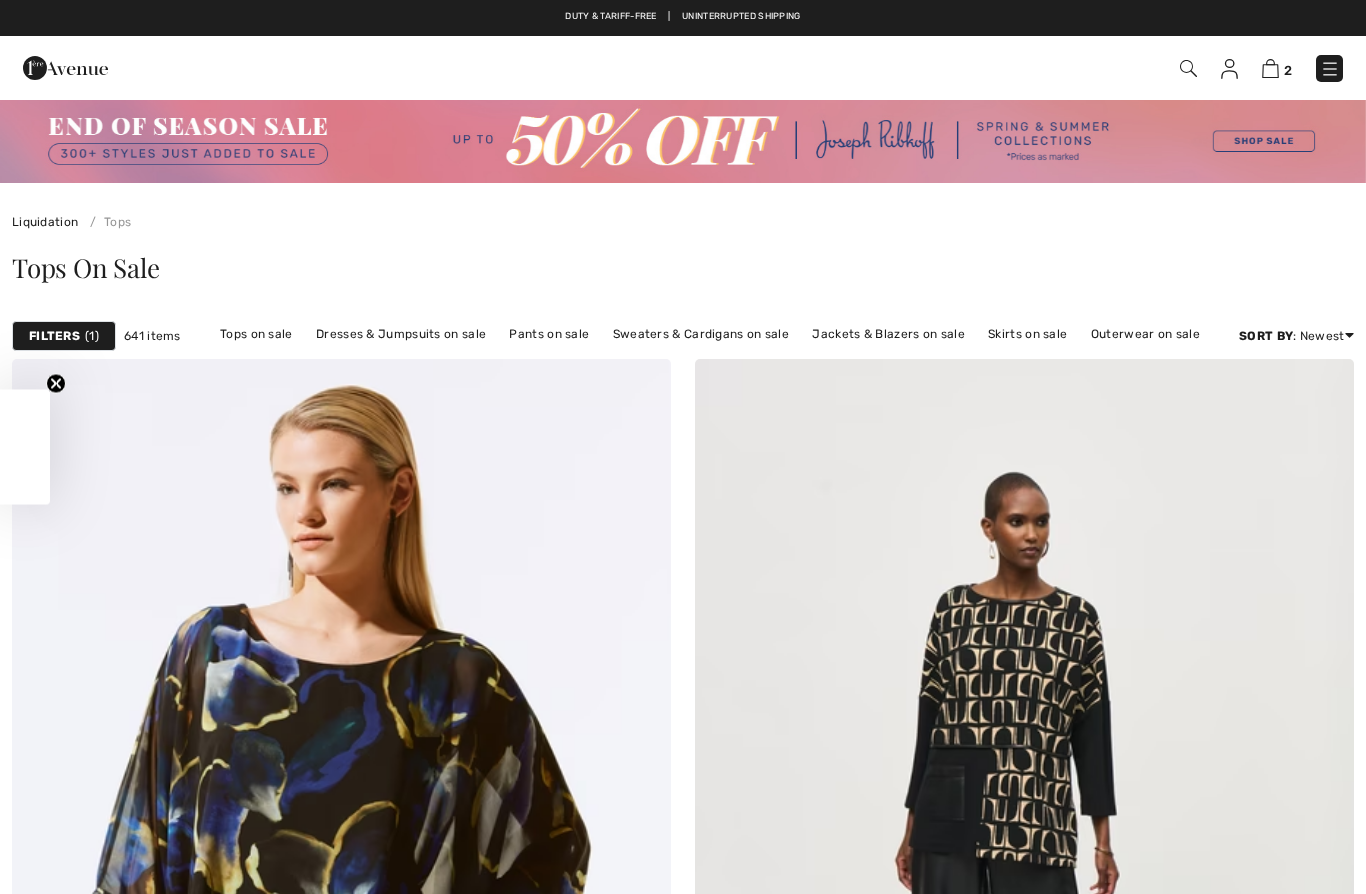 scroll, scrollTop: 0, scrollLeft: 0, axis: both 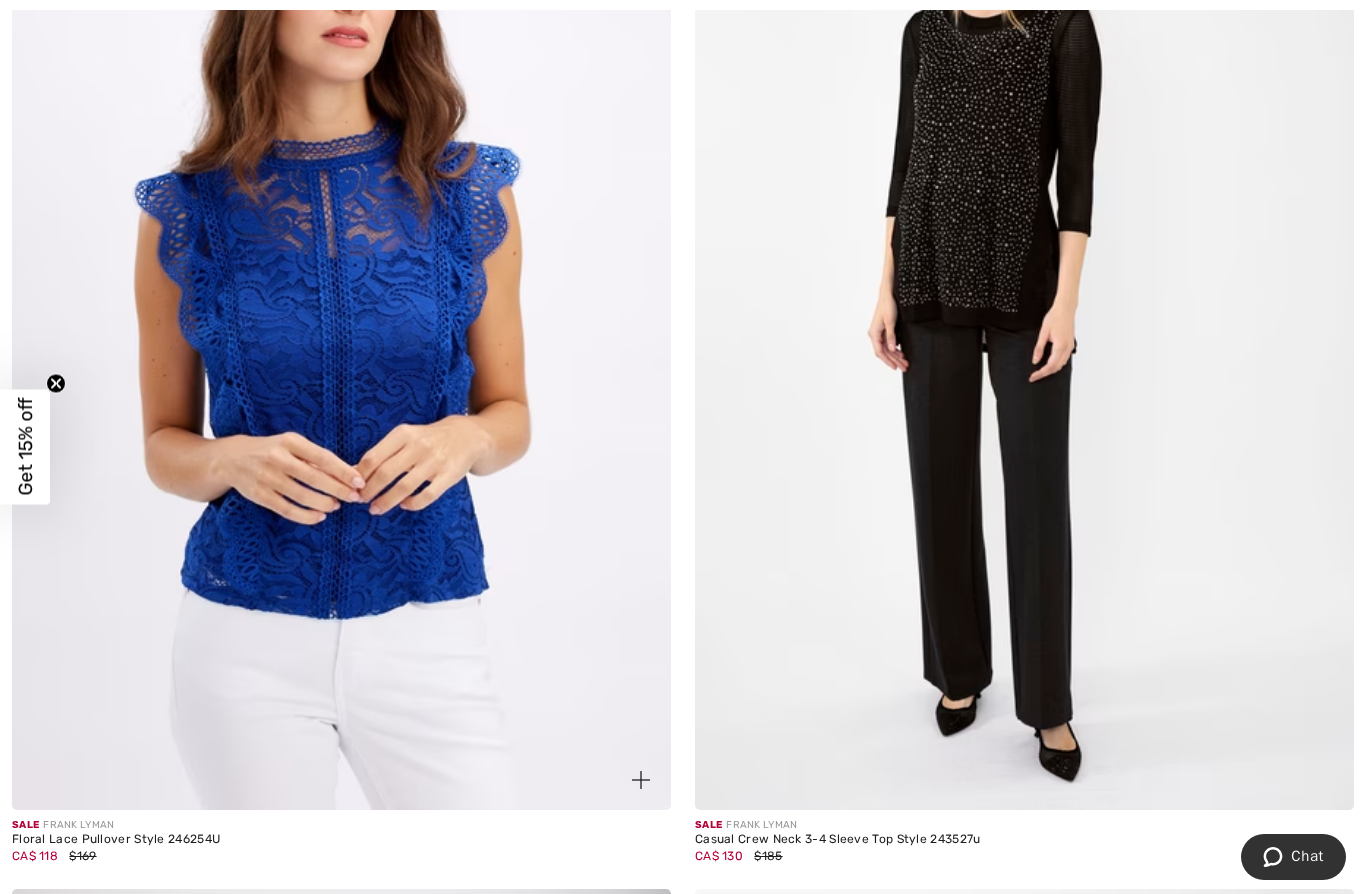 click at bounding box center (341, 315) 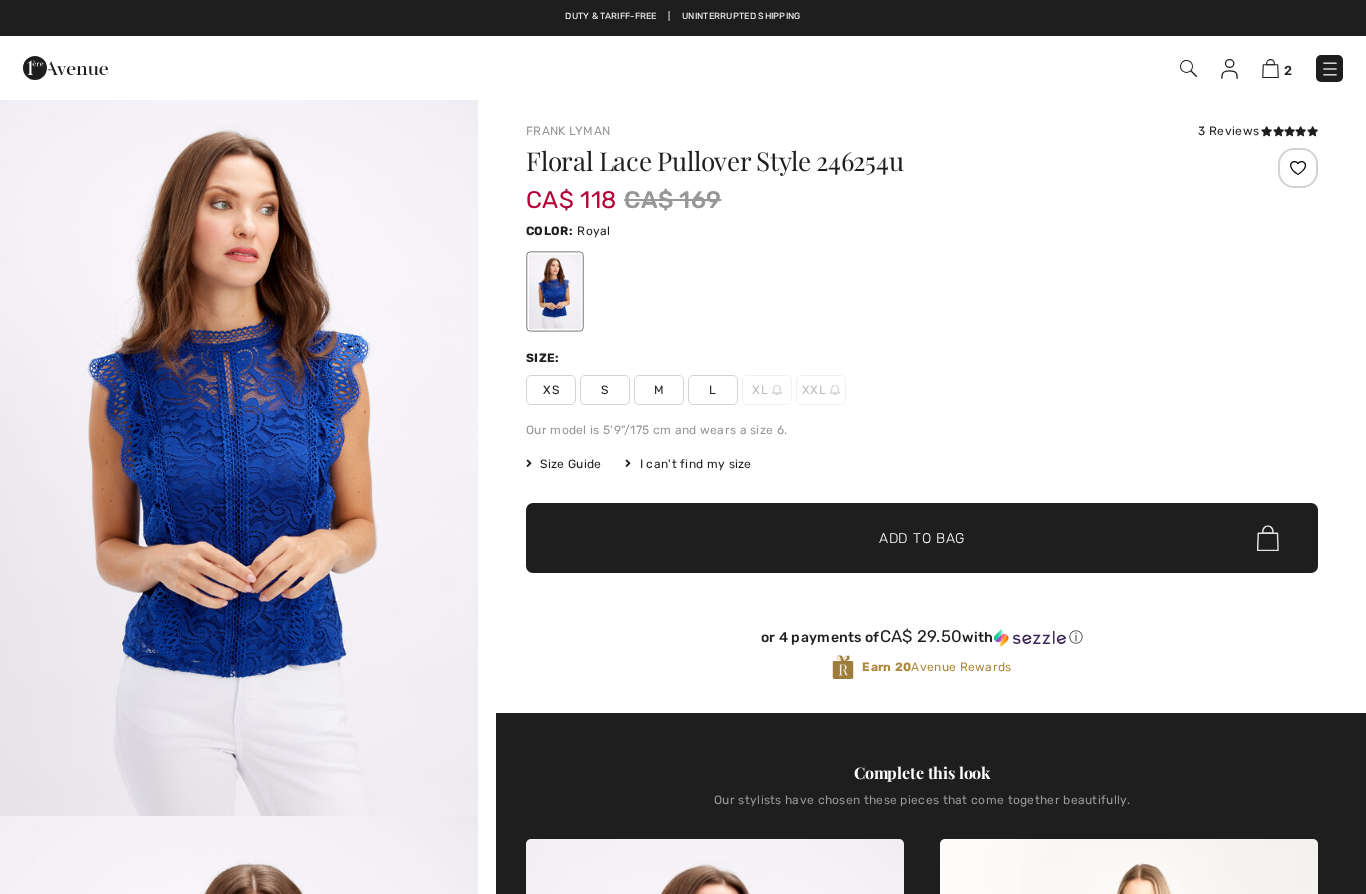 scroll, scrollTop: 0, scrollLeft: 0, axis: both 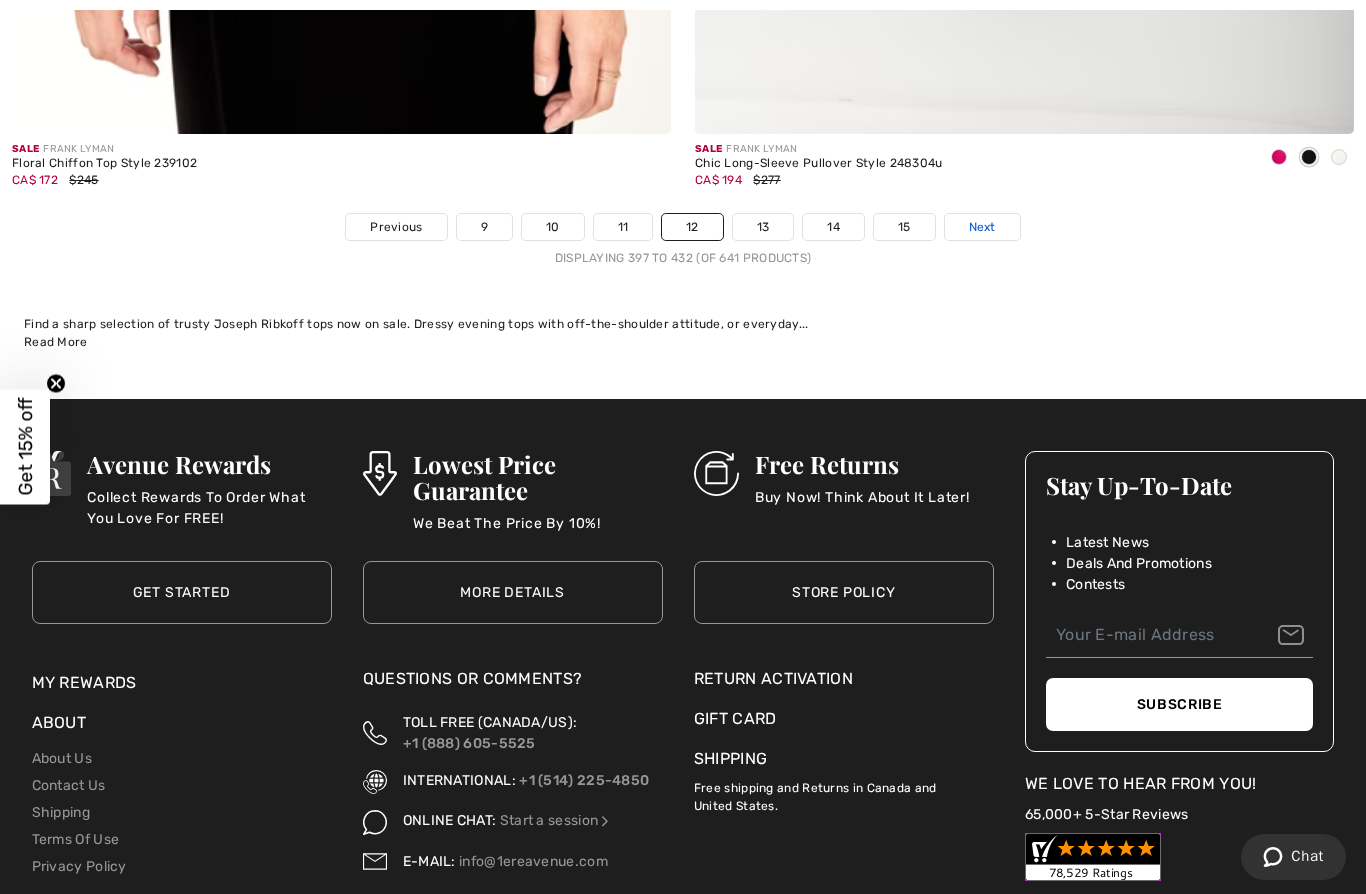 click on "Next" at bounding box center (982, 227) 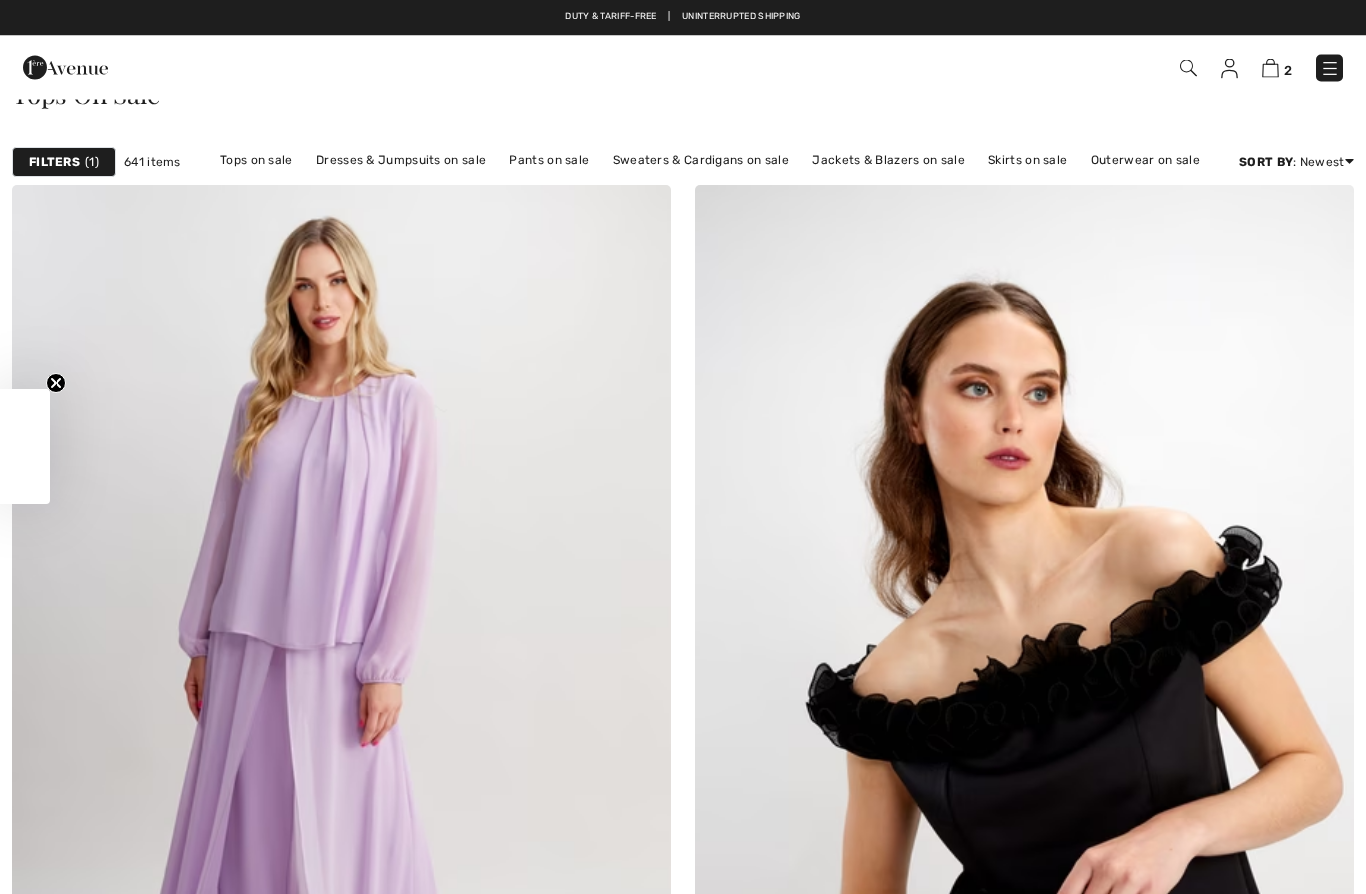 scroll, scrollTop: 0, scrollLeft: 0, axis: both 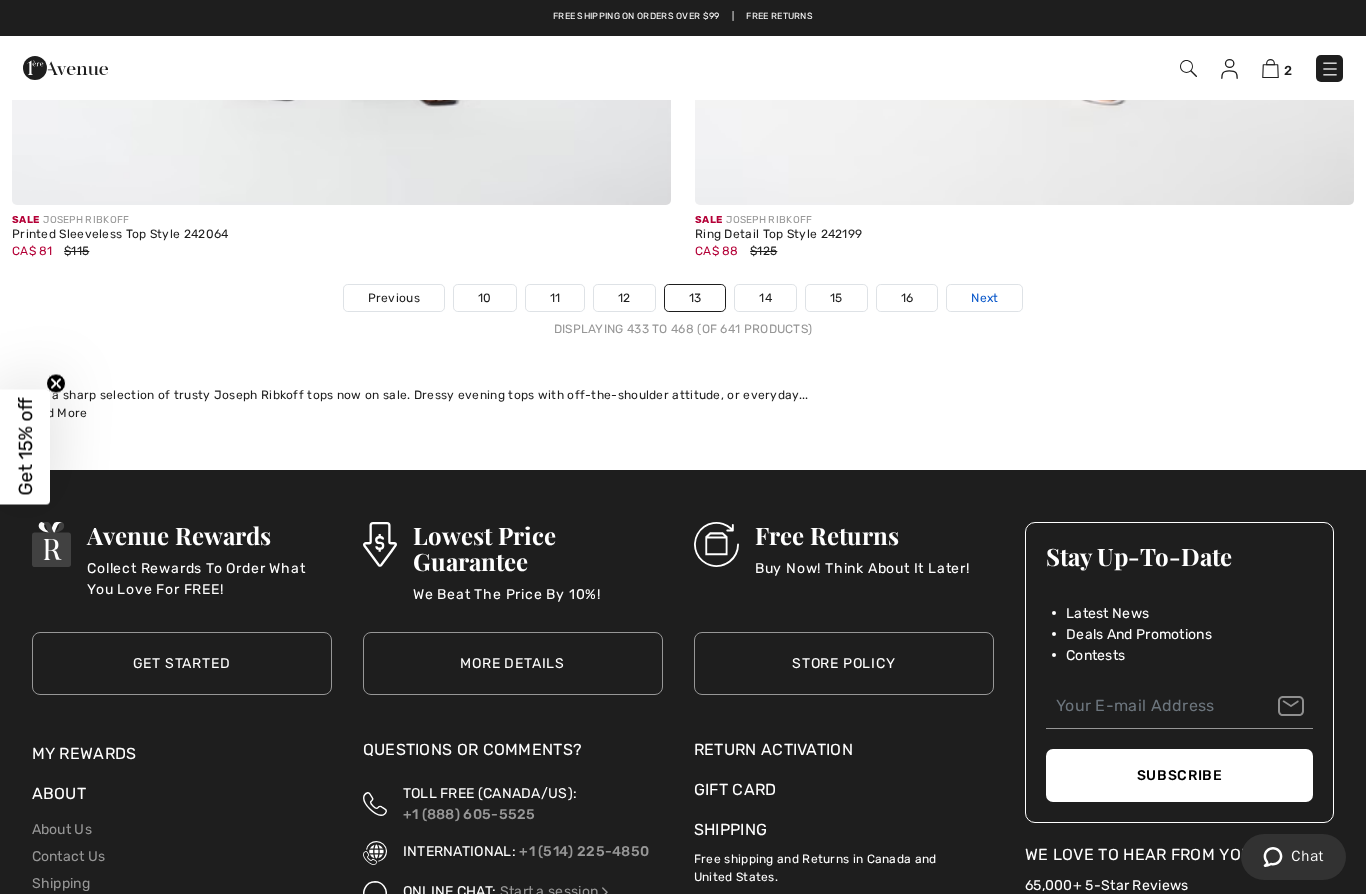 click on "Next" at bounding box center [984, 298] 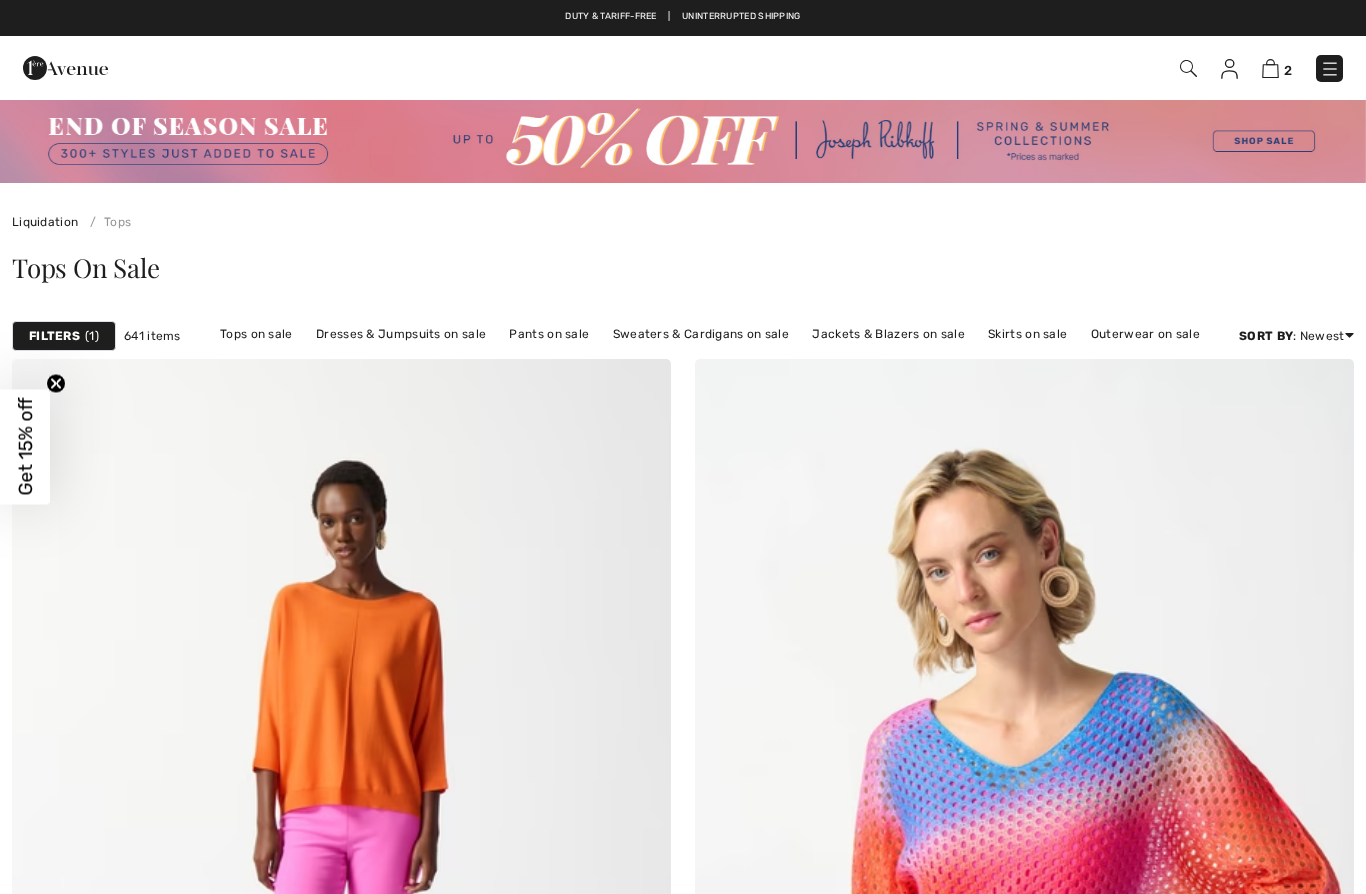 scroll, scrollTop: 230, scrollLeft: 0, axis: vertical 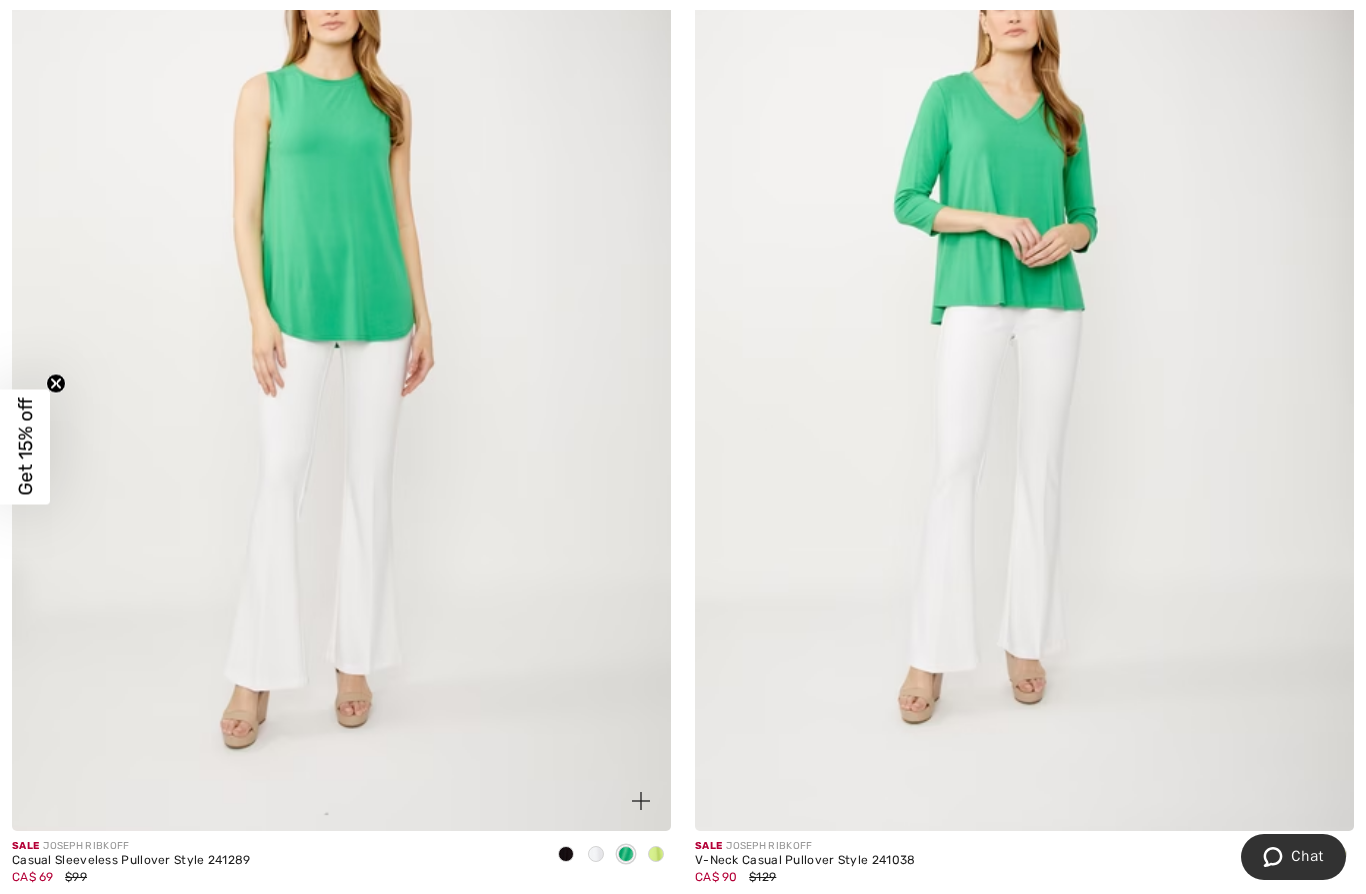click at bounding box center (341, 337) 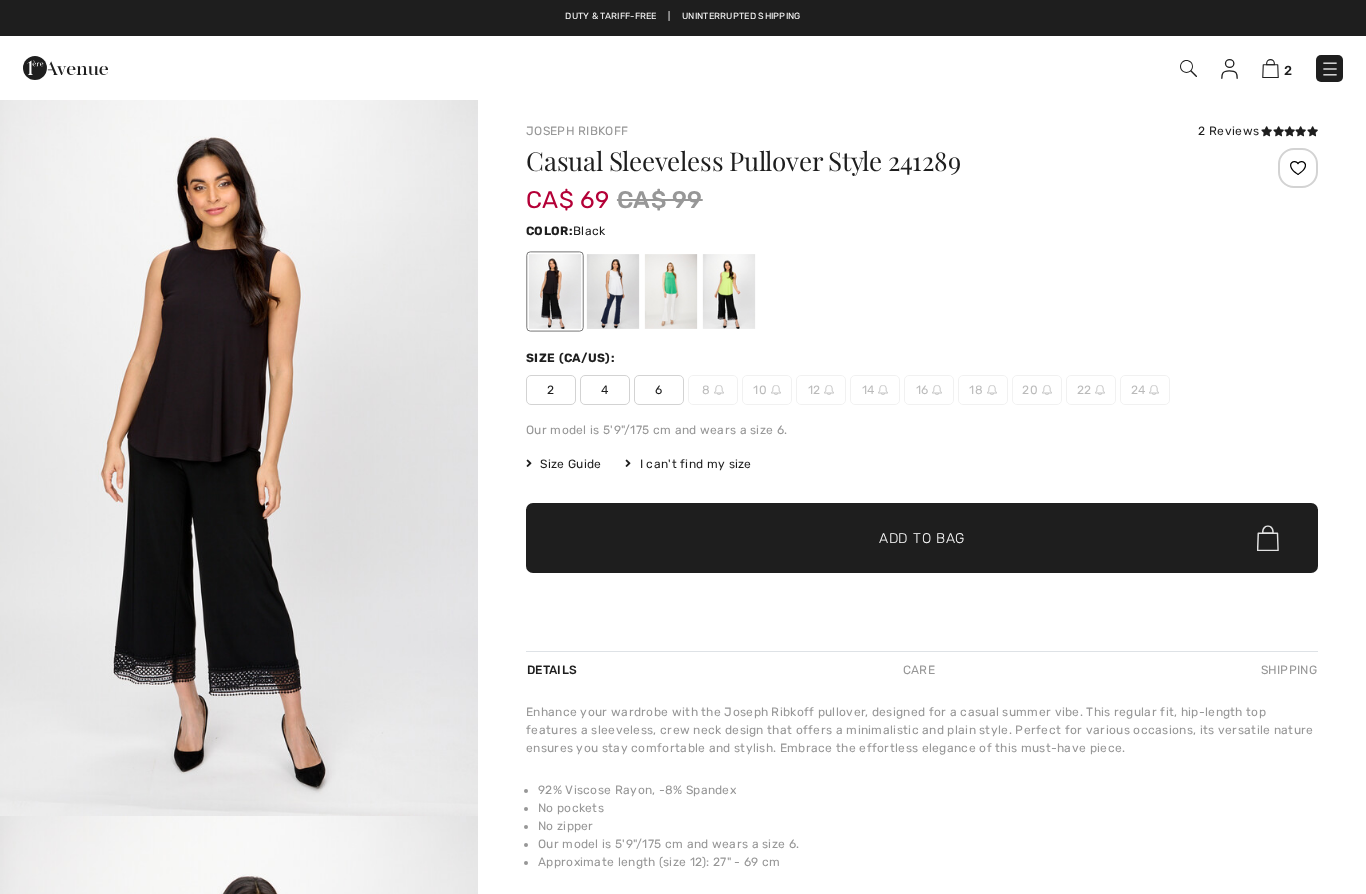 scroll, scrollTop: 0, scrollLeft: 0, axis: both 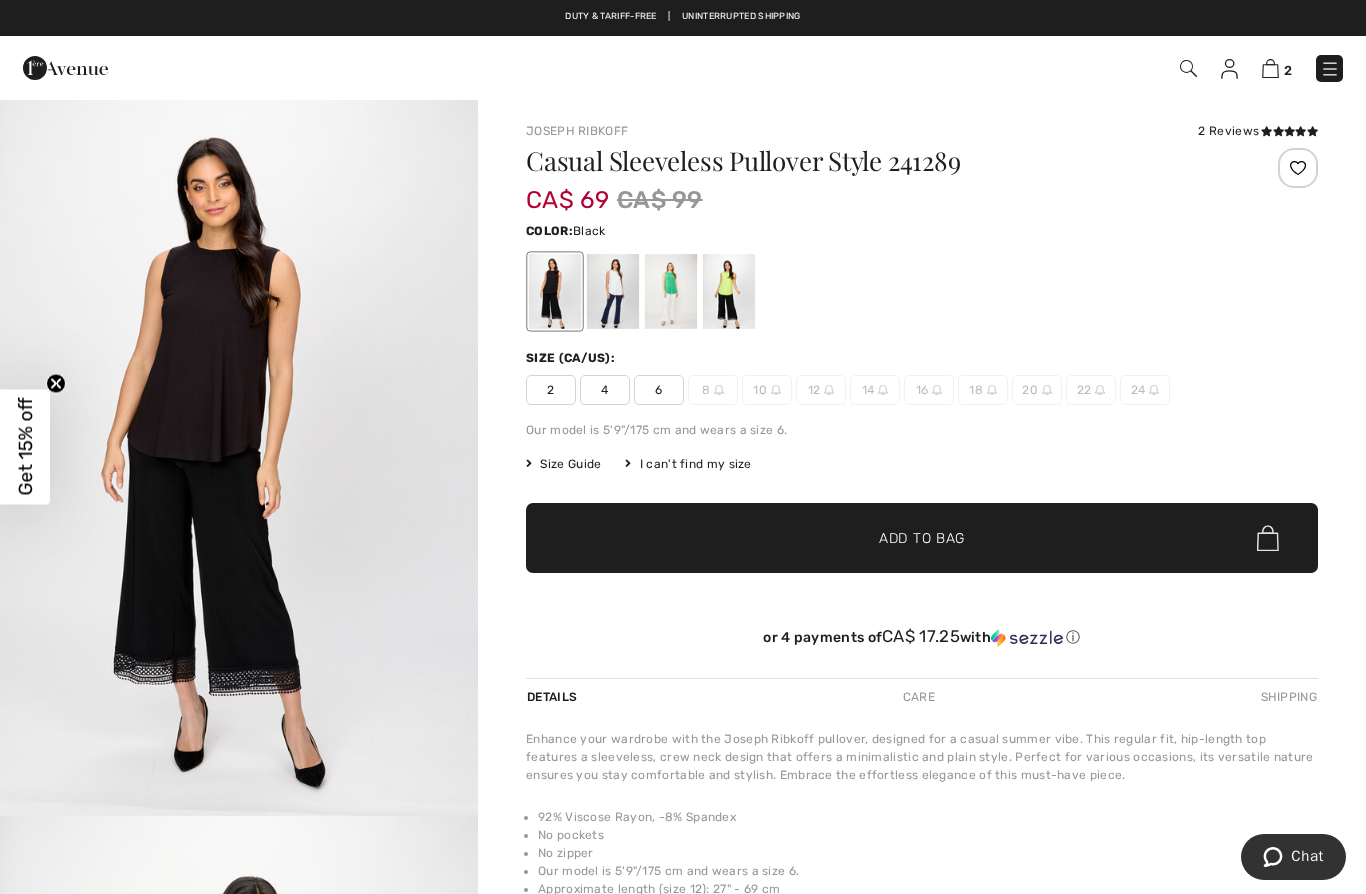 click at bounding box center (613, 291) 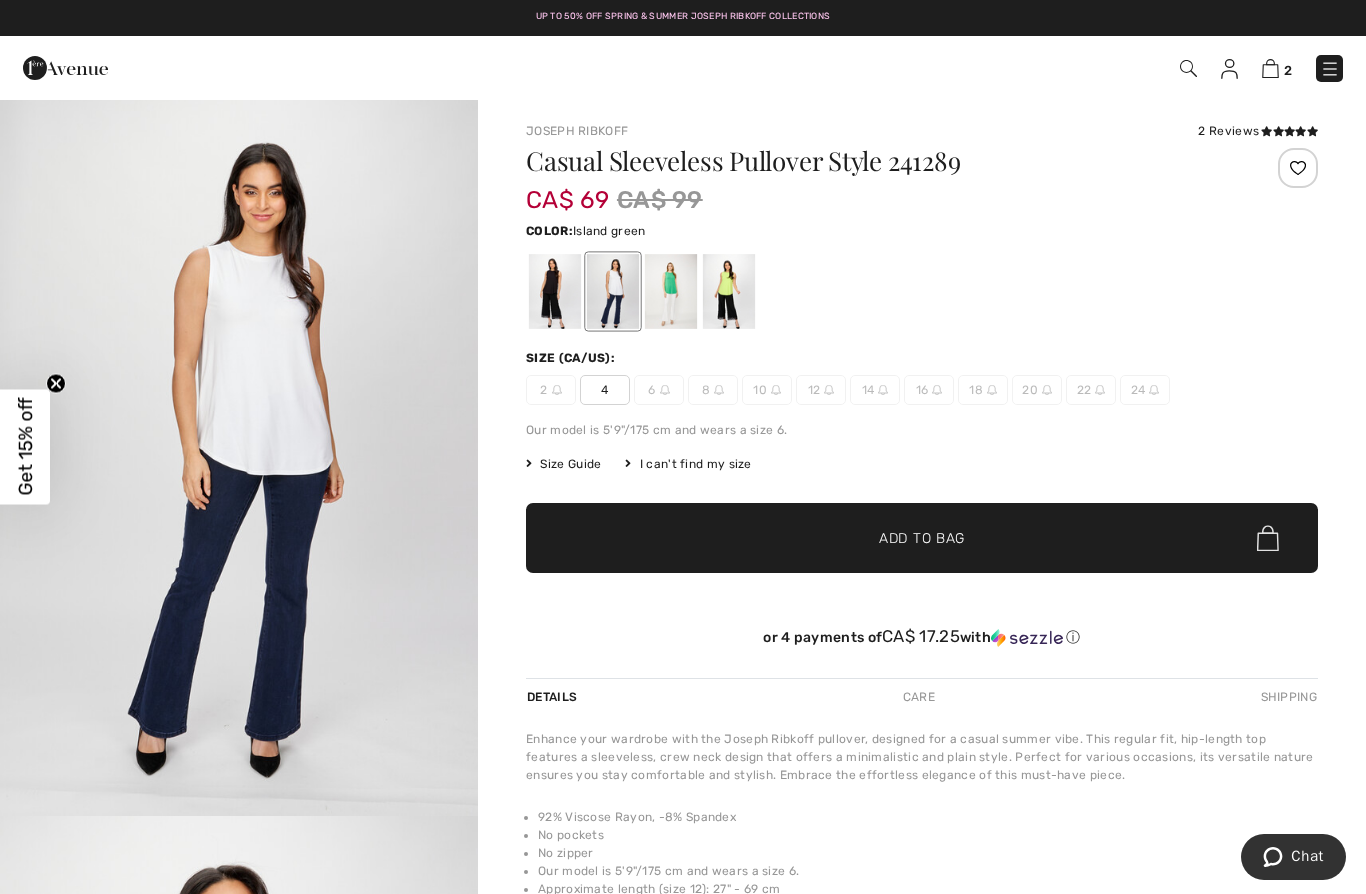 click at bounding box center (671, 291) 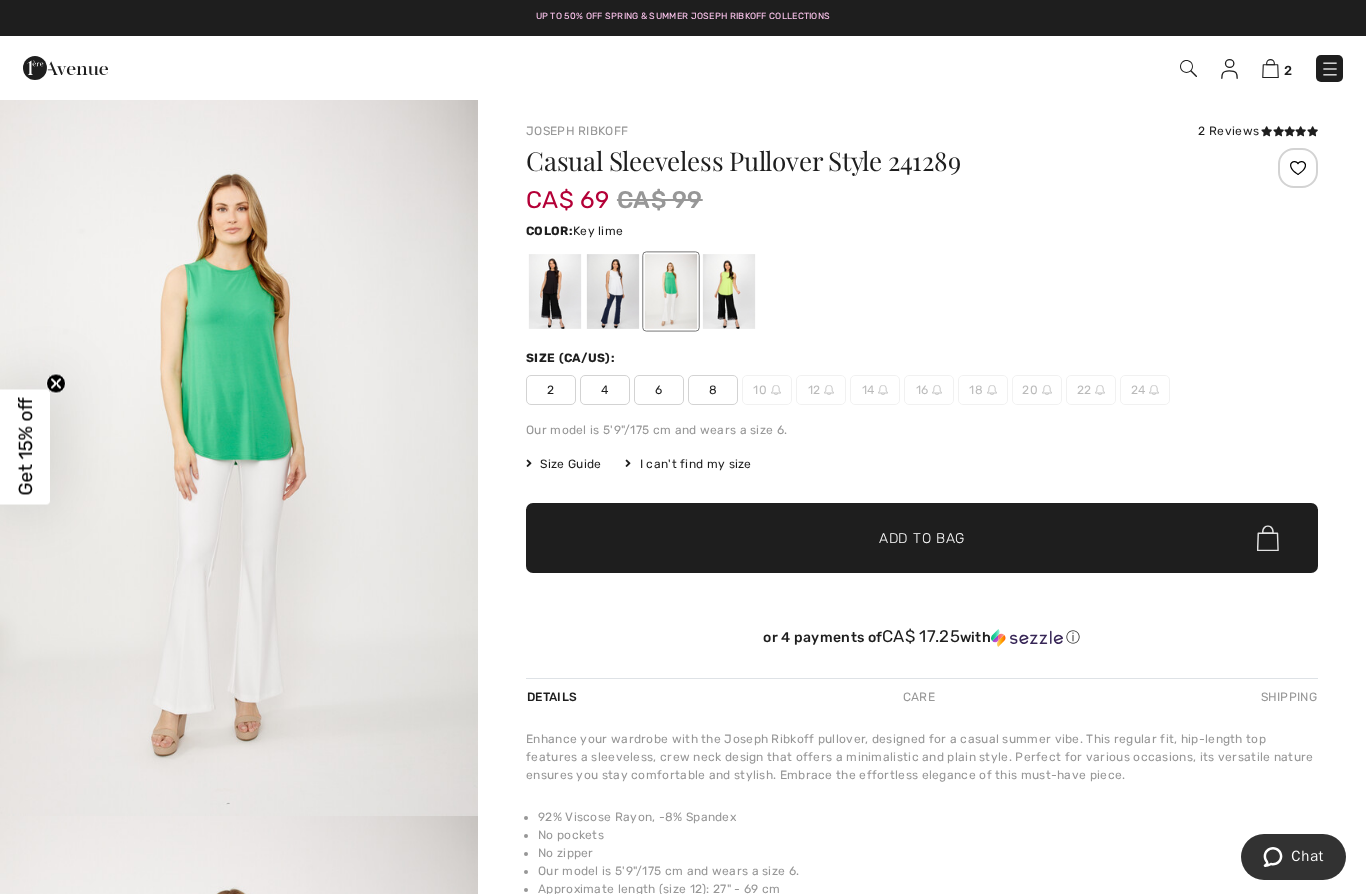 click at bounding box center [729, 291] 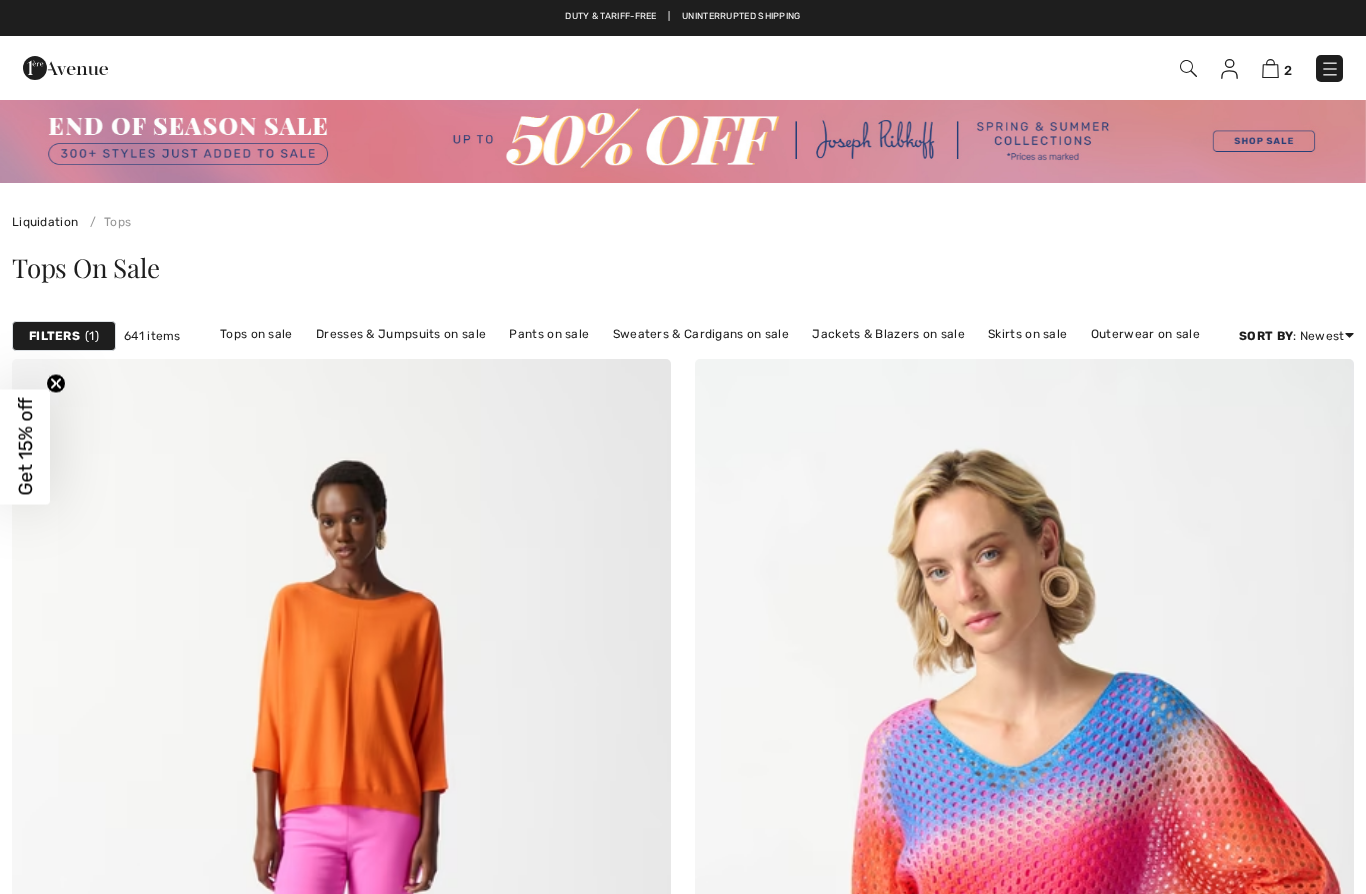 checkbox on "true" 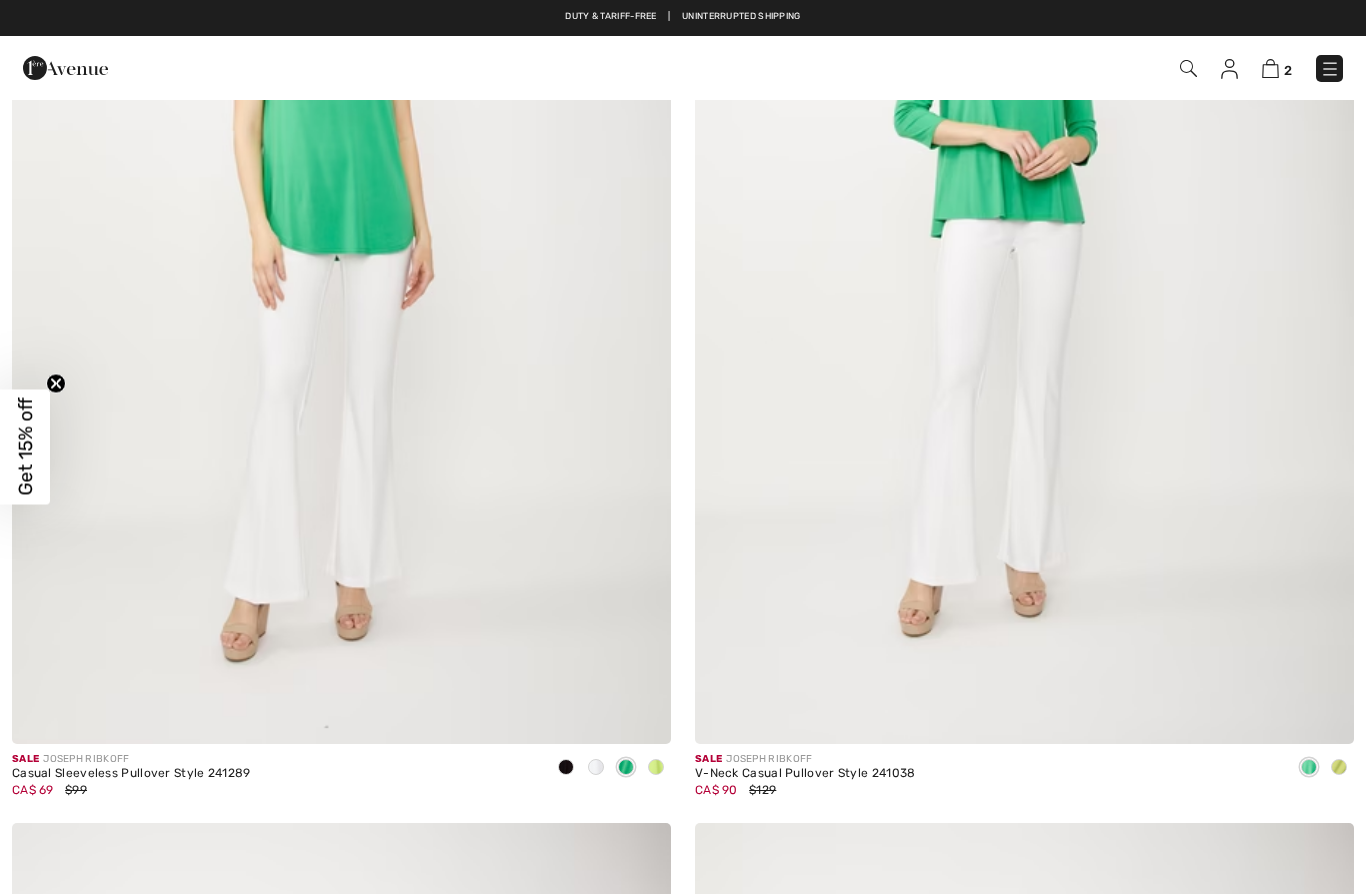 scroll, scrollTop: 0, scrollLeft: 0, axis: both 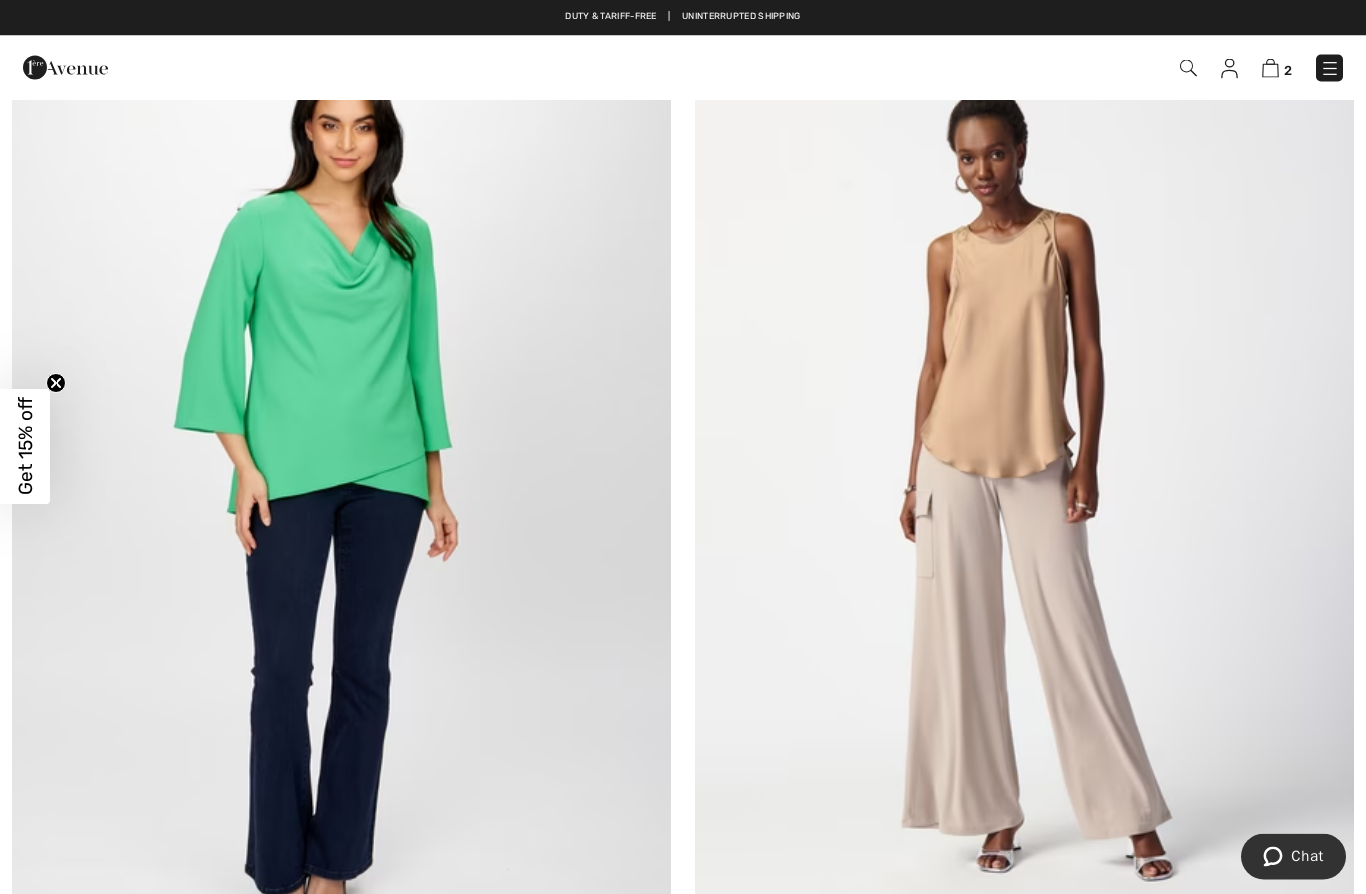 click at bounding box center [1024, 480] 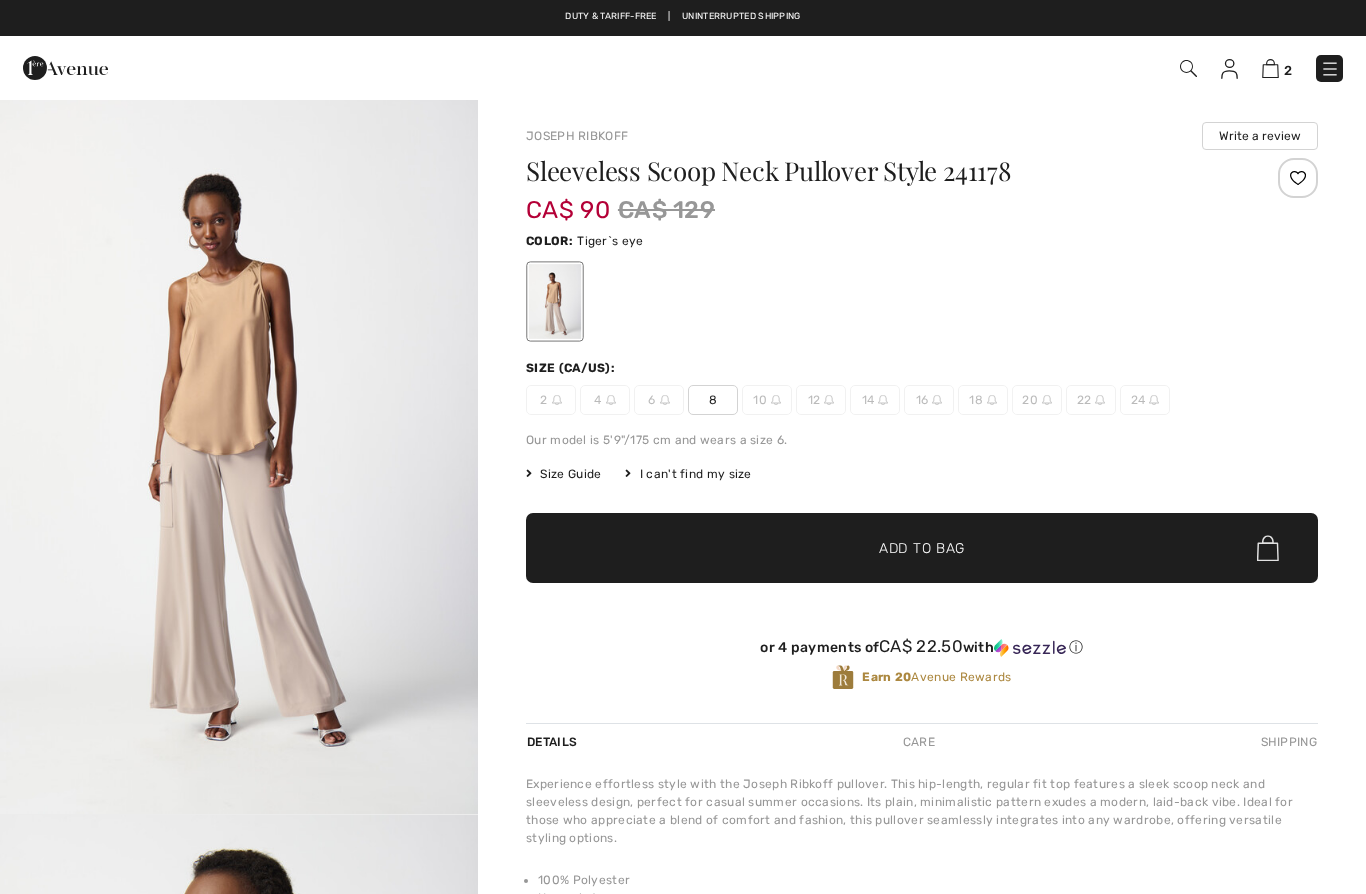 scroll, scrollTop: 0, scrollLeft: 0, axis: both 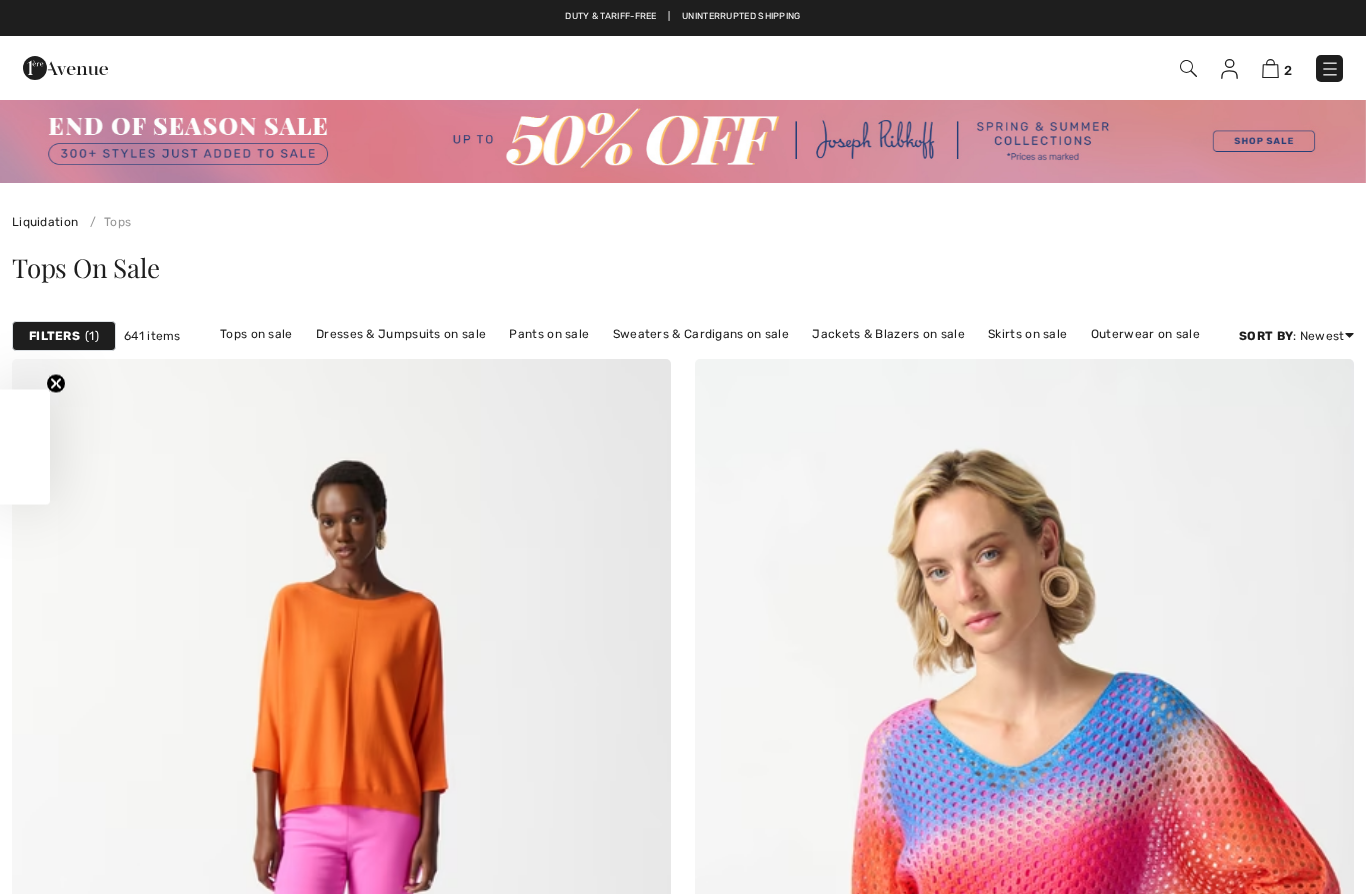 checkbox on "true" 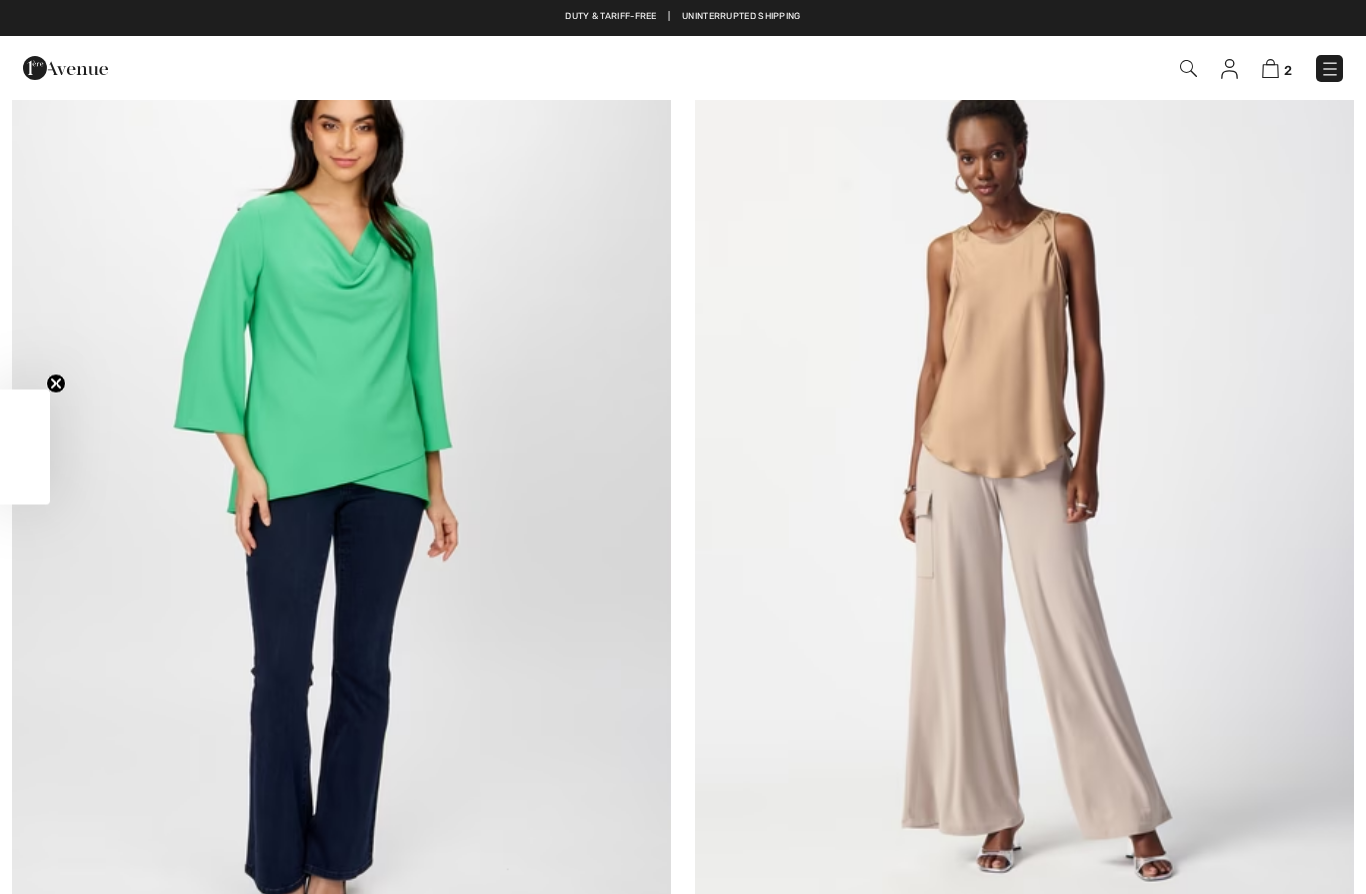 scroll, scrollTop: 0, scrollLeft: 0, axis: both 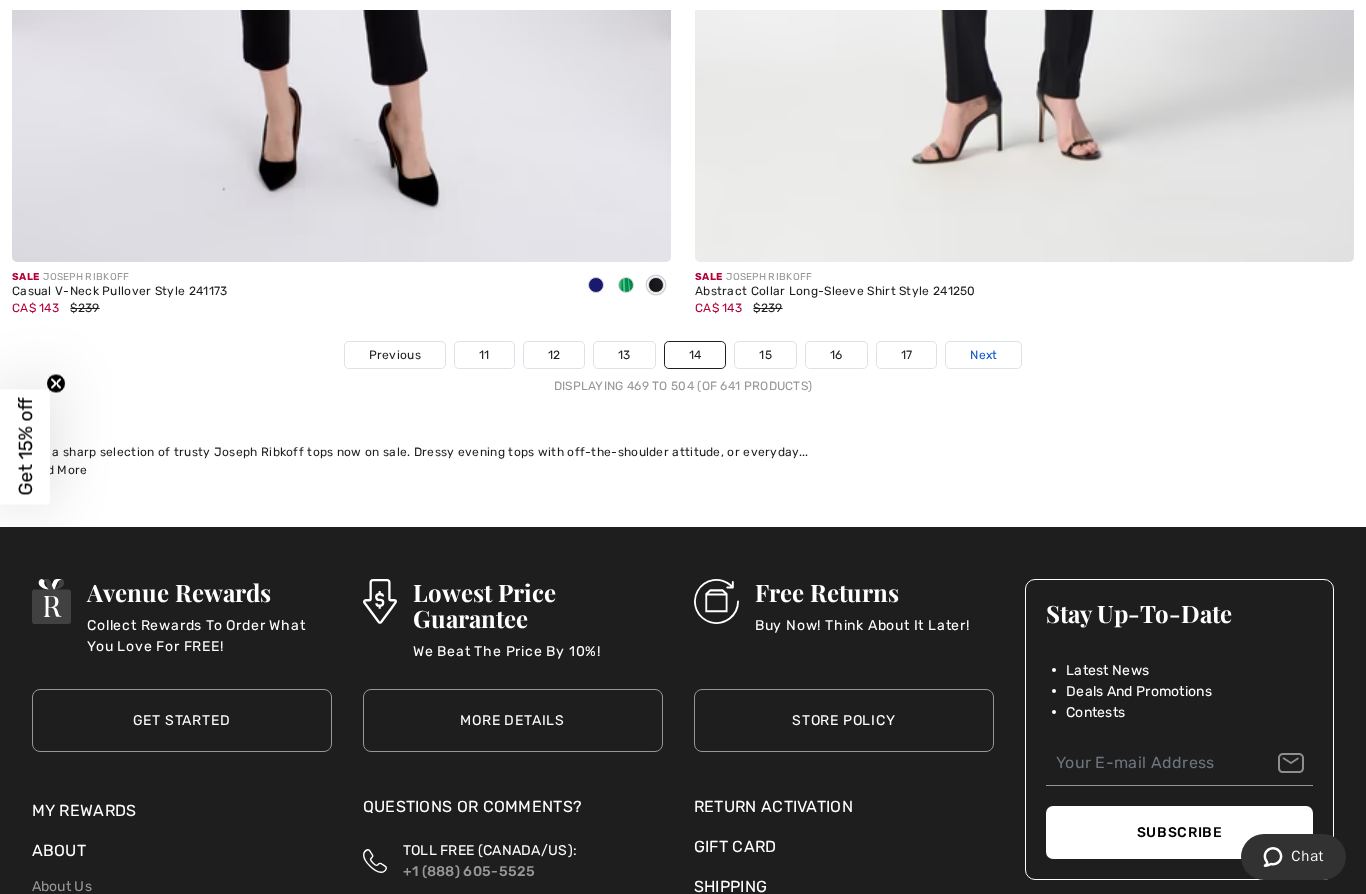 click on "Next" at bounding box center [983, 355] 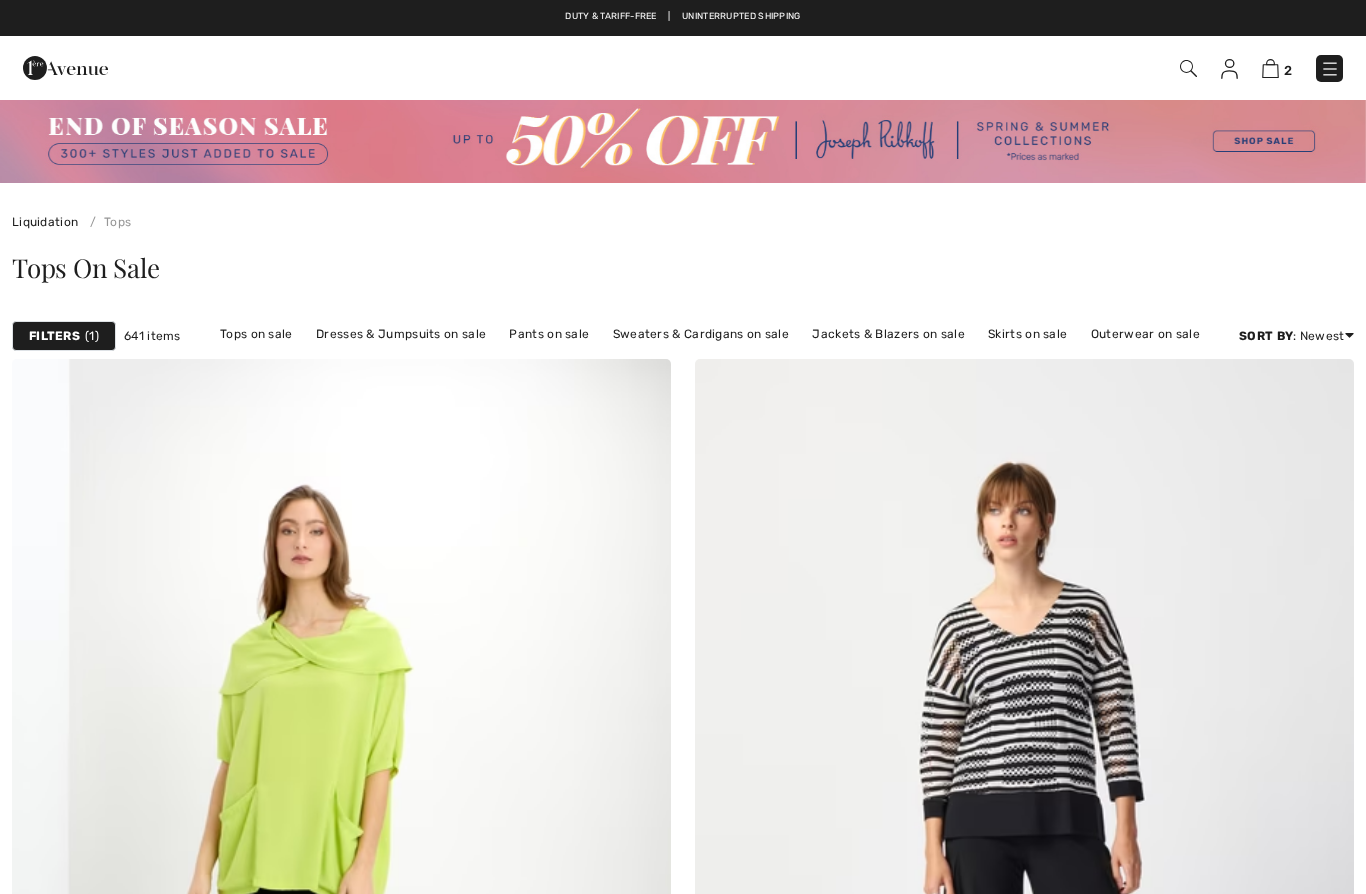 scroll, scrollTop: 0, scrollLeft: 0, axis: both 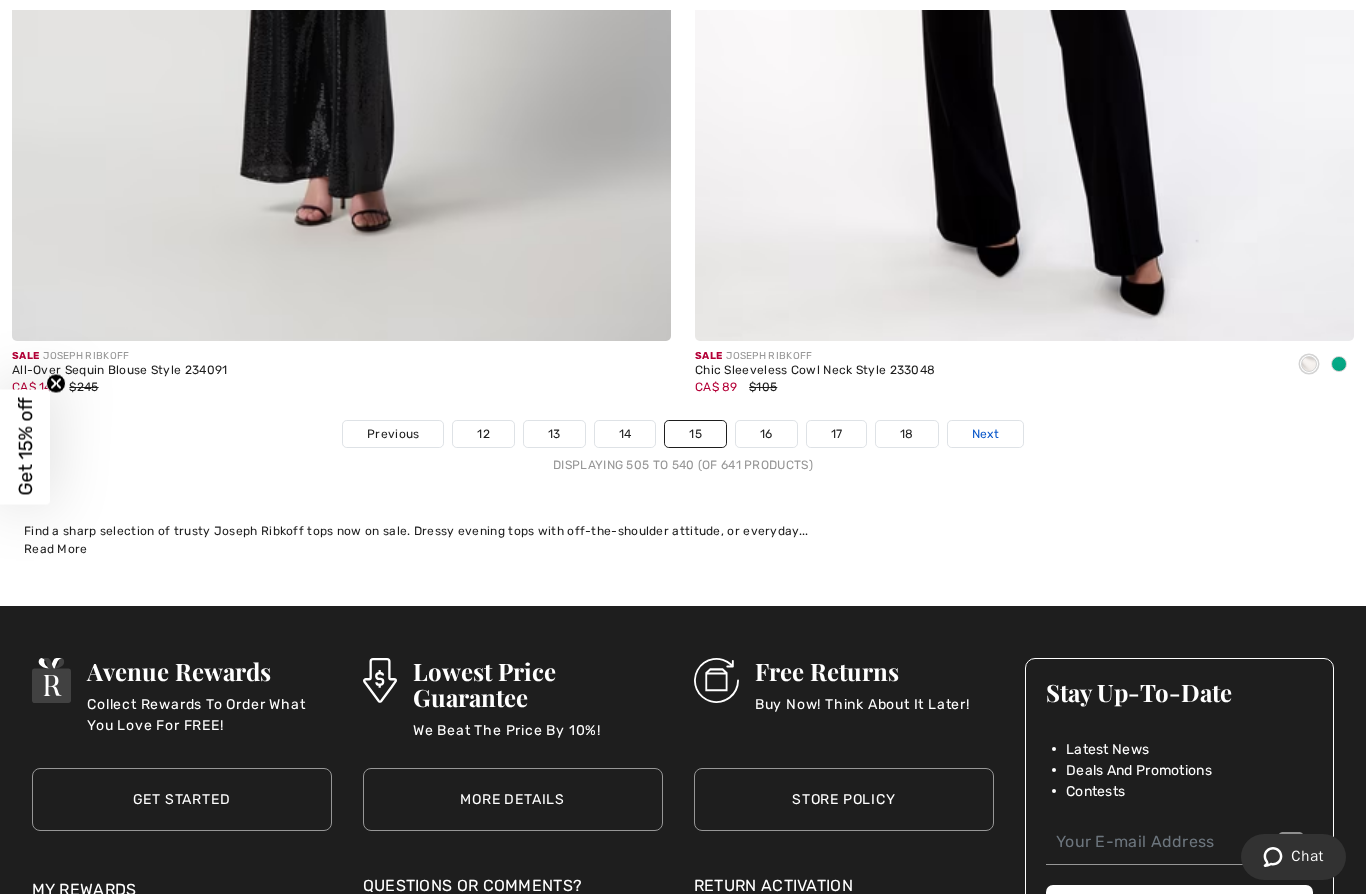 click on "Next" at bounding box center [985, 434] 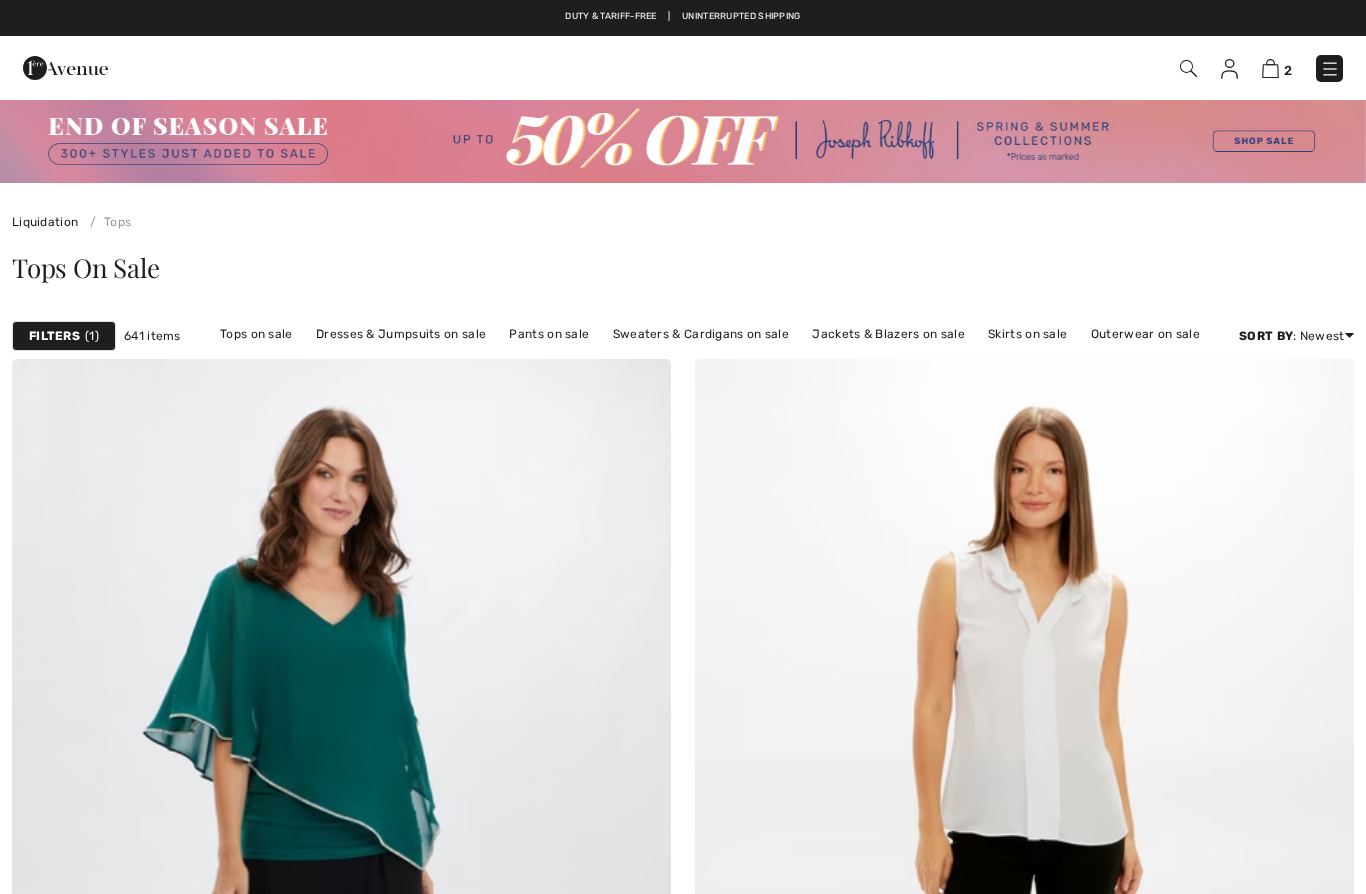 scroll, scrollTop: 0, scrollLeft: 0, axis: both 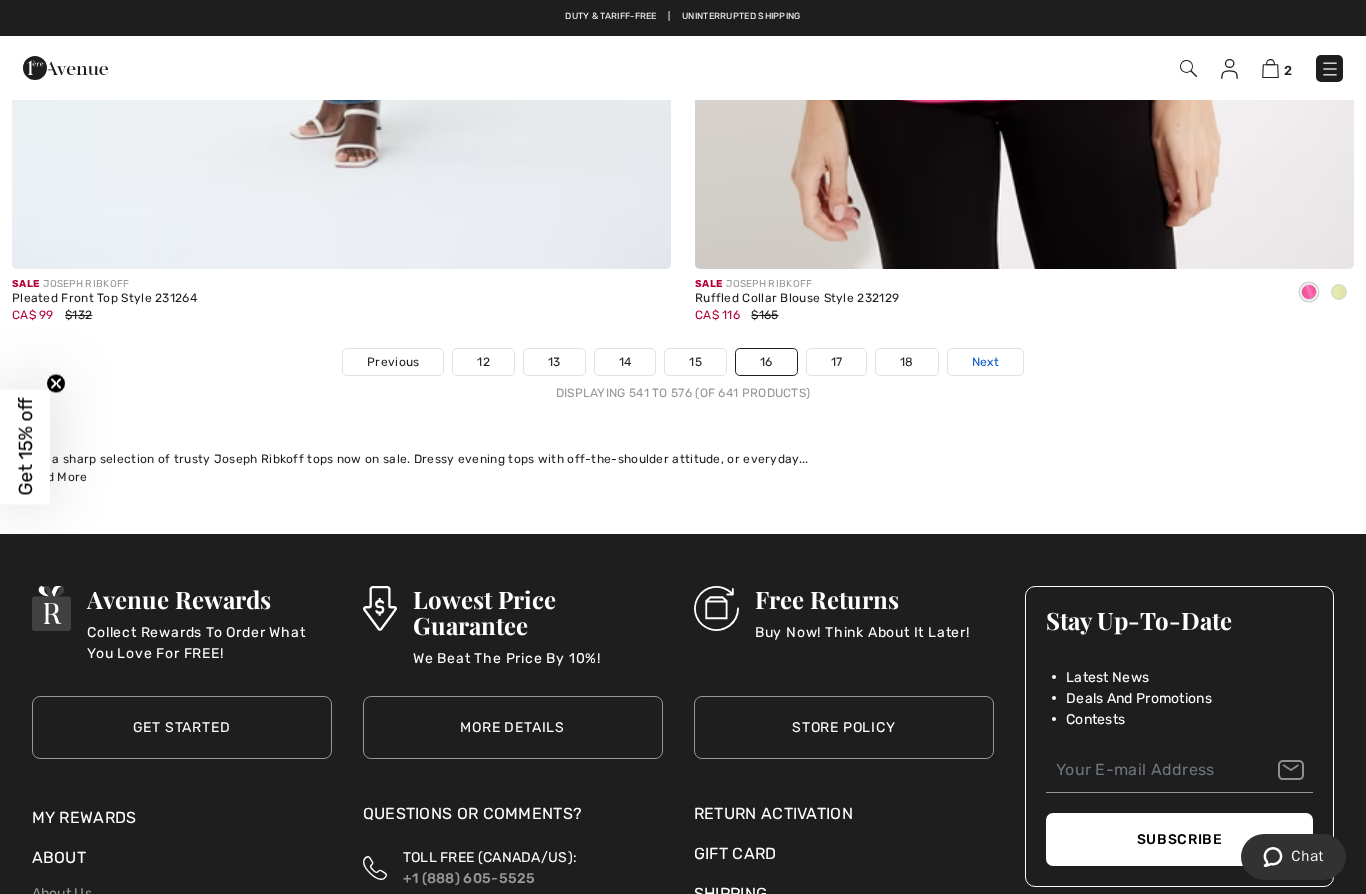 click on "Next" at bounding box center [985, 362] 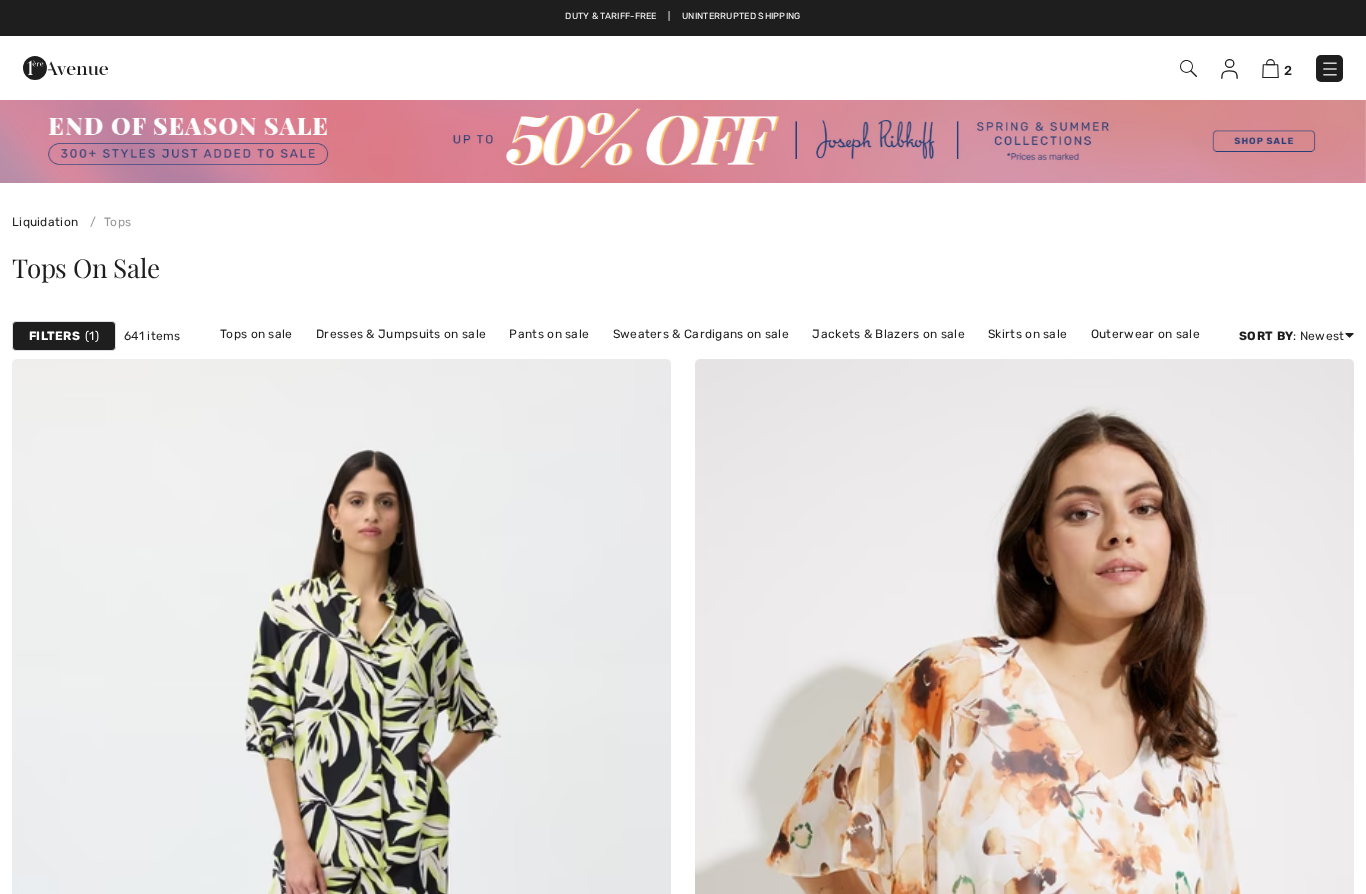 scroll, scrollTop: 0, scrollLeft: 0, axis: both 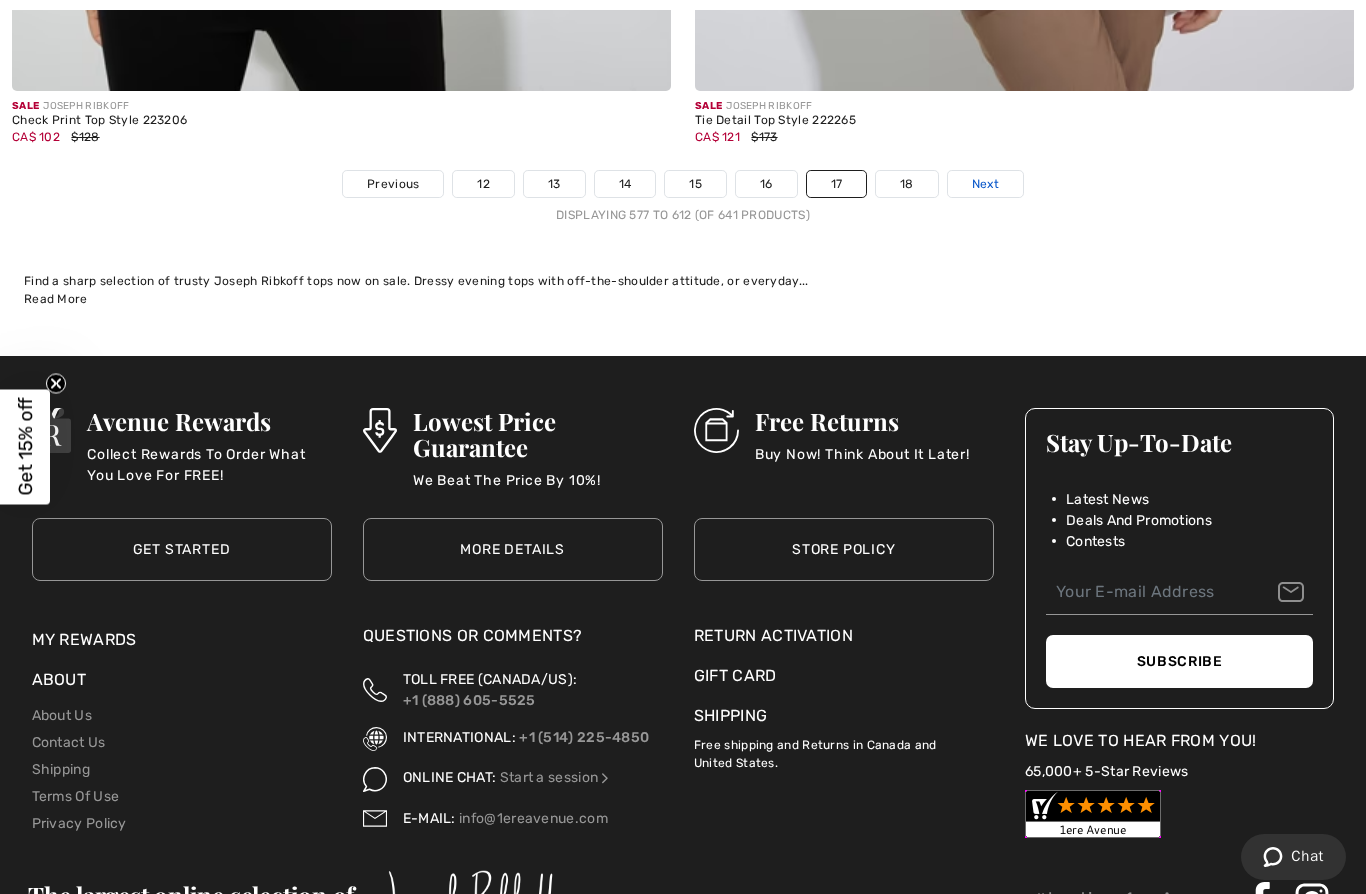 click on "Next" at bounding box center (985, 184) 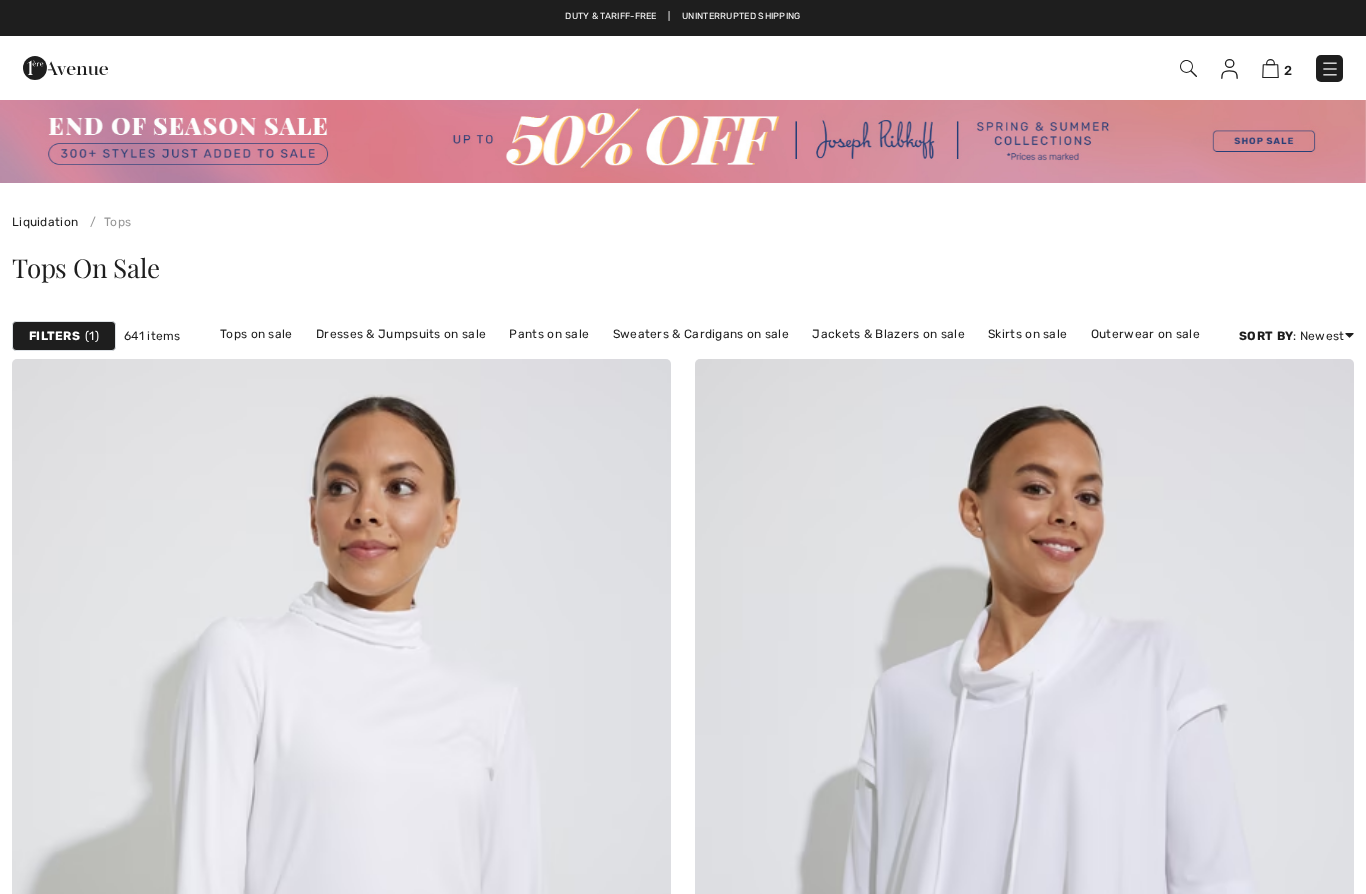 scroll, scrollTop: 0, scrollLeft: 0, axis: both 